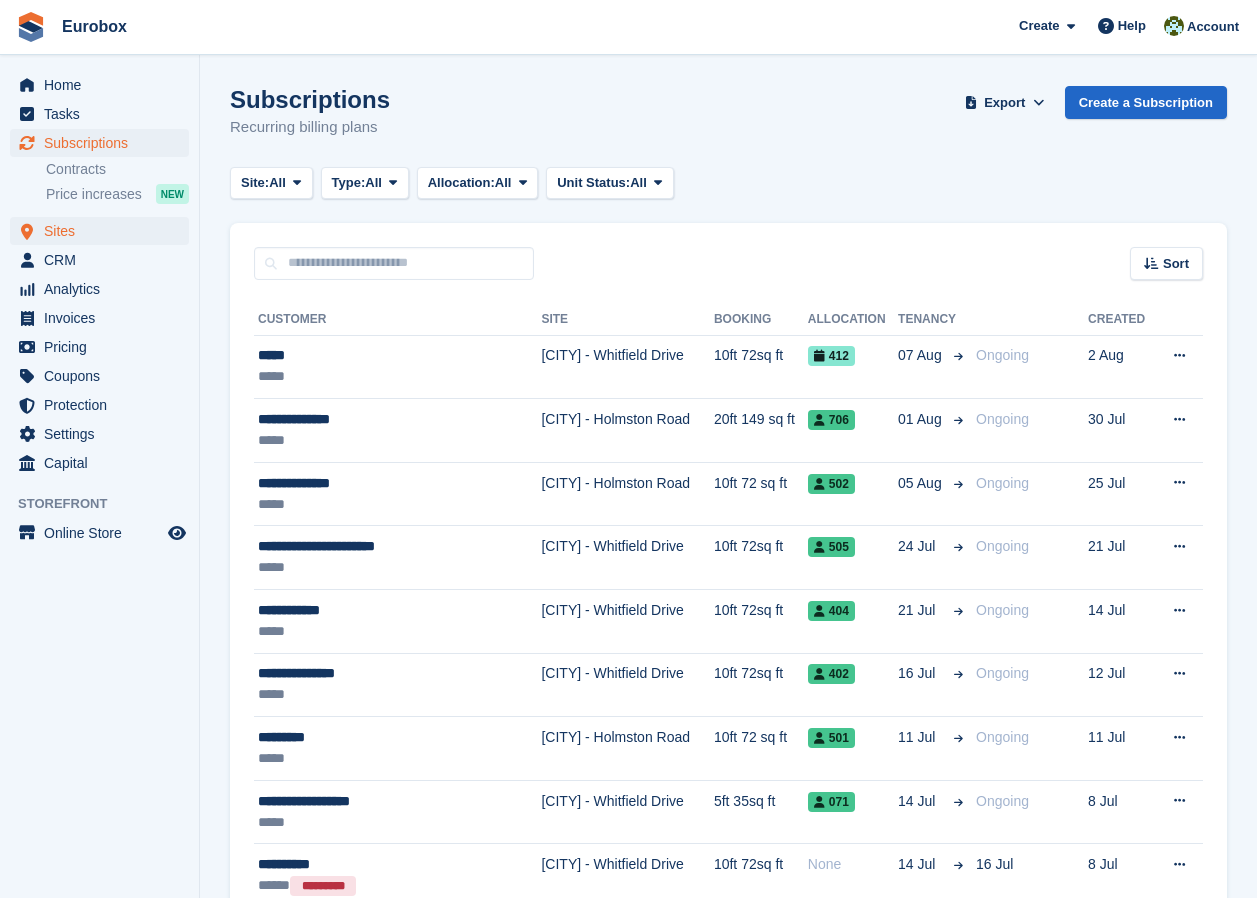 scroll, scrollTop: 0, scrollLeft: 0, axis: both 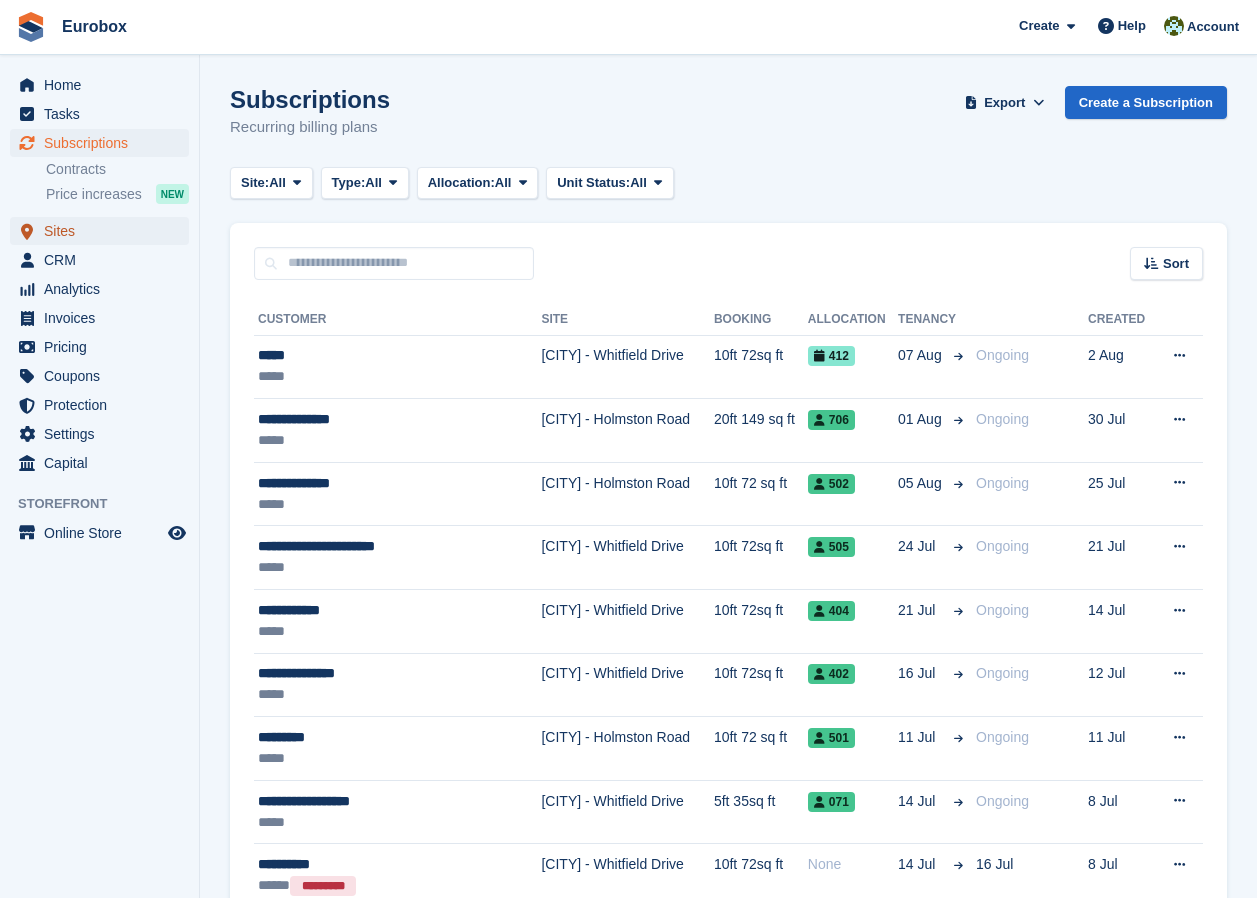 click on "Sites" at bounding box center (104, 231) 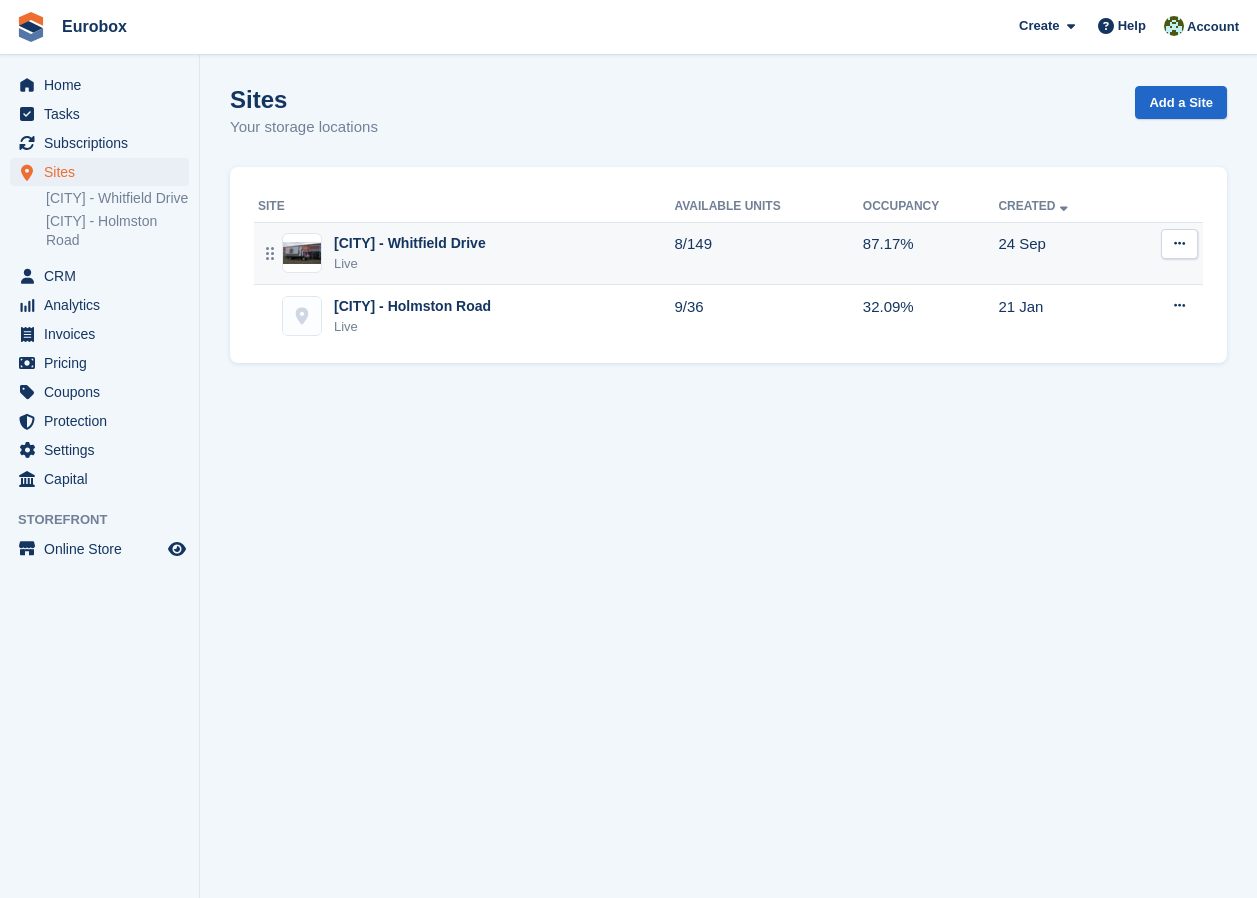 click on "[CITY] - Whitfield Drive" at bounding box center [410, 243] 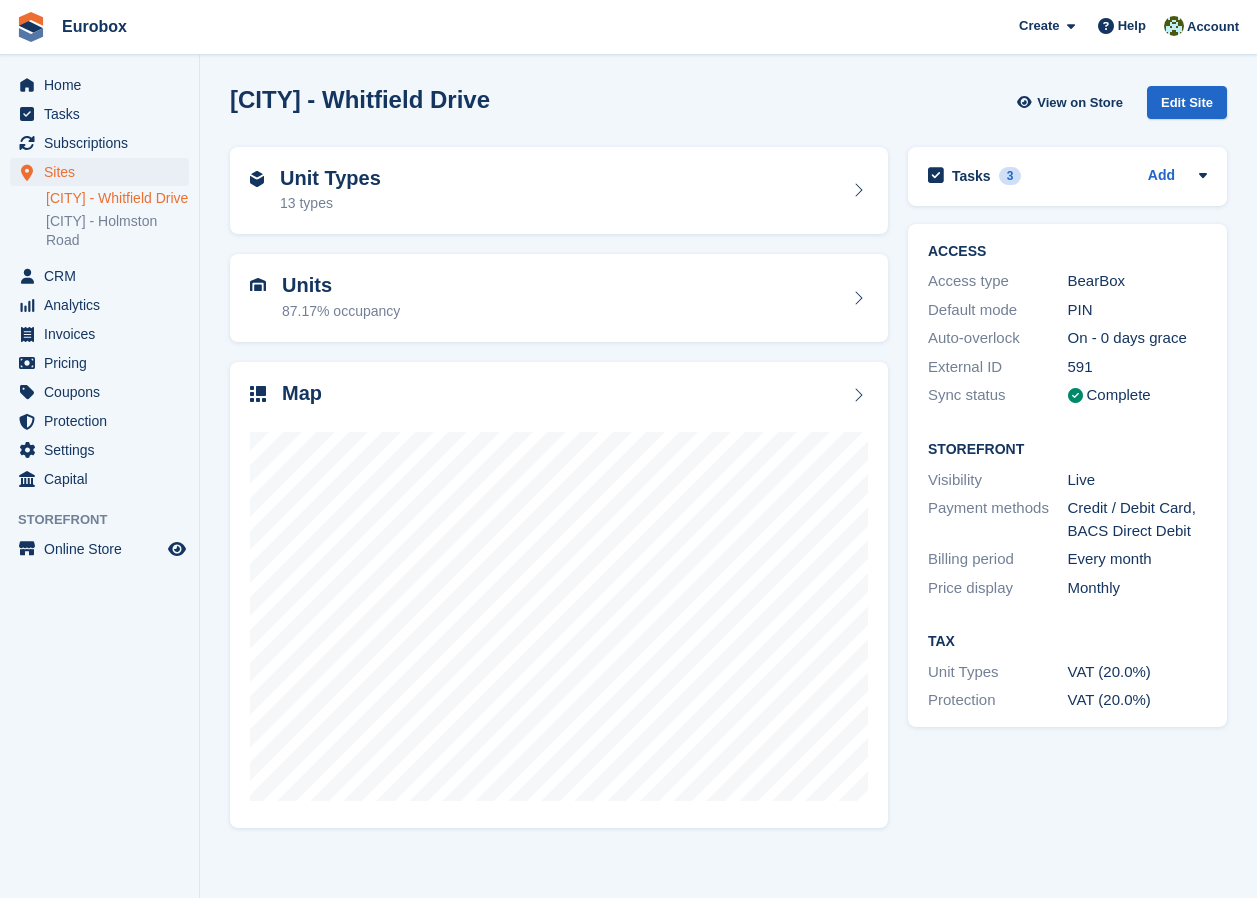 scroll, scrollTop: 0, scrollLeft: 0, axis: both 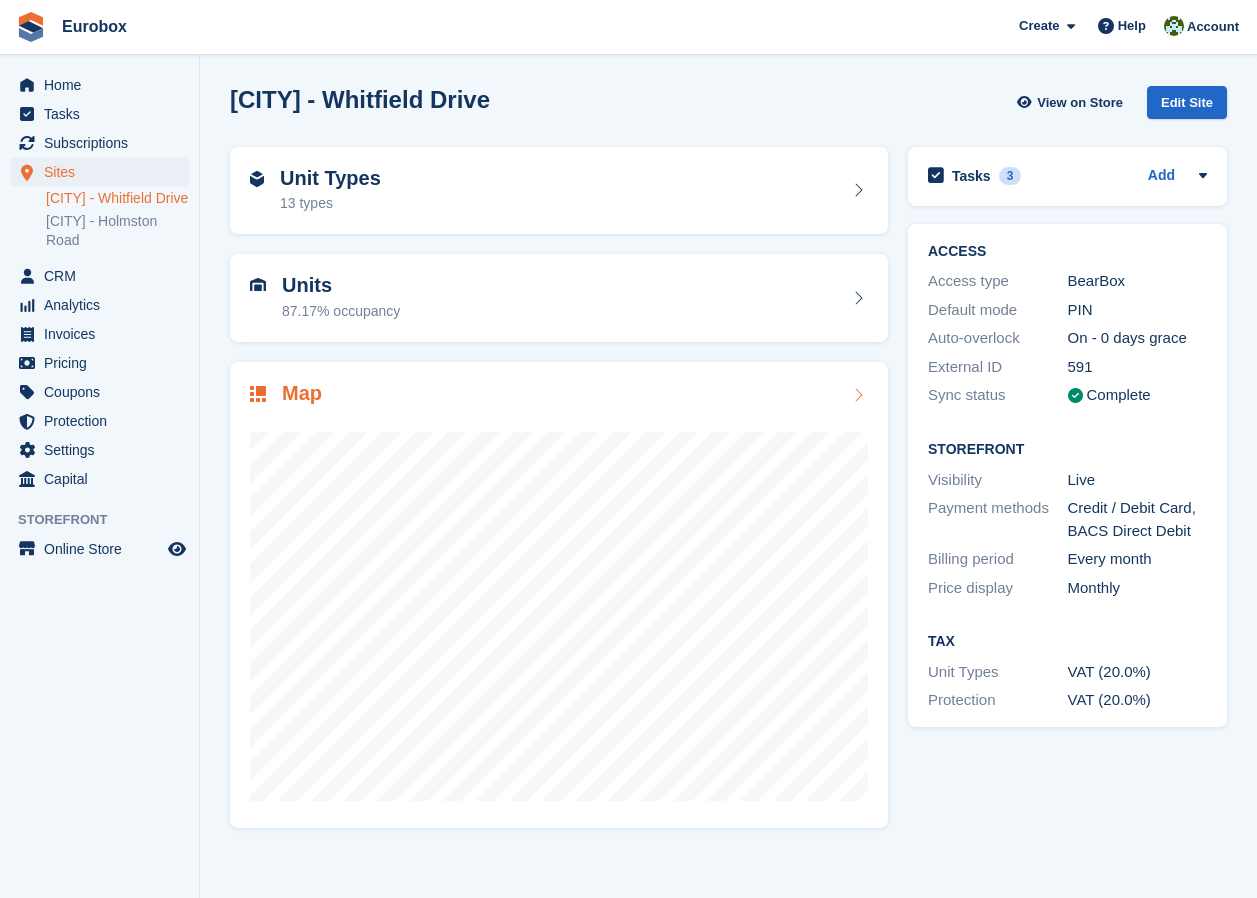click at bounding box center [858, 395] 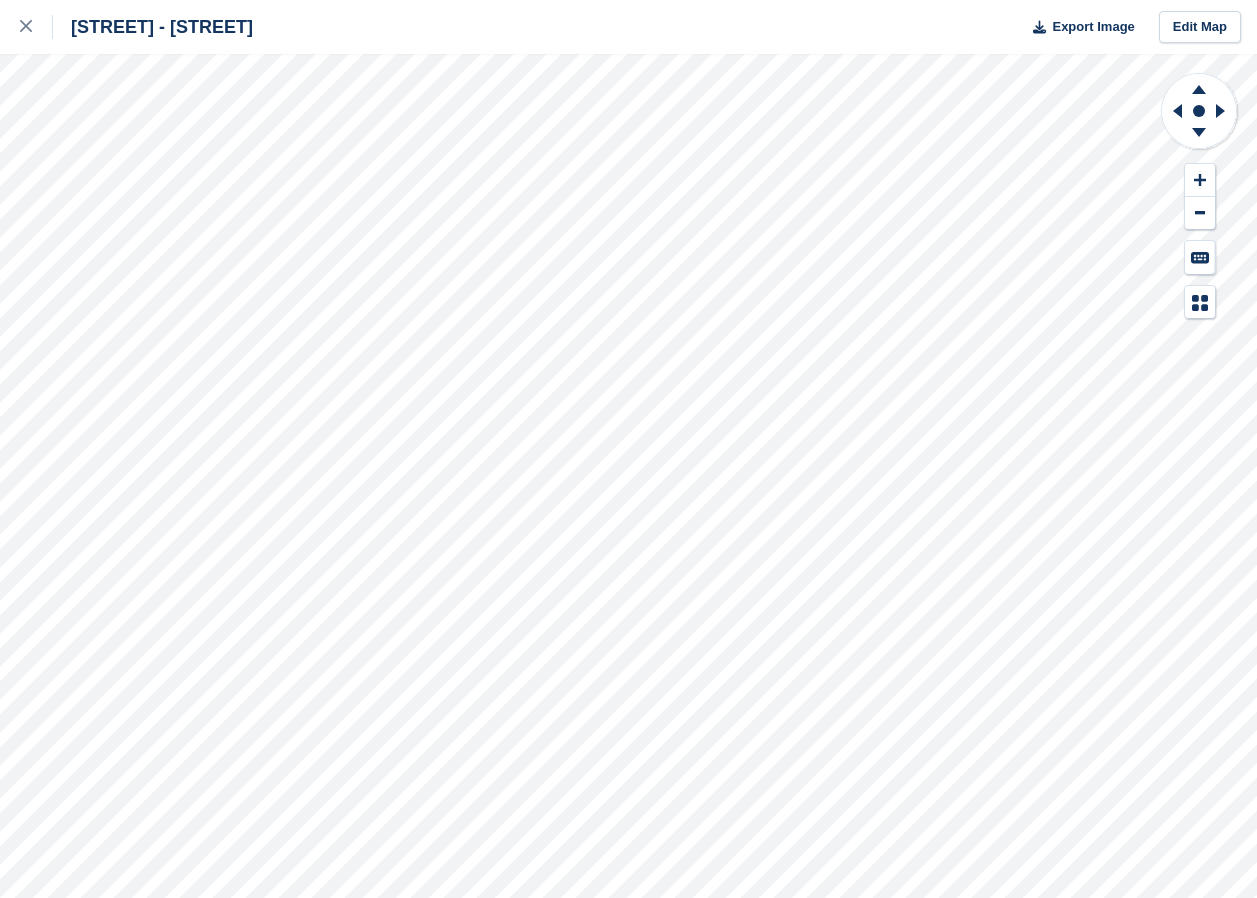 scroll, scrollTop: 0, scrollLeft: 0, axis: both 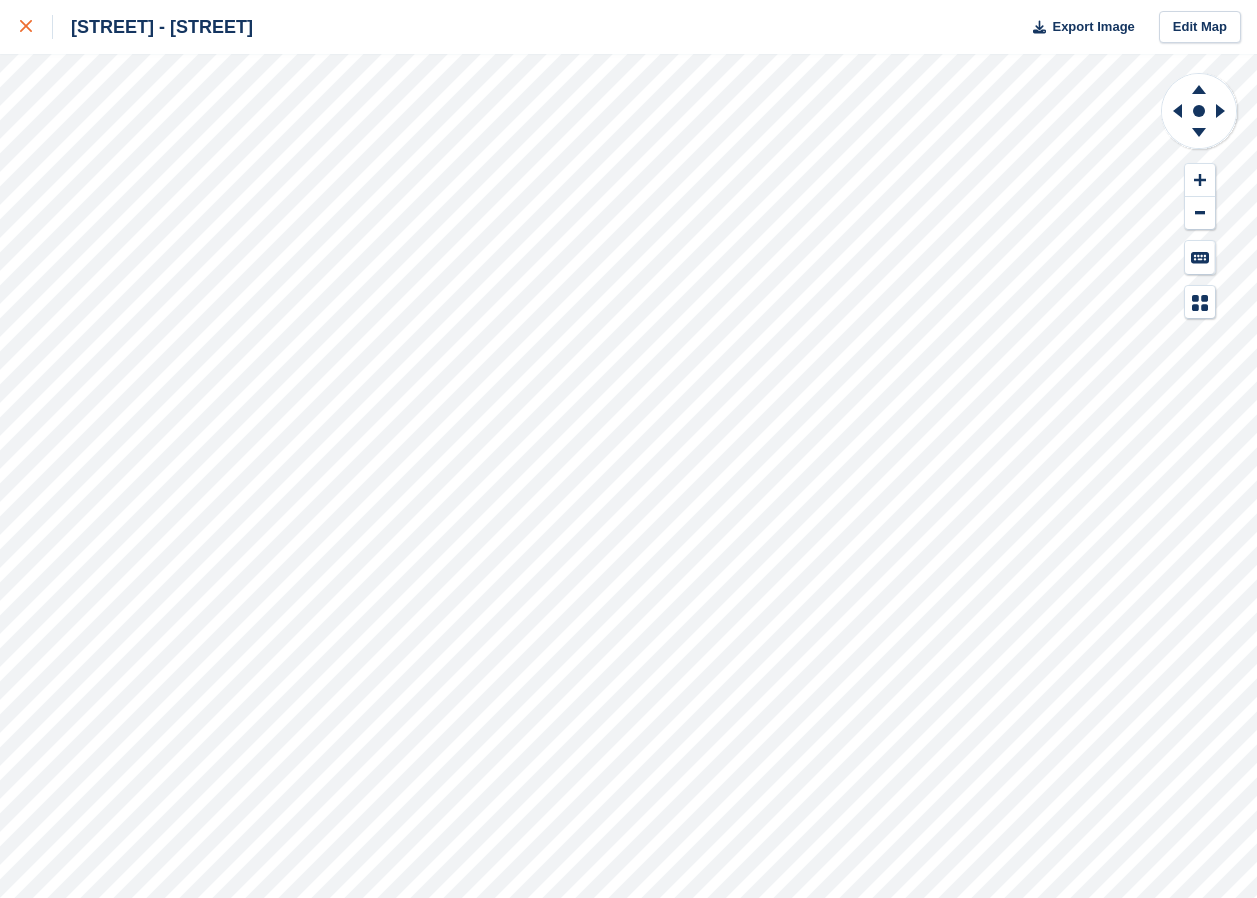 click 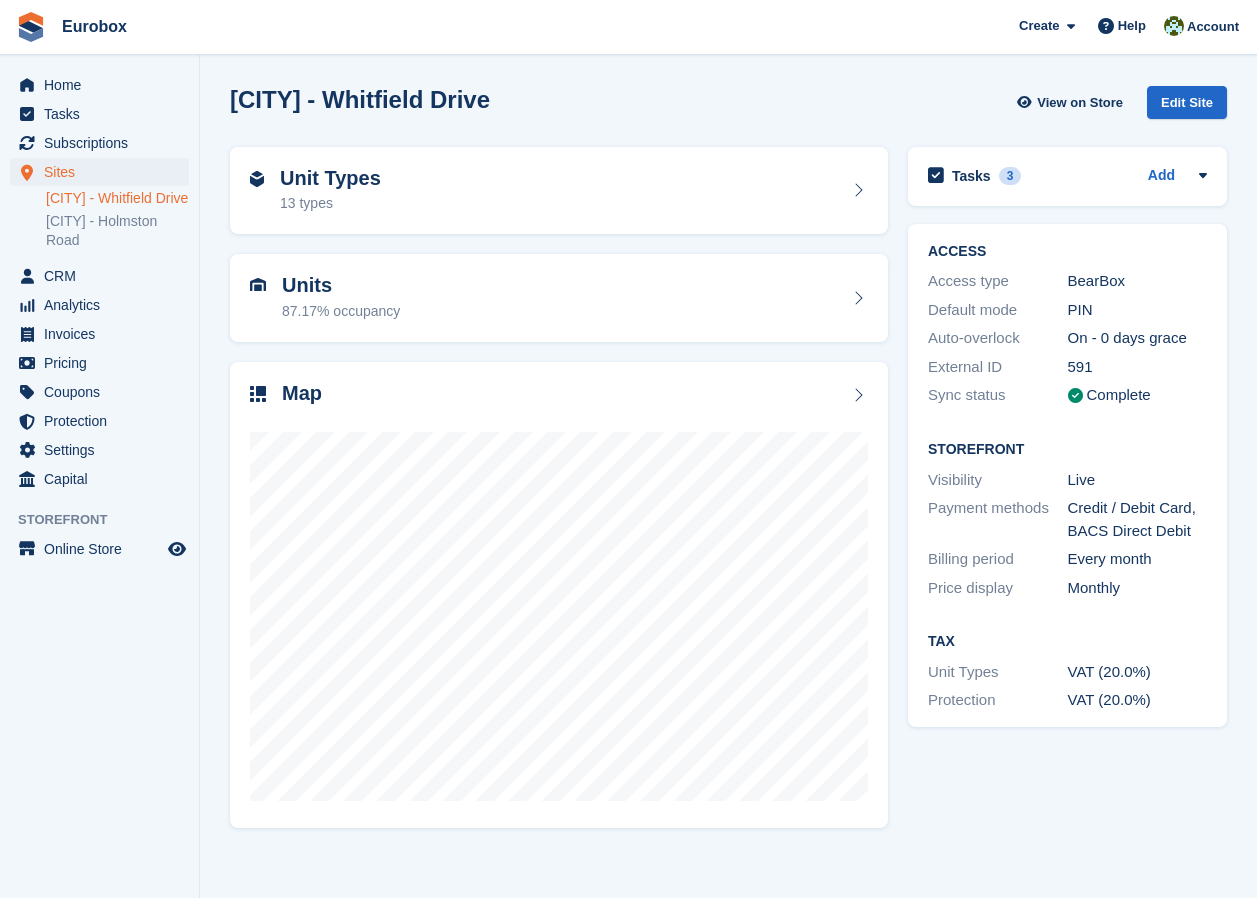 scroll, scrollTop: 0, scrollLeft: 0, axis: both 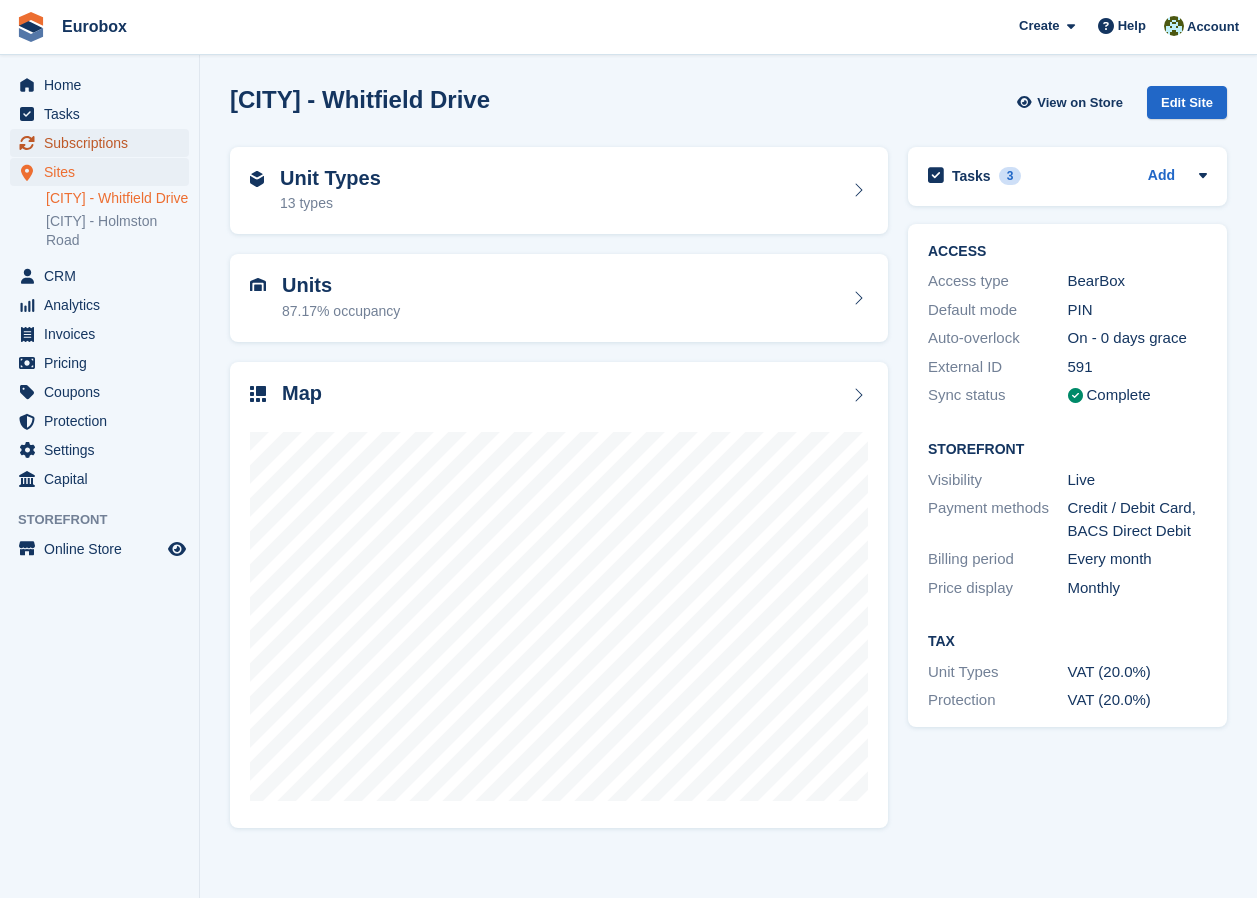 click on "Subscriptions" at bounding box center [104, 143] 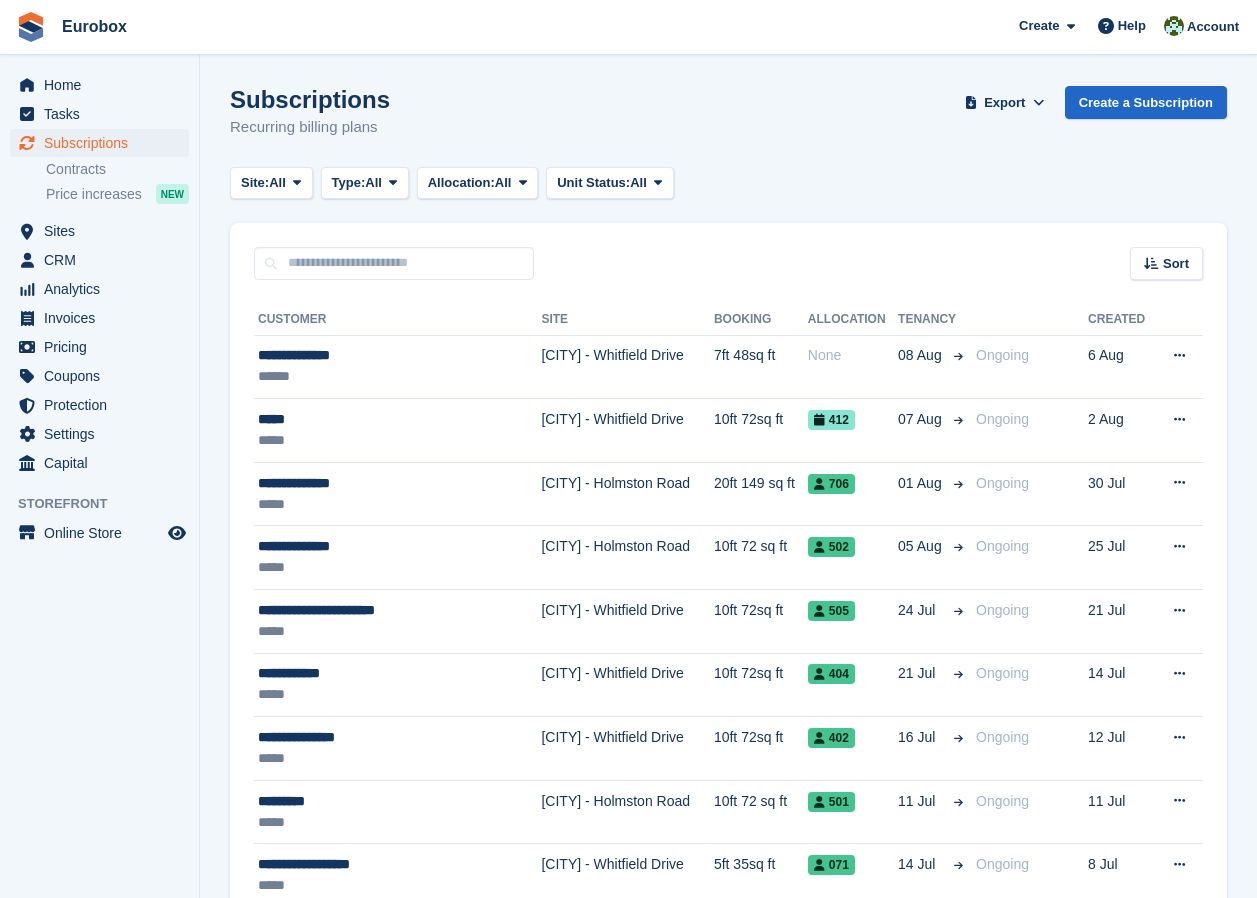 scroll, scrollTop: 0, scrollLeft: 0, axis: both 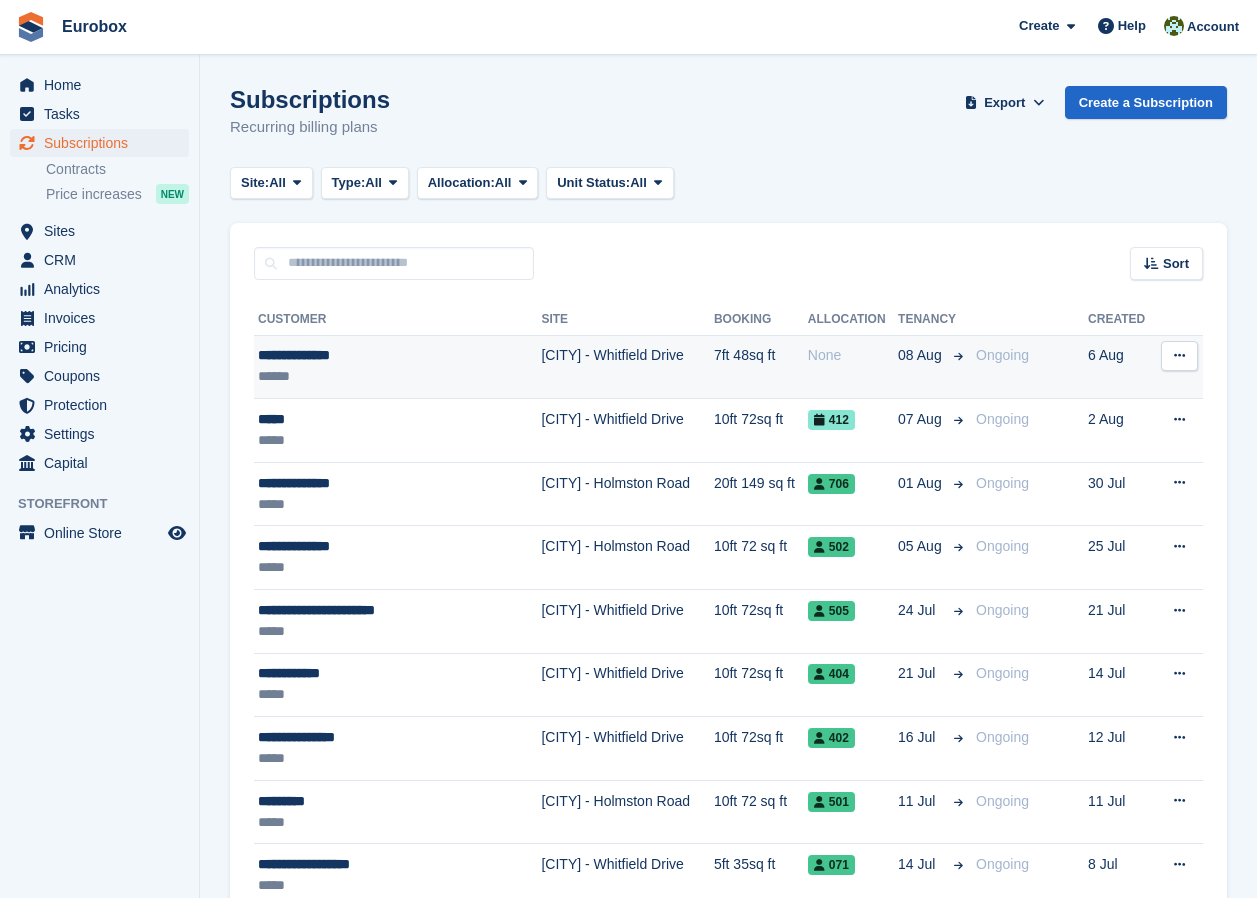 click on "**********" at bounding box center (380, 355) 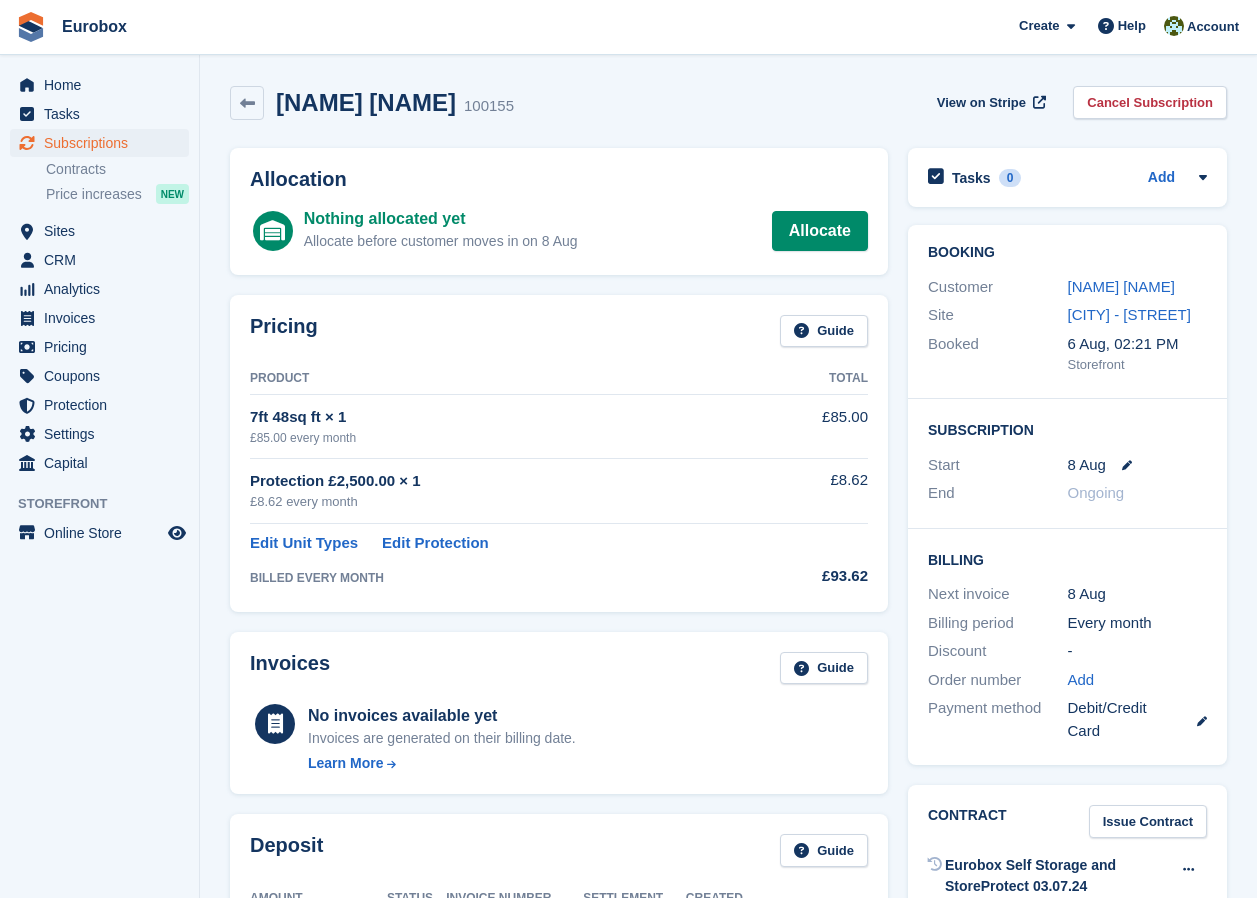 scroll, scrollTop: 0, scrollLeft: 0, axis: both 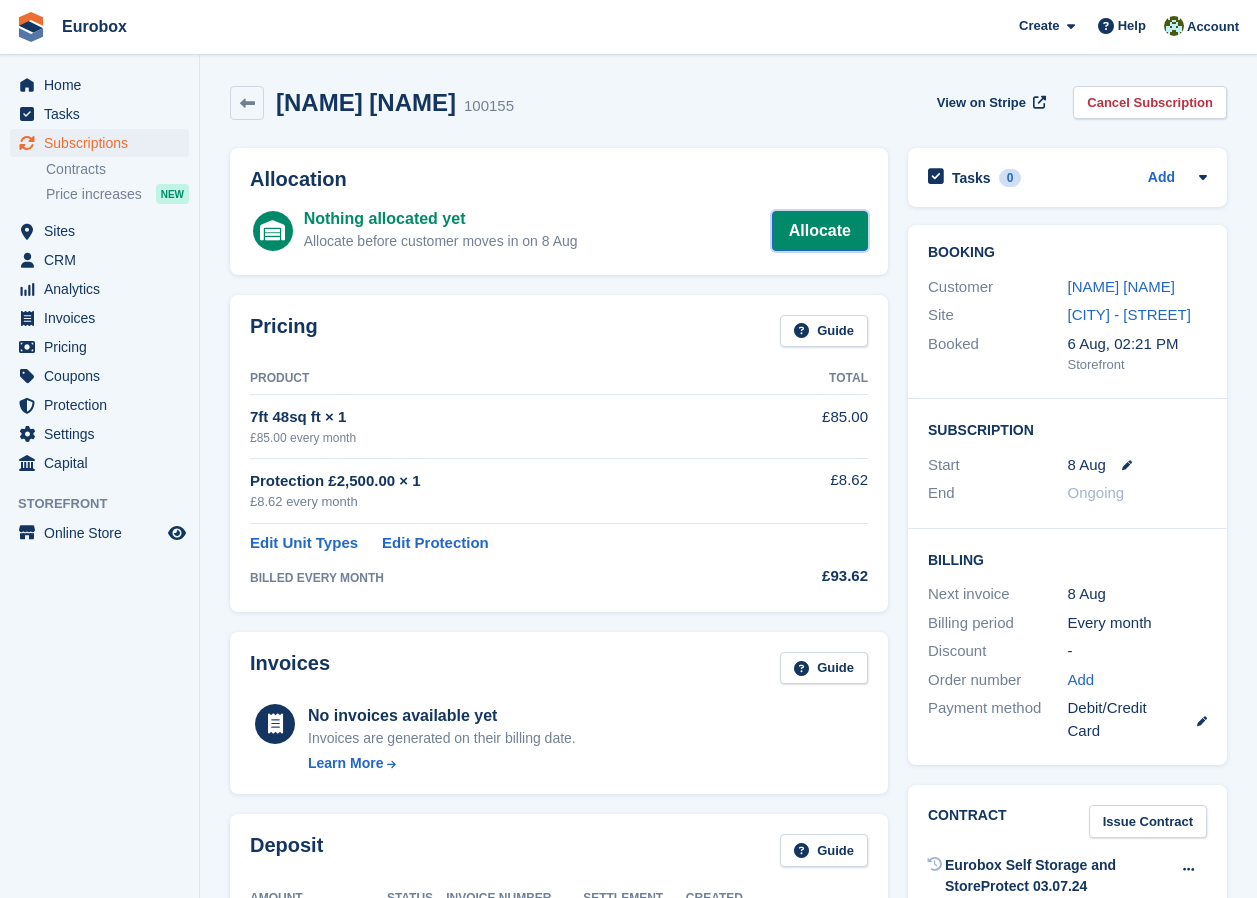 click on "Allocate" at bounding box center (820, 231) 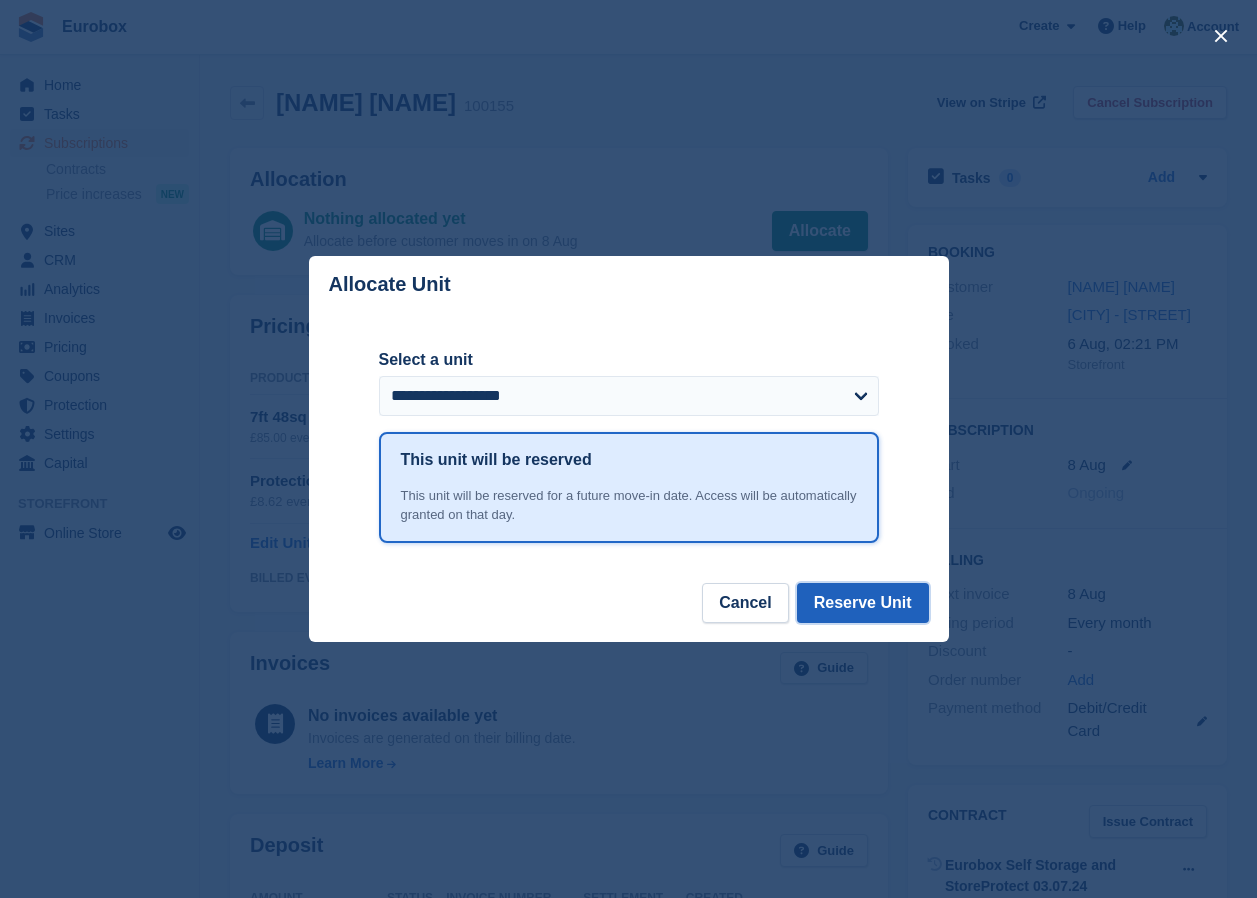 click on "Reserve Unit" at bounding box center [863, 603] 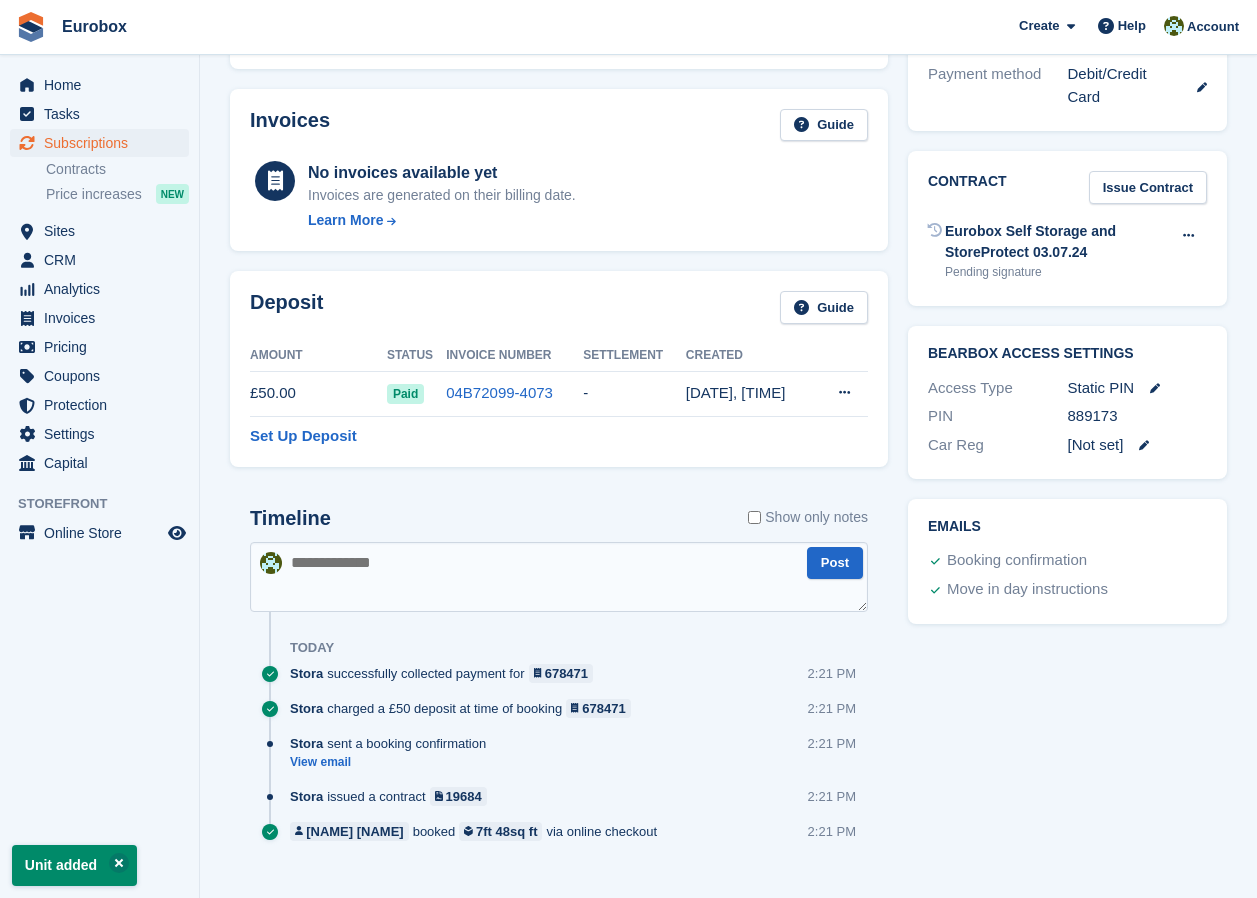 scroll, scrollTop: 663, scrollLeft: 0, axis: vertical 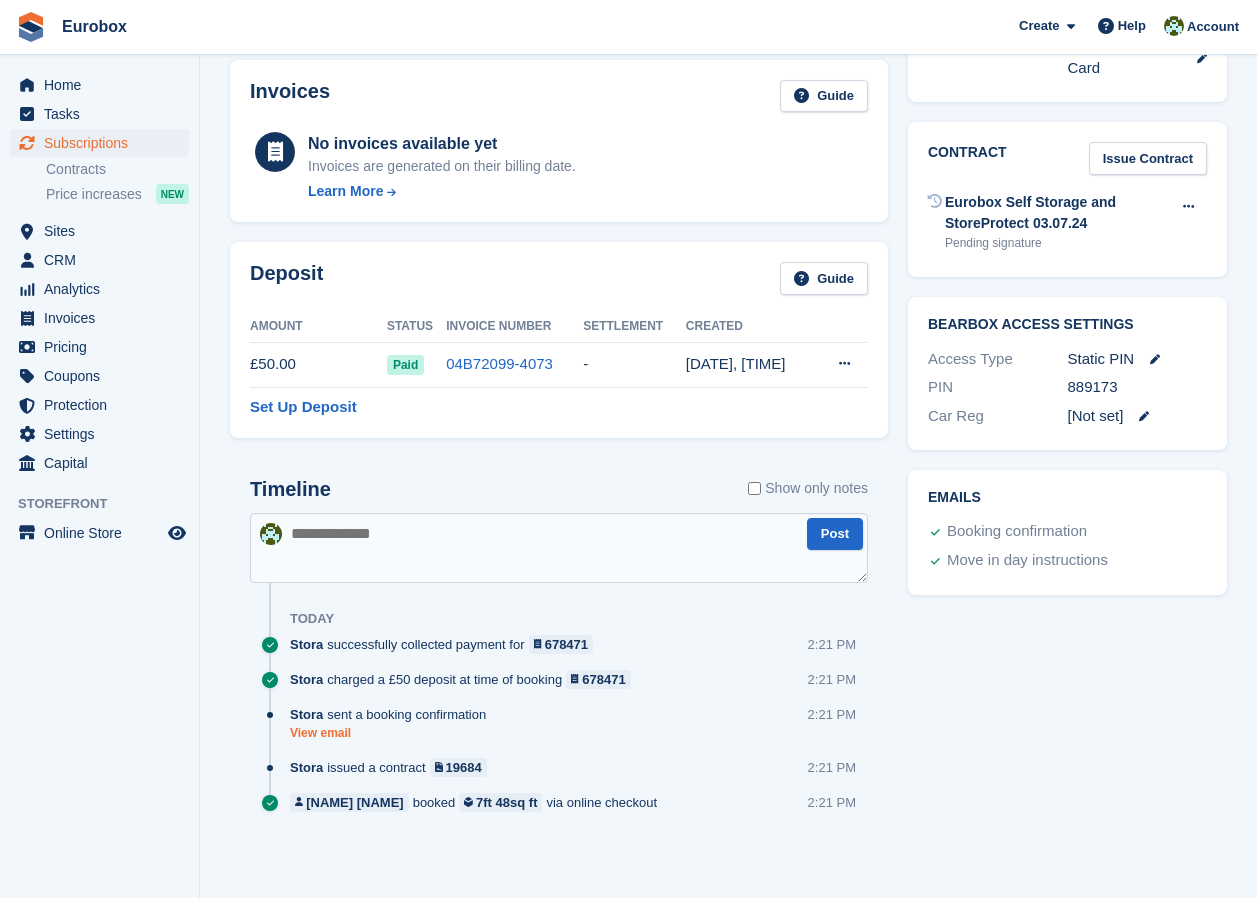 click on "View email" at bounding box center (393, 733) 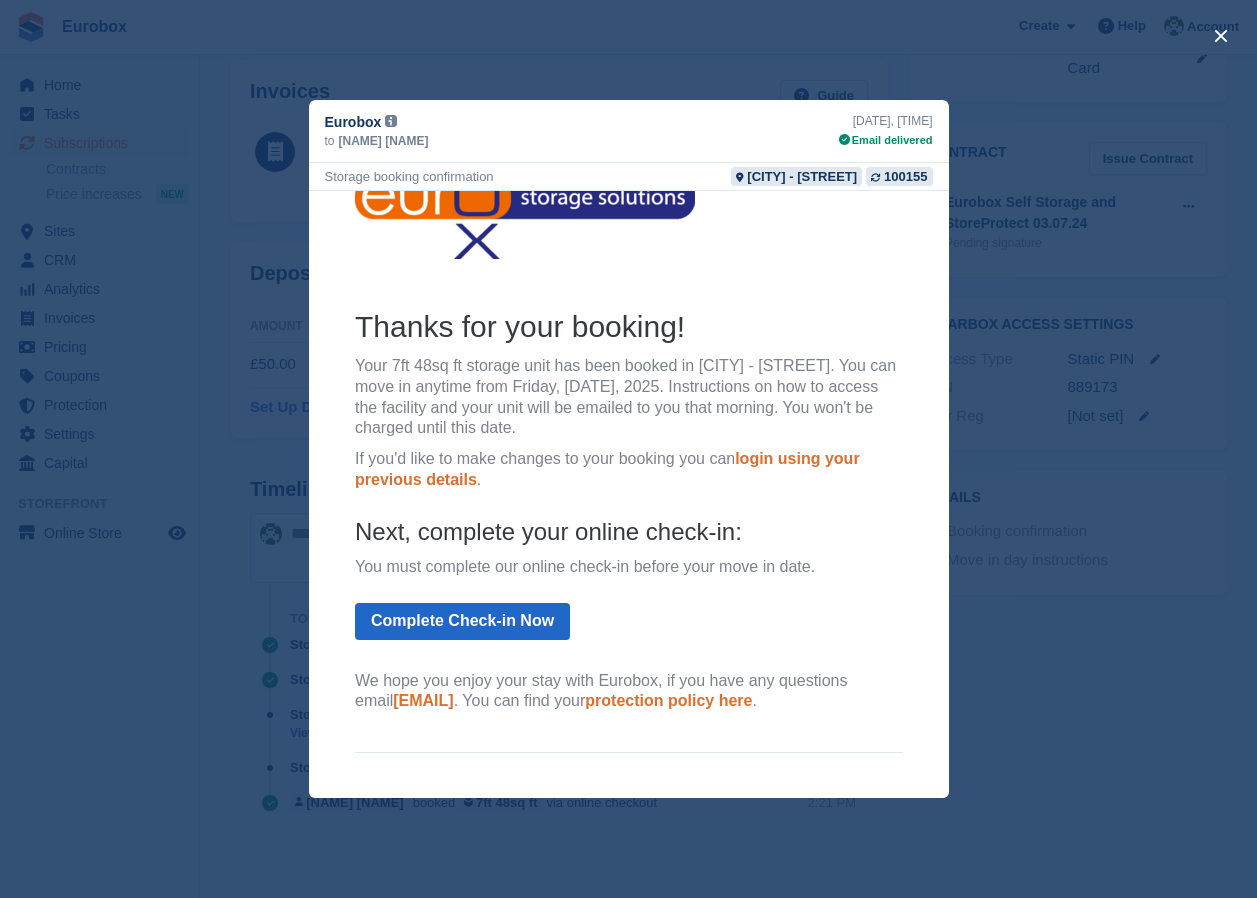 scroll, scrollTop: 0, scrollLeft: 0, axis: both 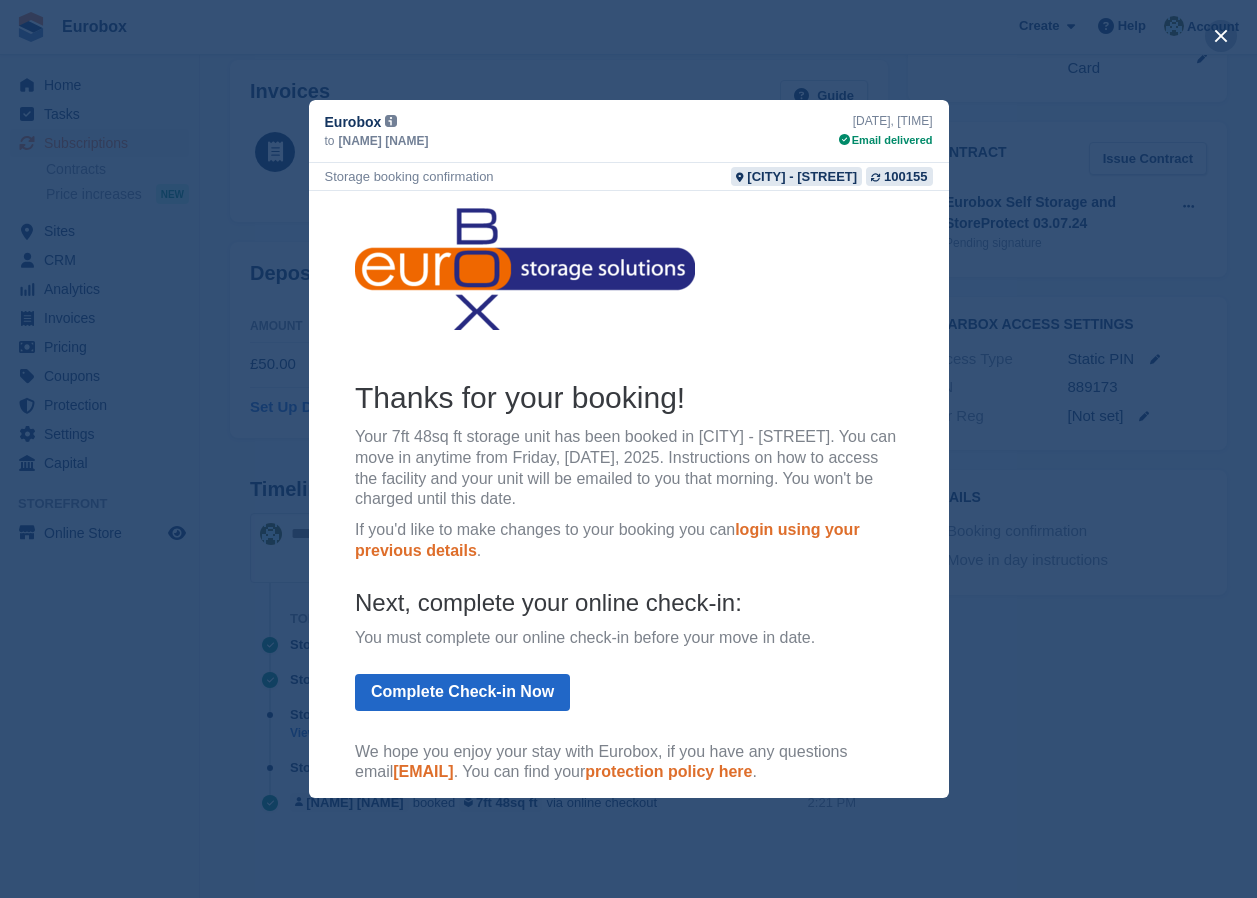 click at bounding box center (1221, 36) 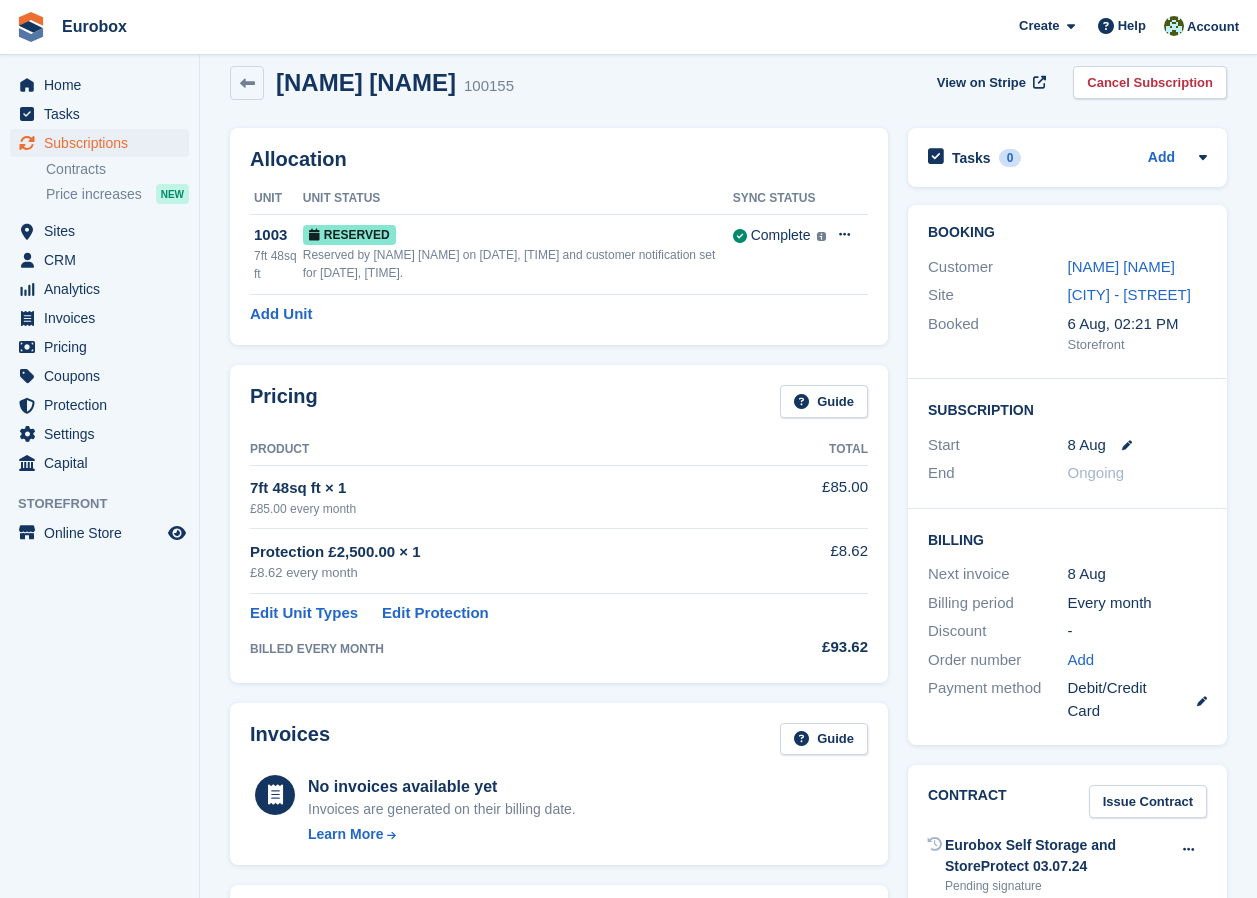 scroll, scrollTop: 0, scrollLeft: 0, axis: both 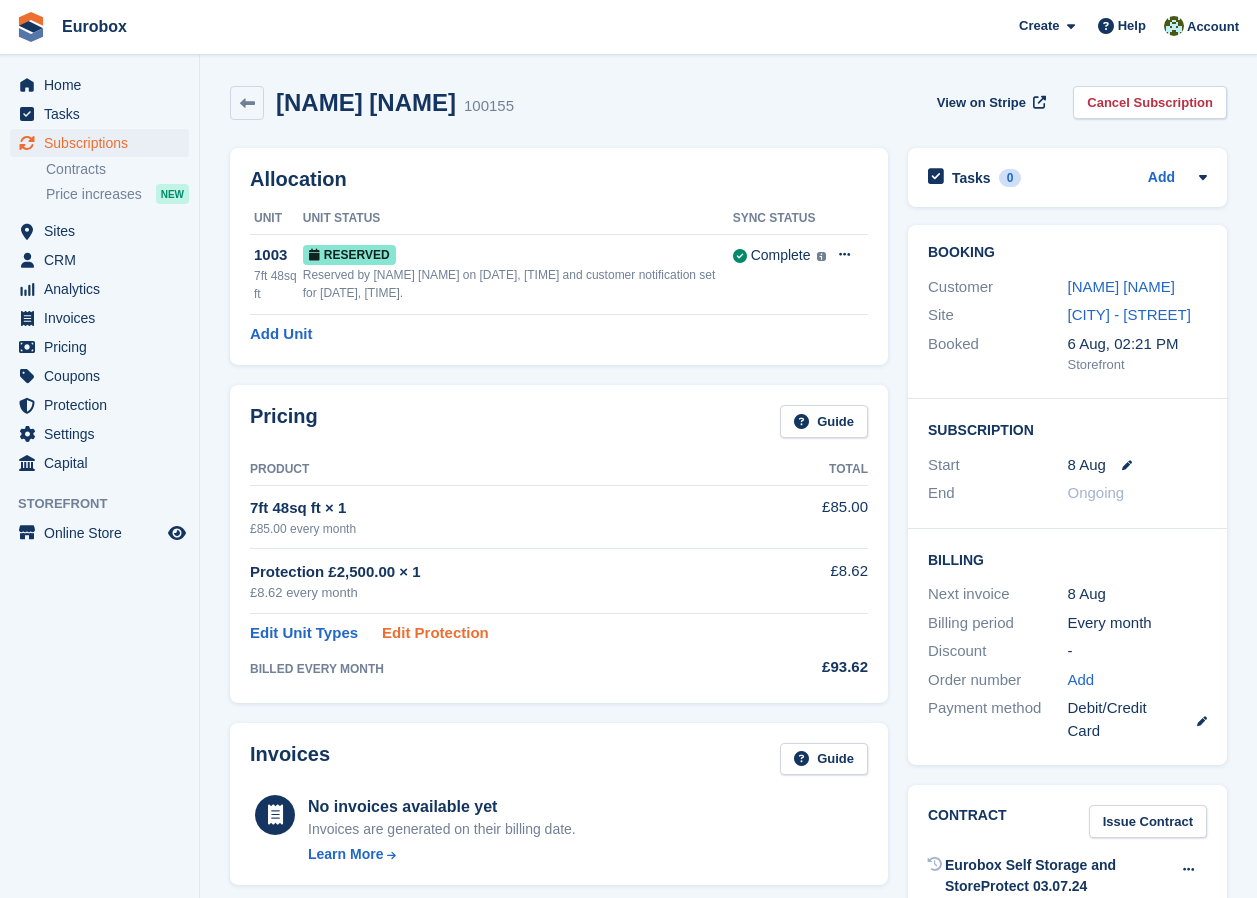 click on "Edit Protection" at bounding box center [435, 633] 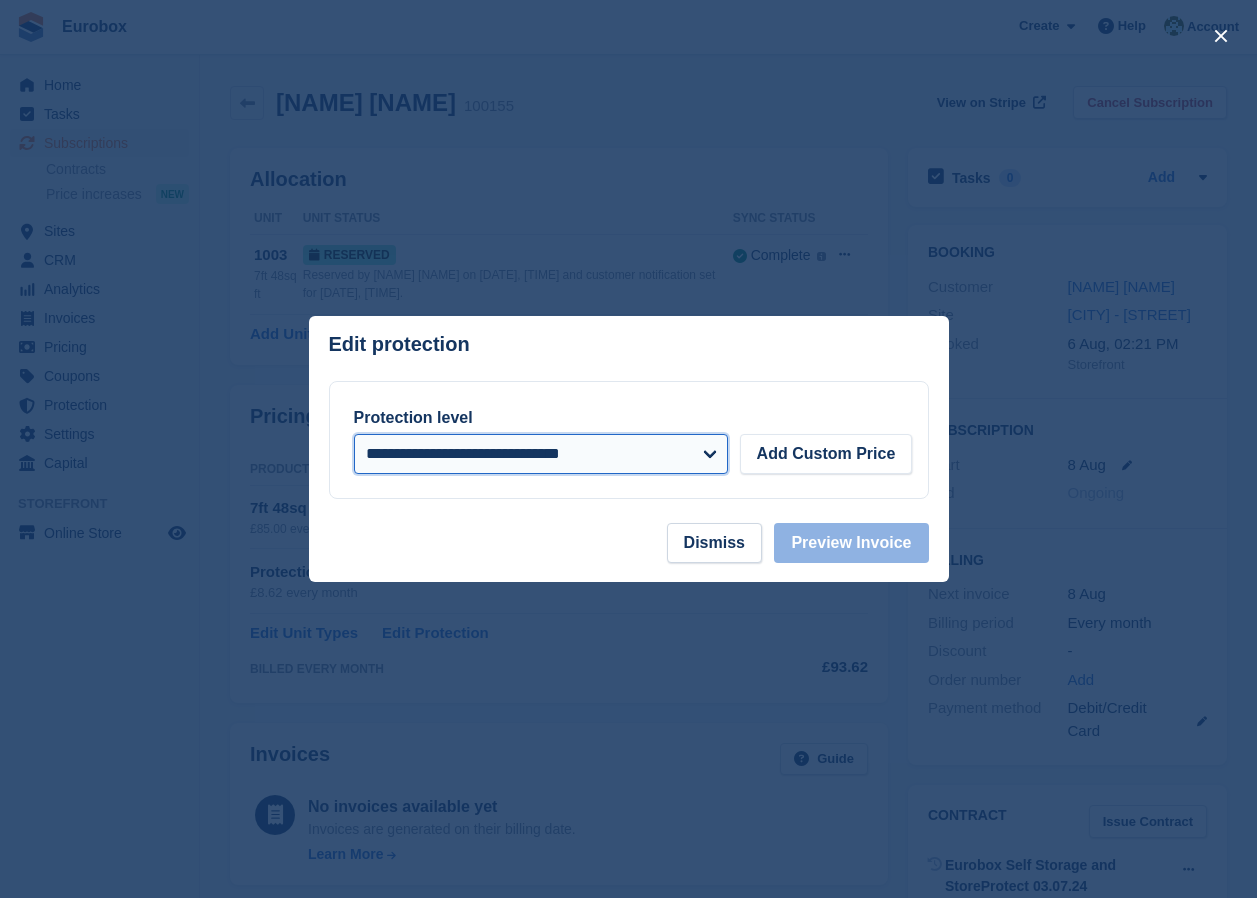 click on "**********" at bounding box center [541, 454] 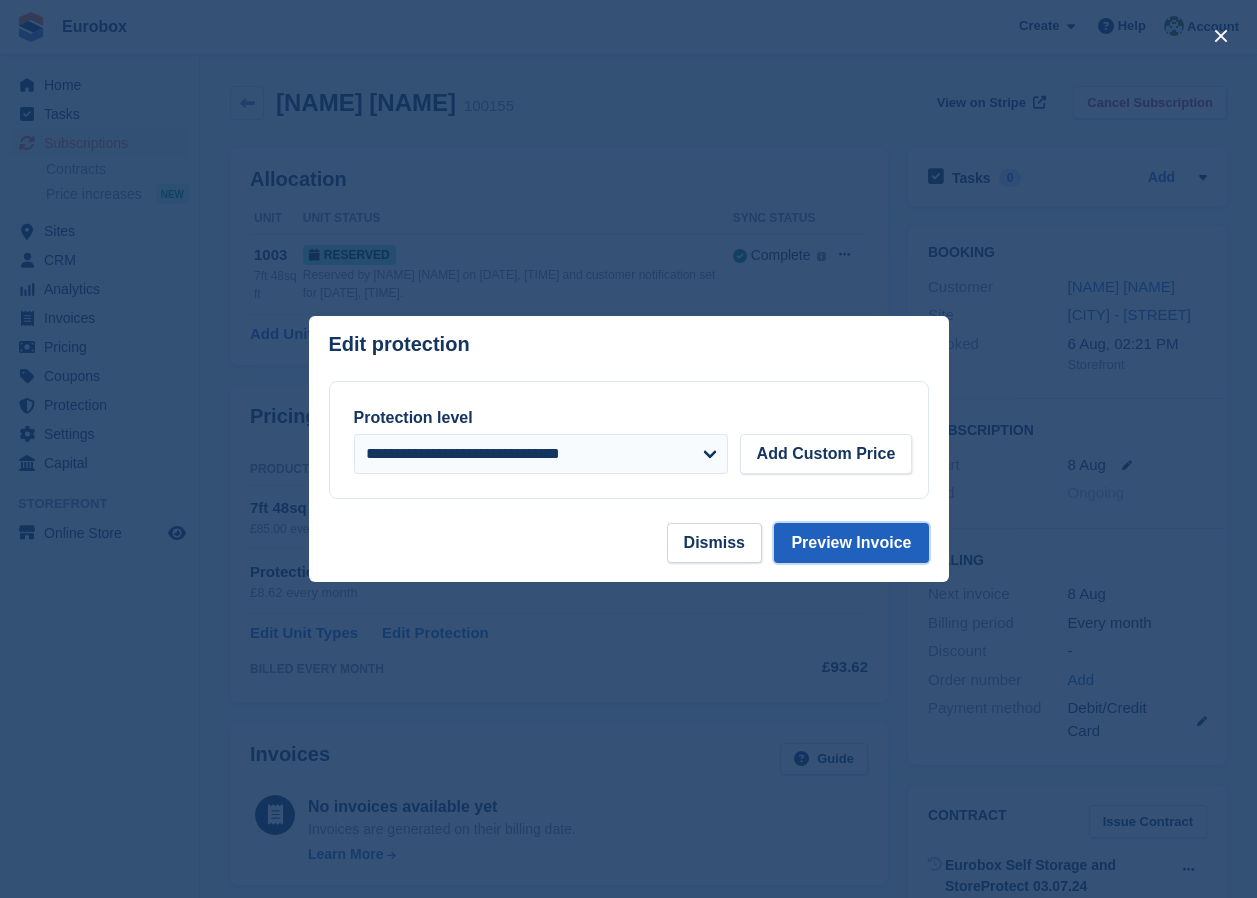 click on "Preview Invoice" at bounding box center [851, 543] 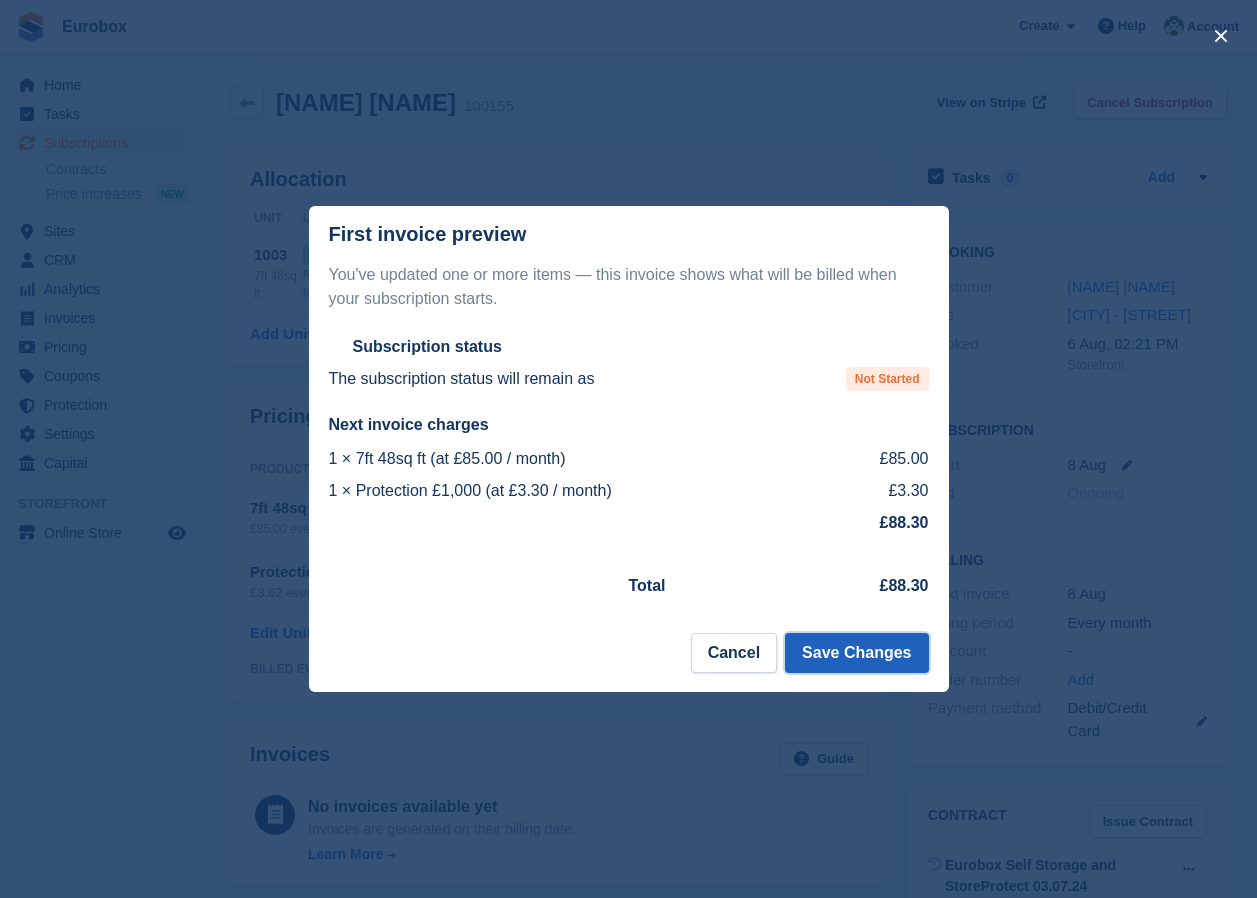 click on "Save Changes" at bounding box center (856, 653) 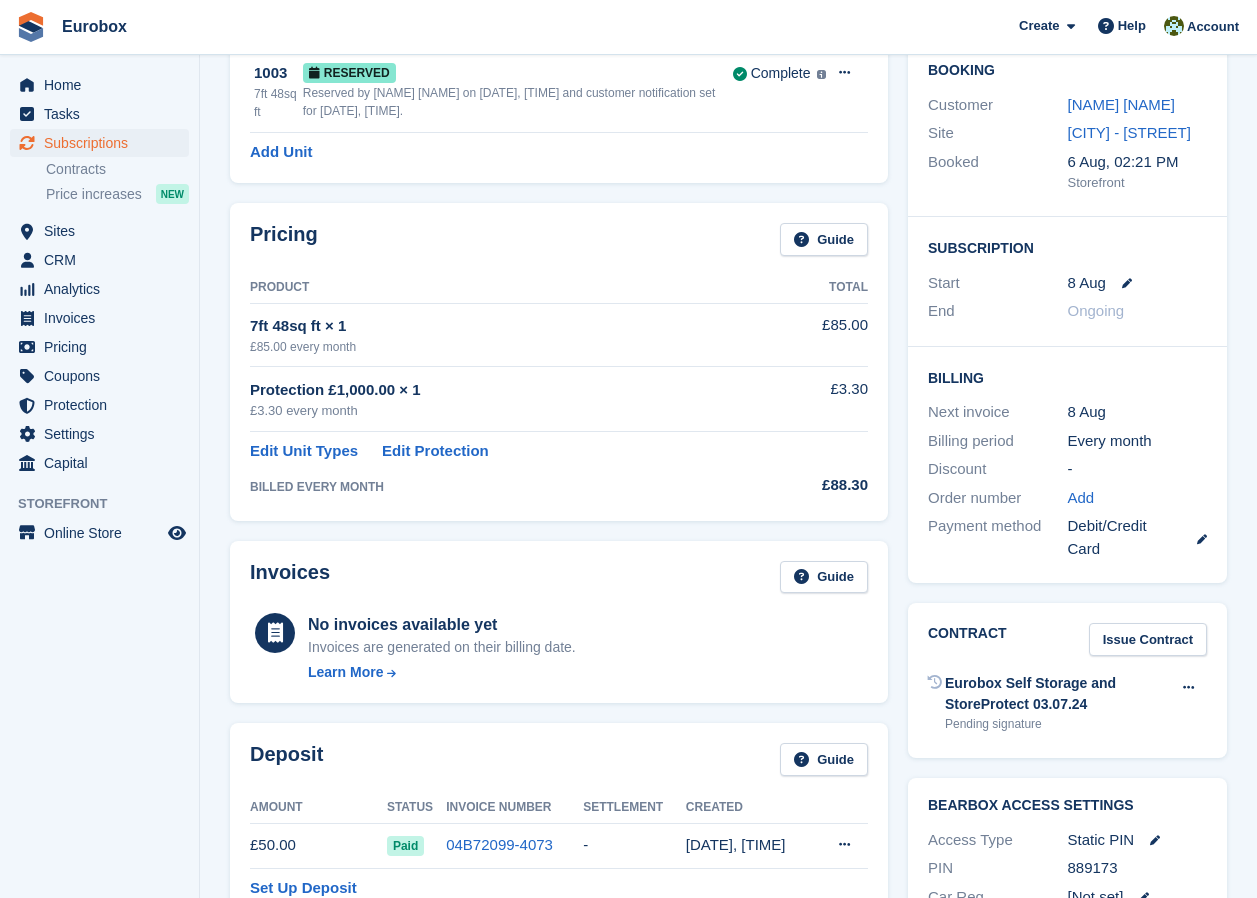 scroll, scrollTop: 0, scrollLeft: 0, axis: both 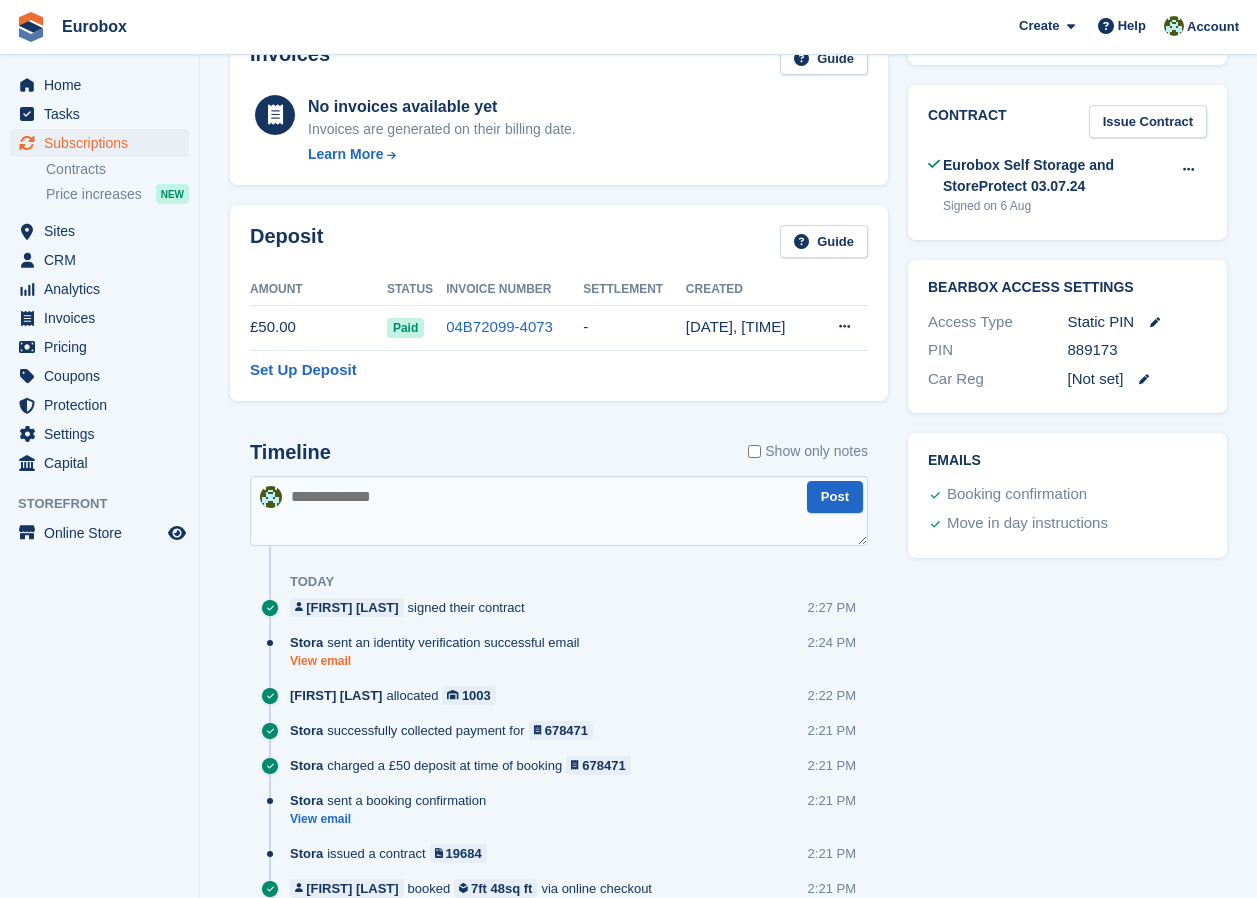 click on "View email" at bounding box center [439, 661] 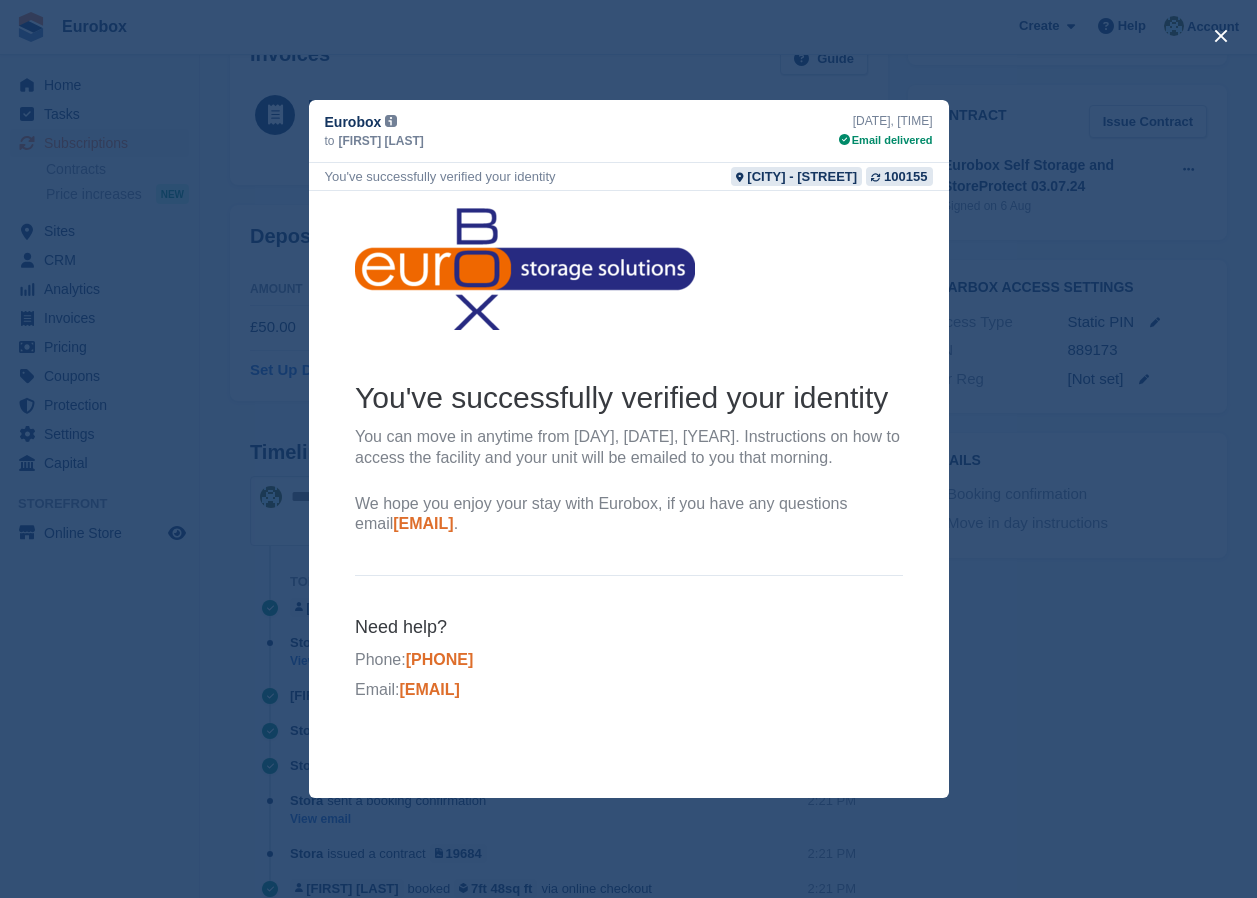 scroll, scrollTop: 0, scrollLeft: 0, axis: both 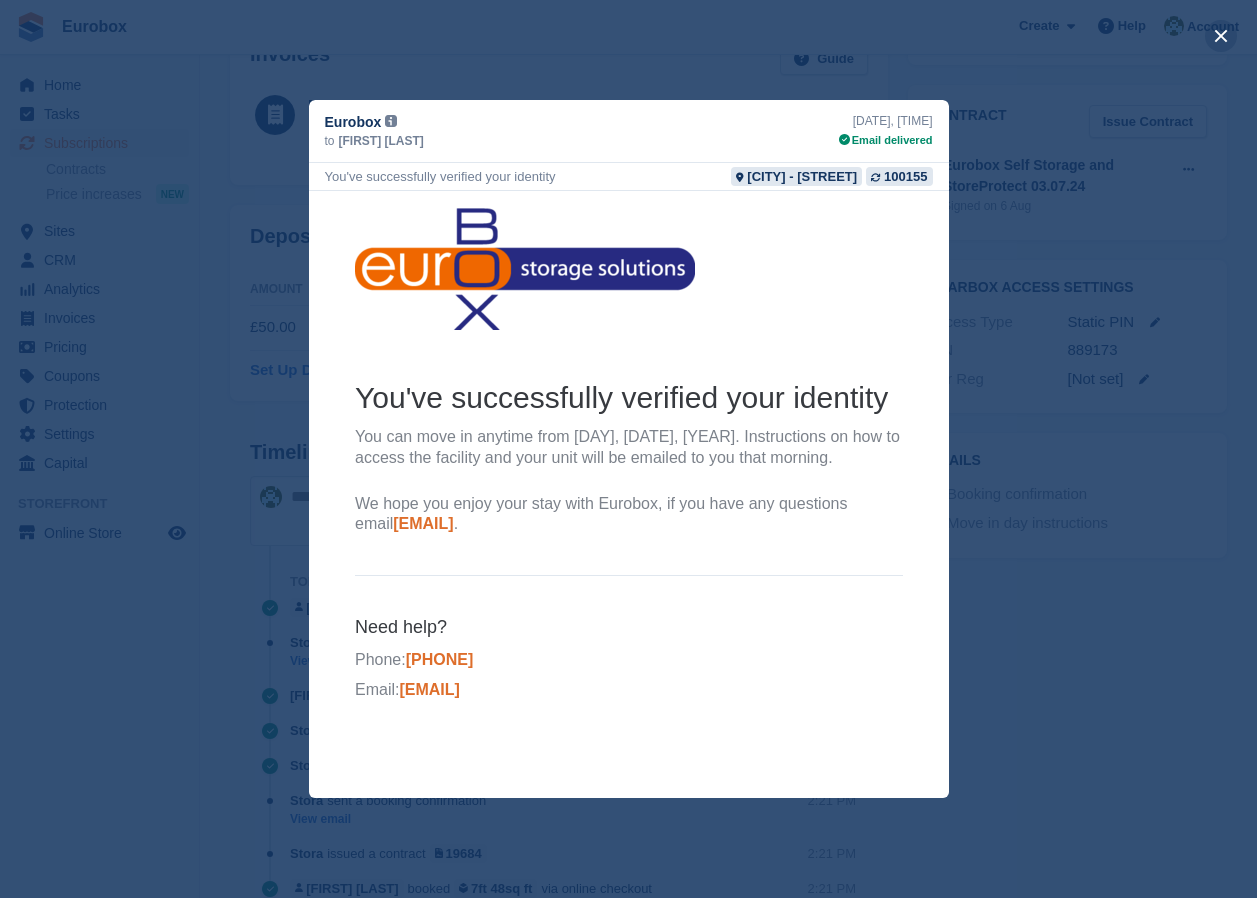 click at bounding box center (1221, 36) 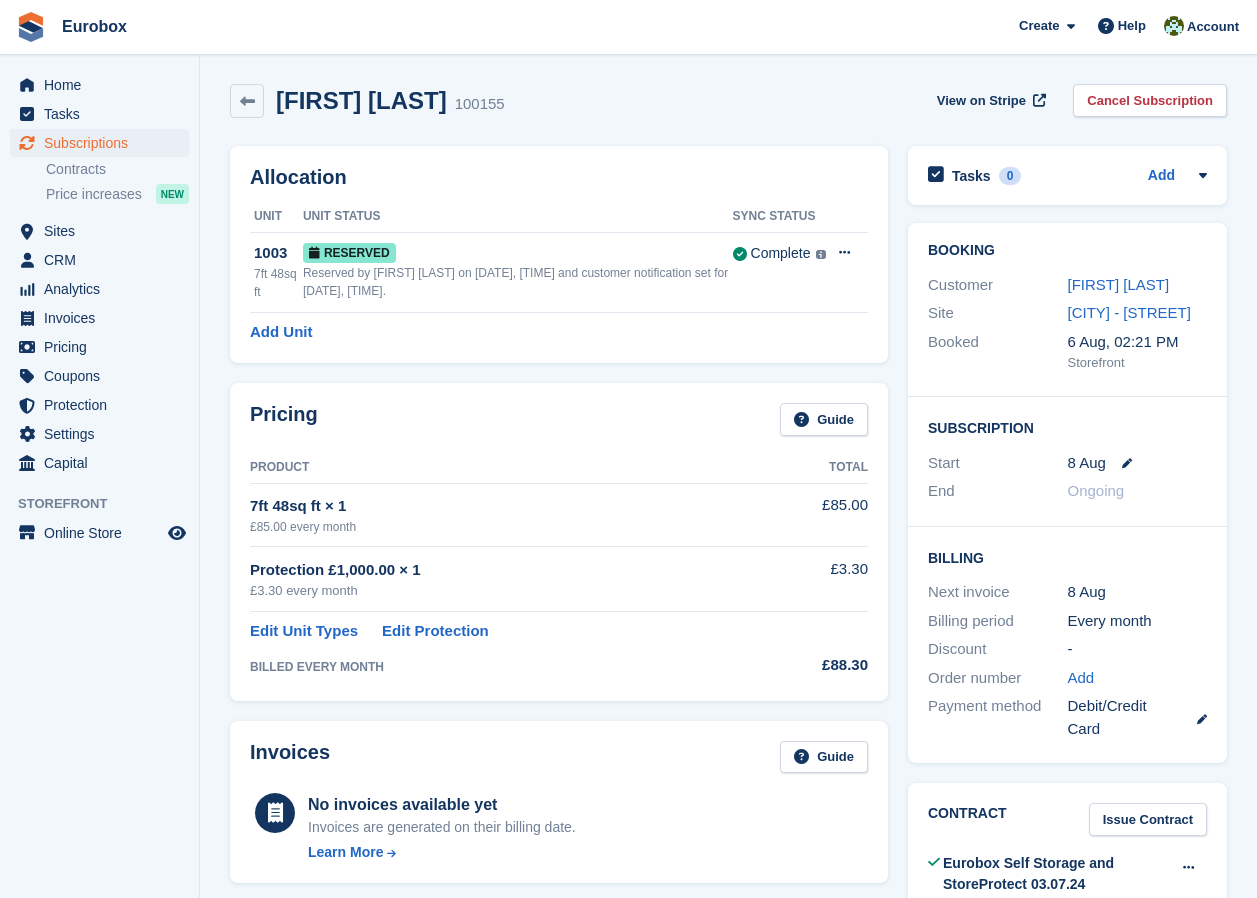 scroll, scrollTop: 0, scrollLeft: 0, axis: both 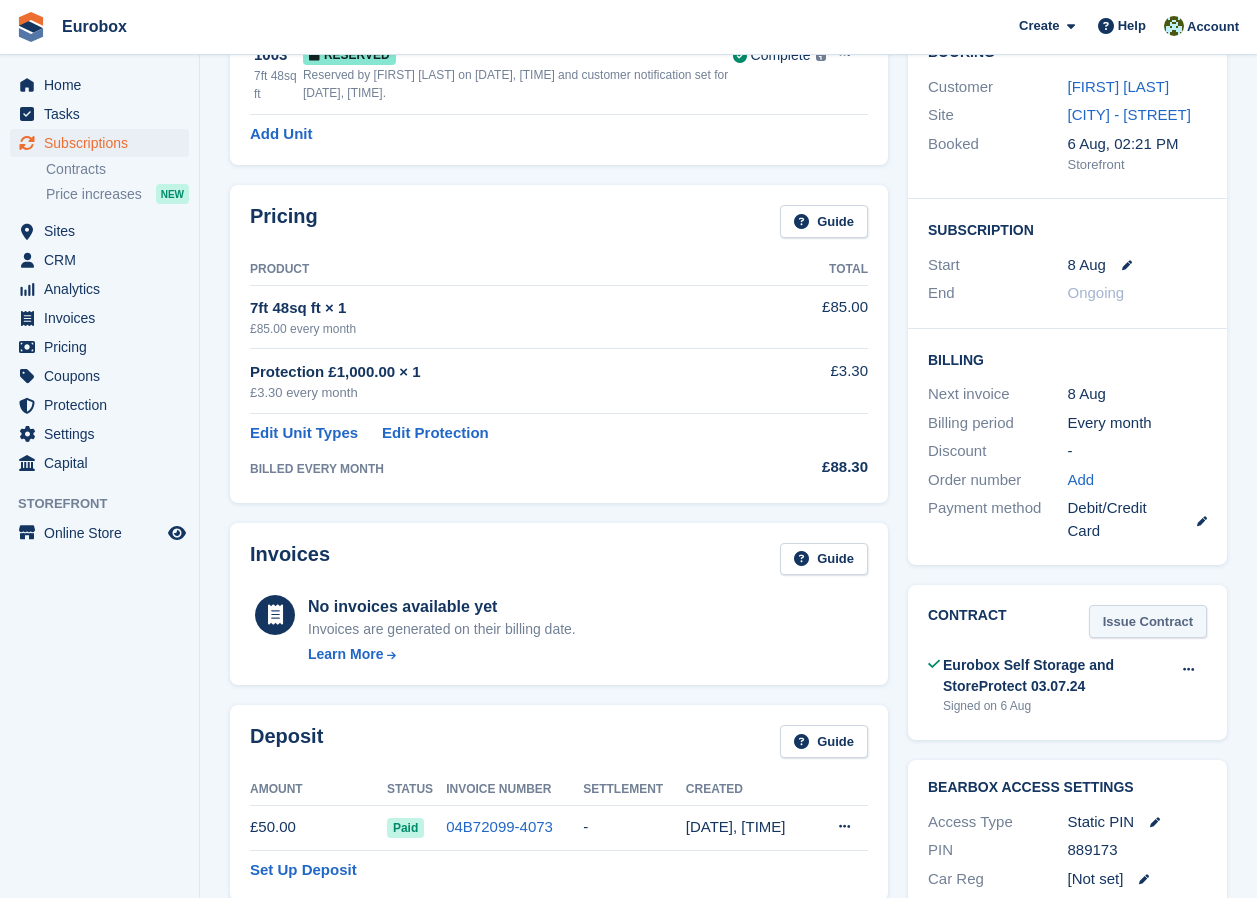 click on "Issue Contract" at bounding box center (1148, 621) 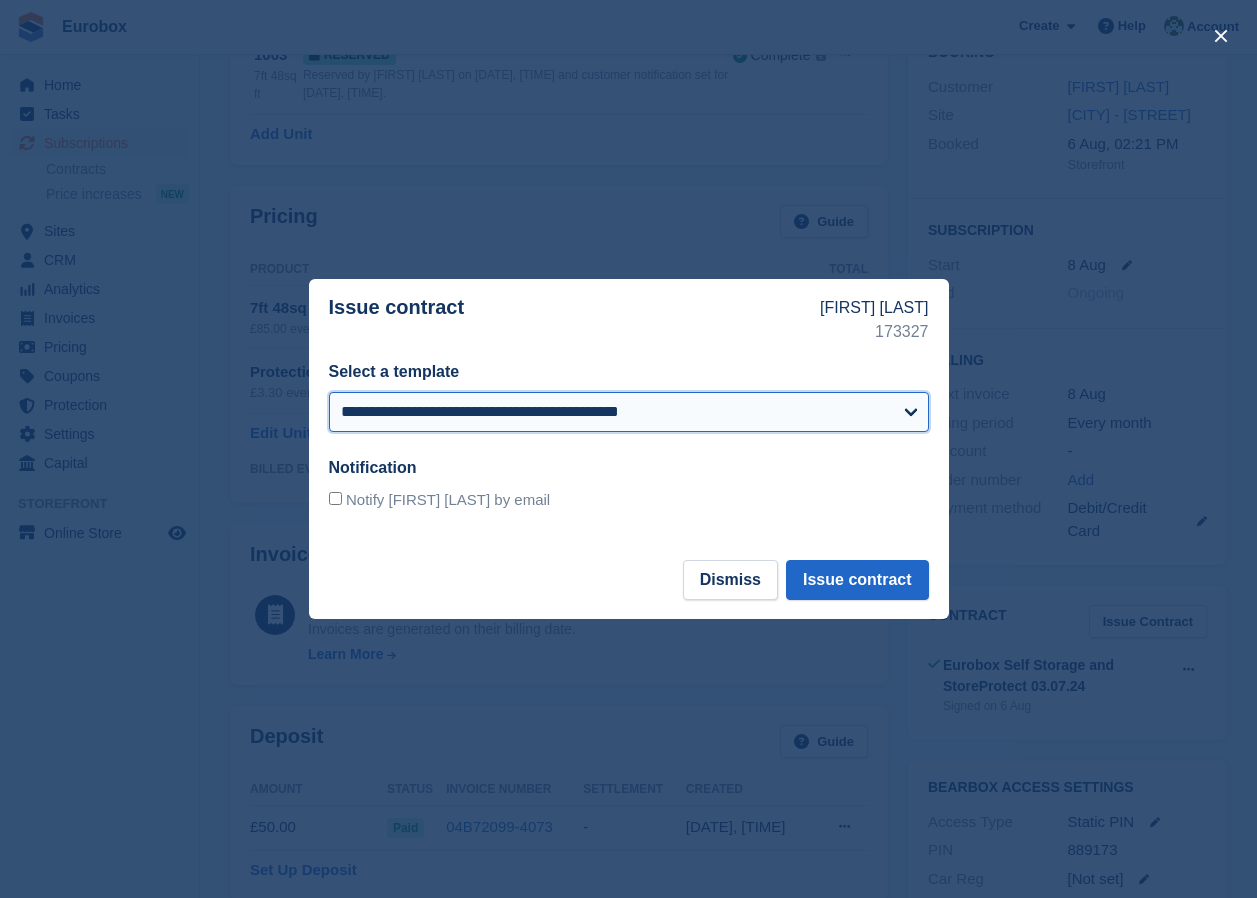 click on "**********" at bounding box center (629, 412) 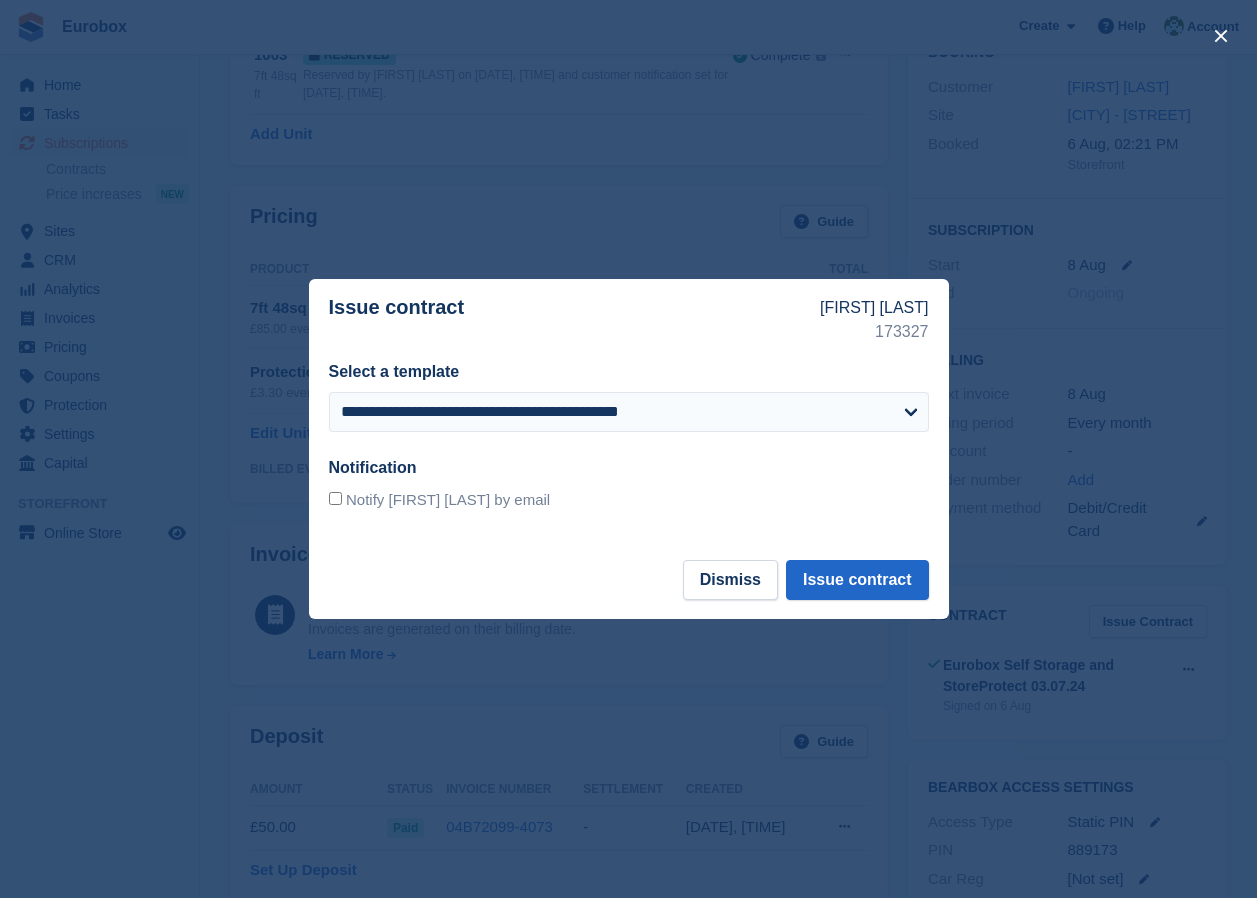 click at bounding box center (628, 449) 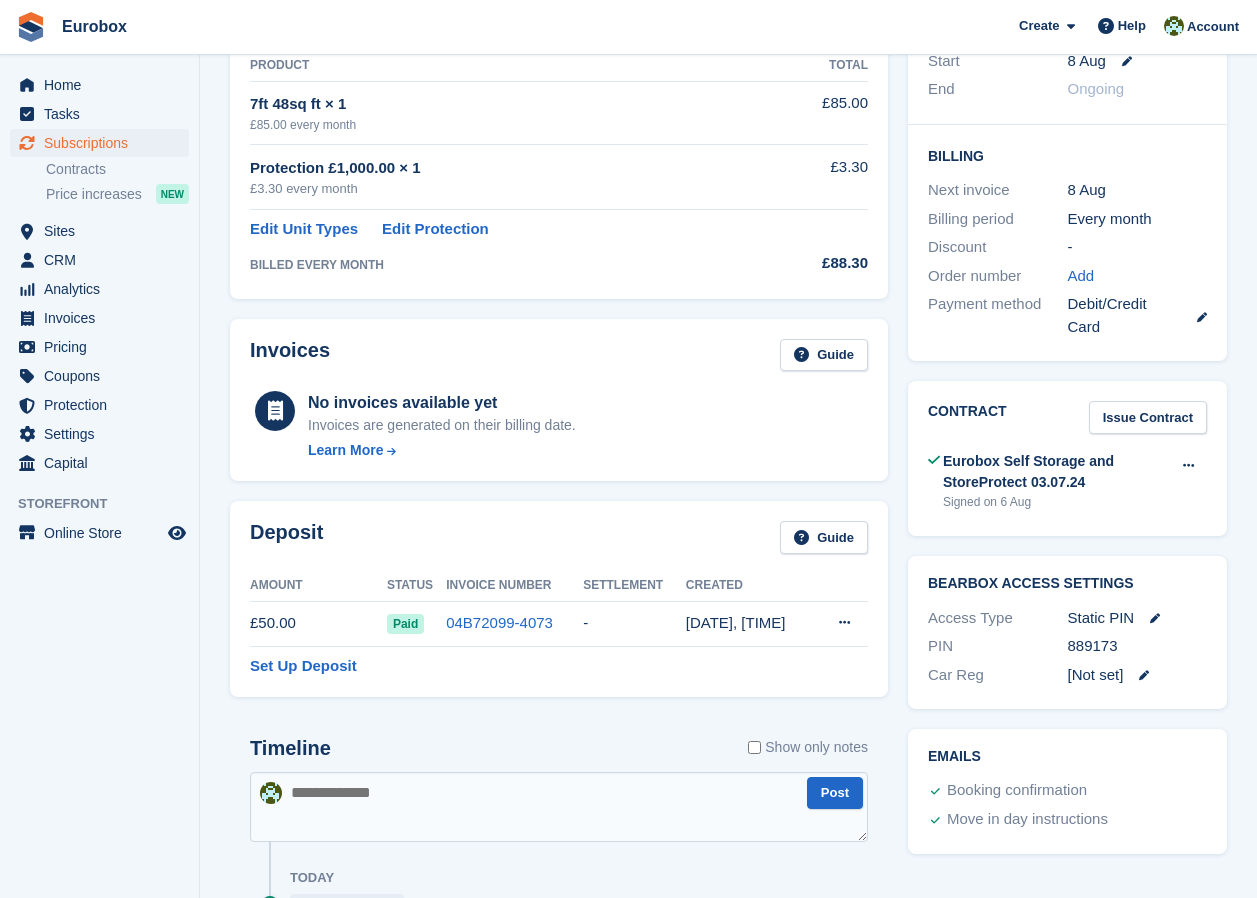 scroll, scrollTop: 500, scrollLeft: 0, axis: vertical 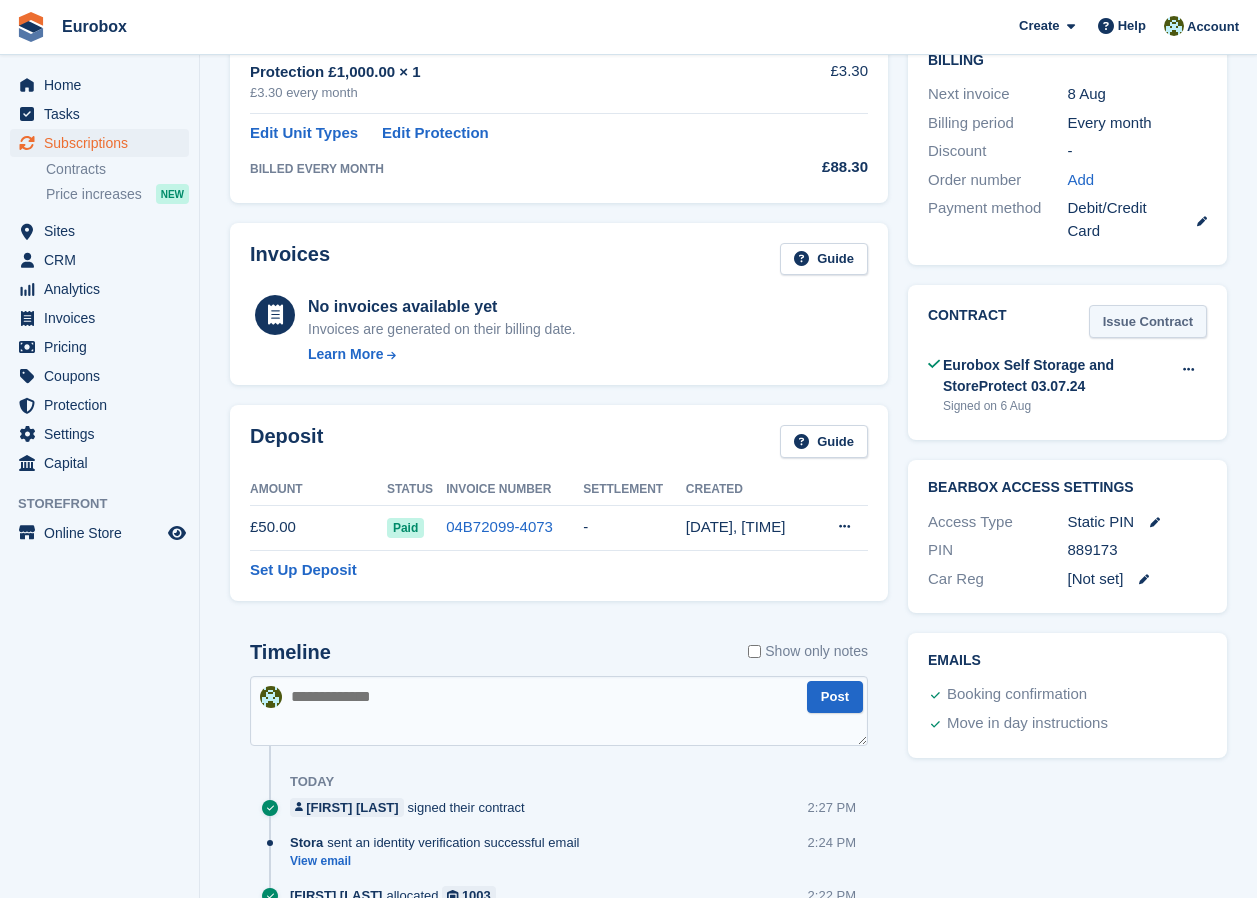 click on "Issue Contract" at bounding box center (1148, 321) 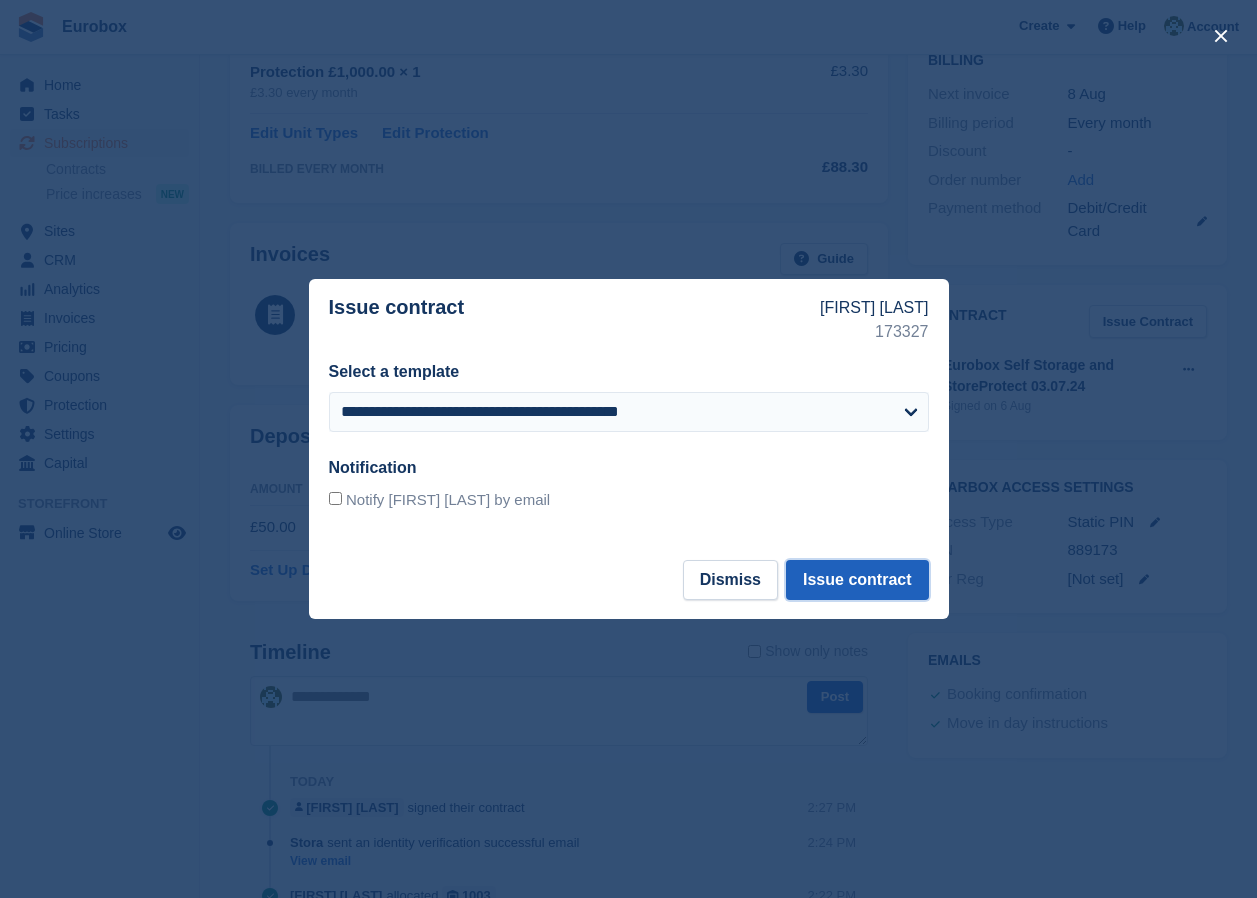 click on "Issue contract" at bounding box center [857, 580] 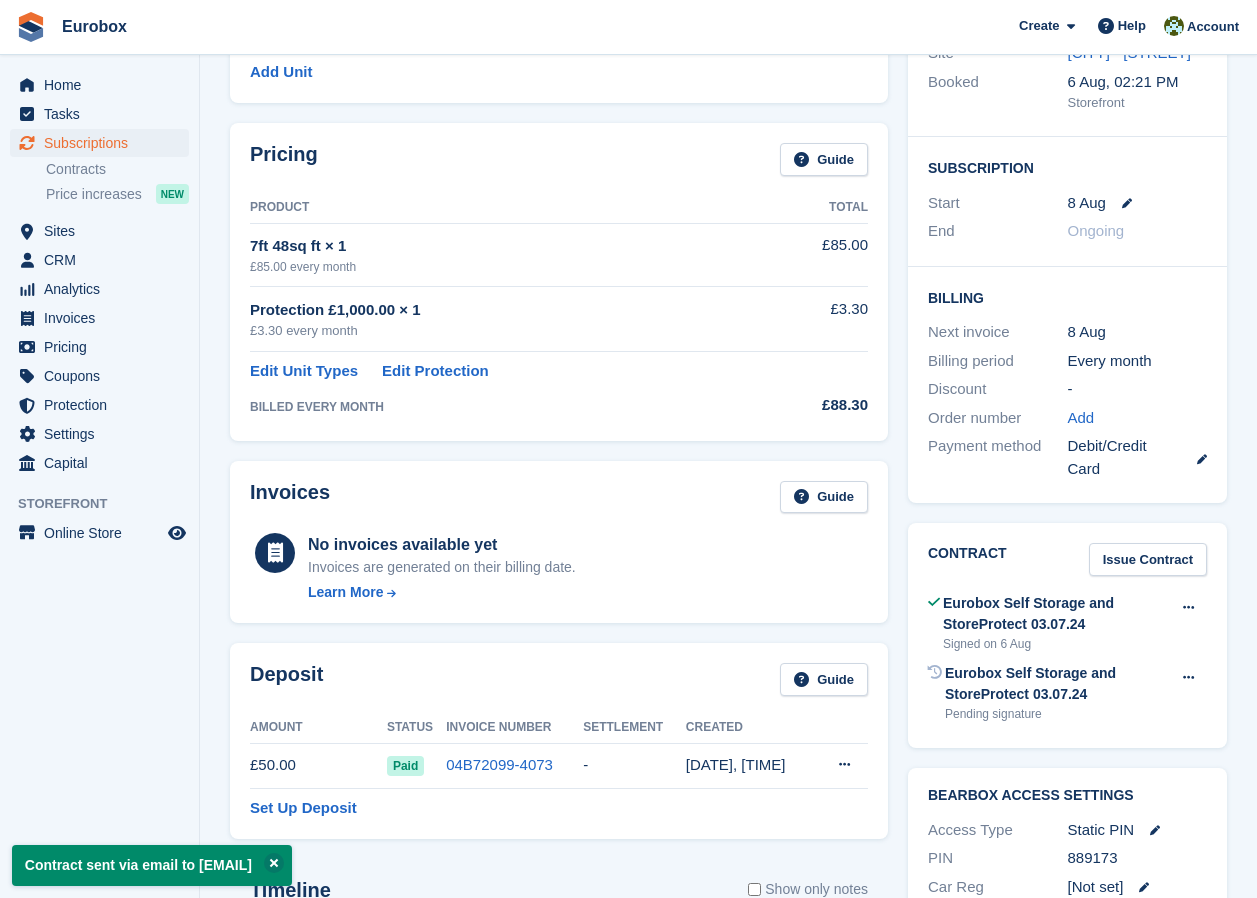 scroll, scrollTop: 300, scrollLeft: 0, axis: vertical 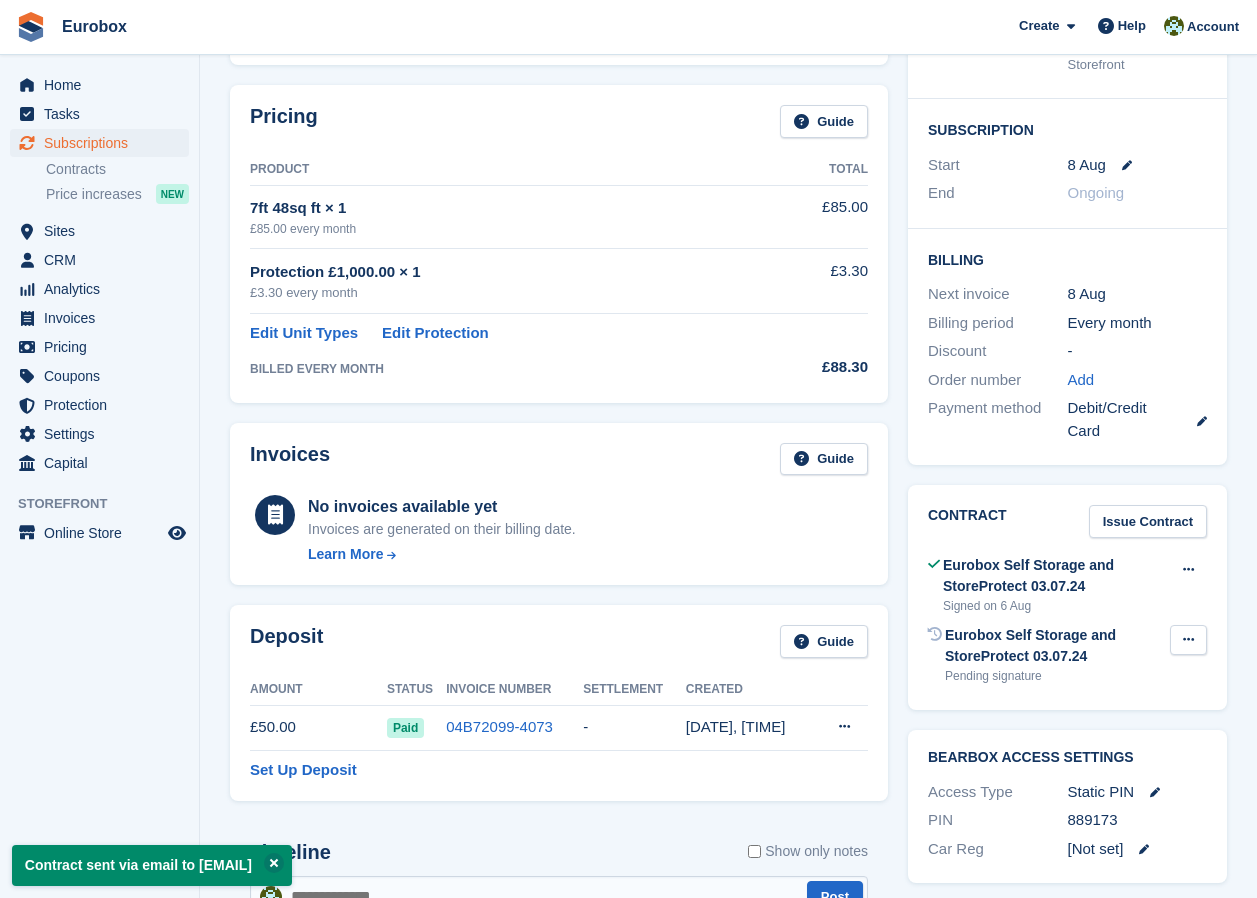 click at bounding box center (1188, 640) 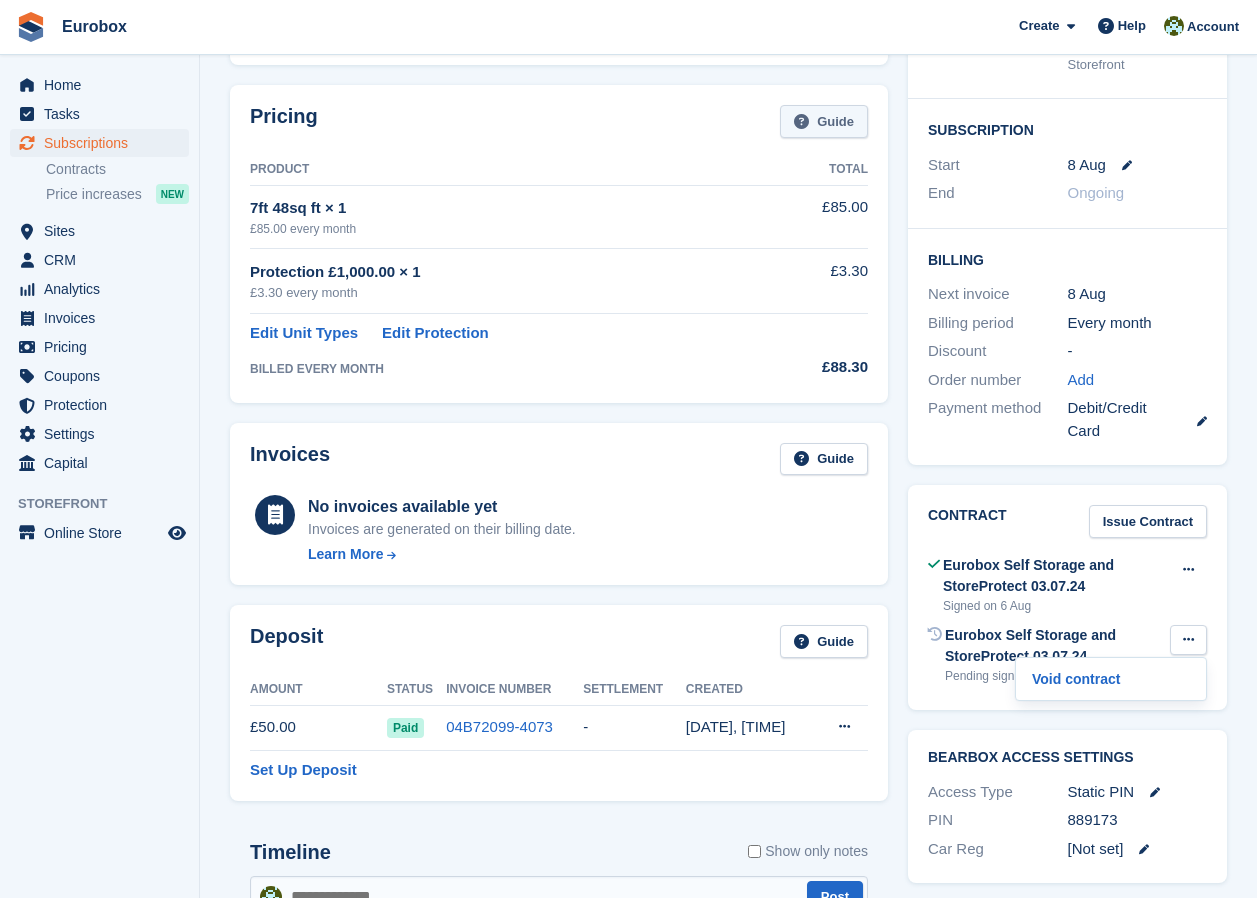 drag, startPoint x: 1100, startPoint y: 677, endPoint x: 800, endPoint y: 128, distance: 625.6205 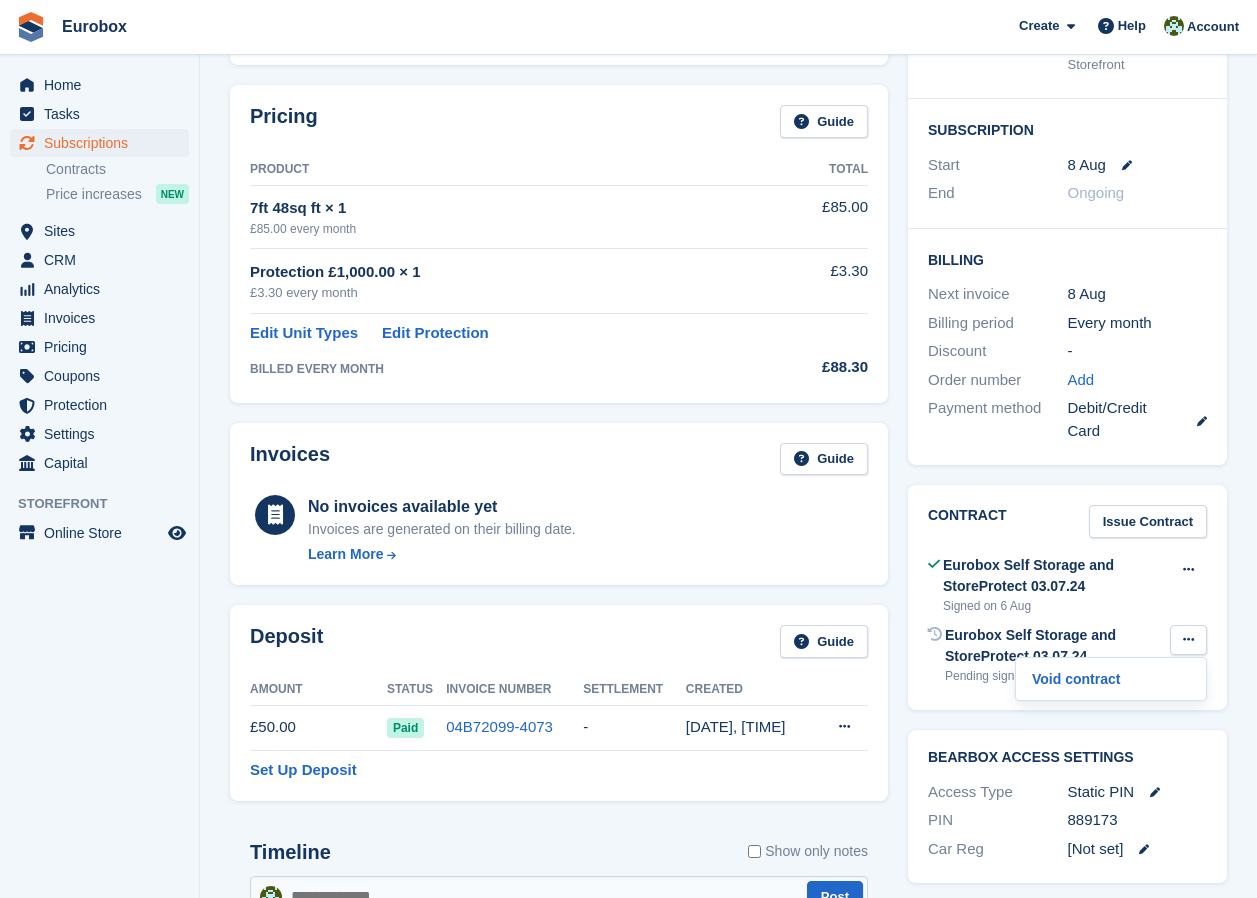 click on "Pending signature" at bounding box center [1057, 676] 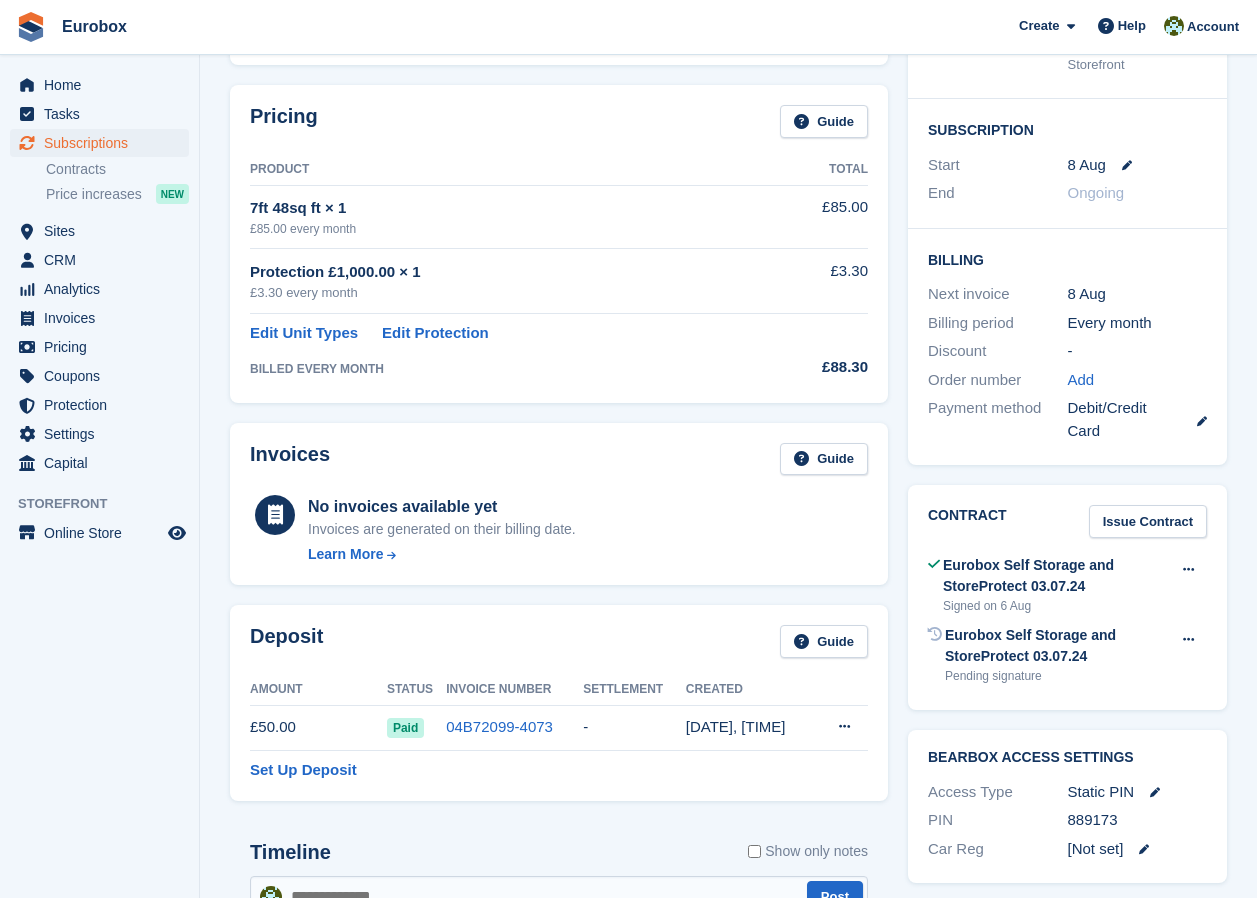 click on "Eurobox Self Storage and StoreProtect 03.07.24" at bounding box center [1057, 646] 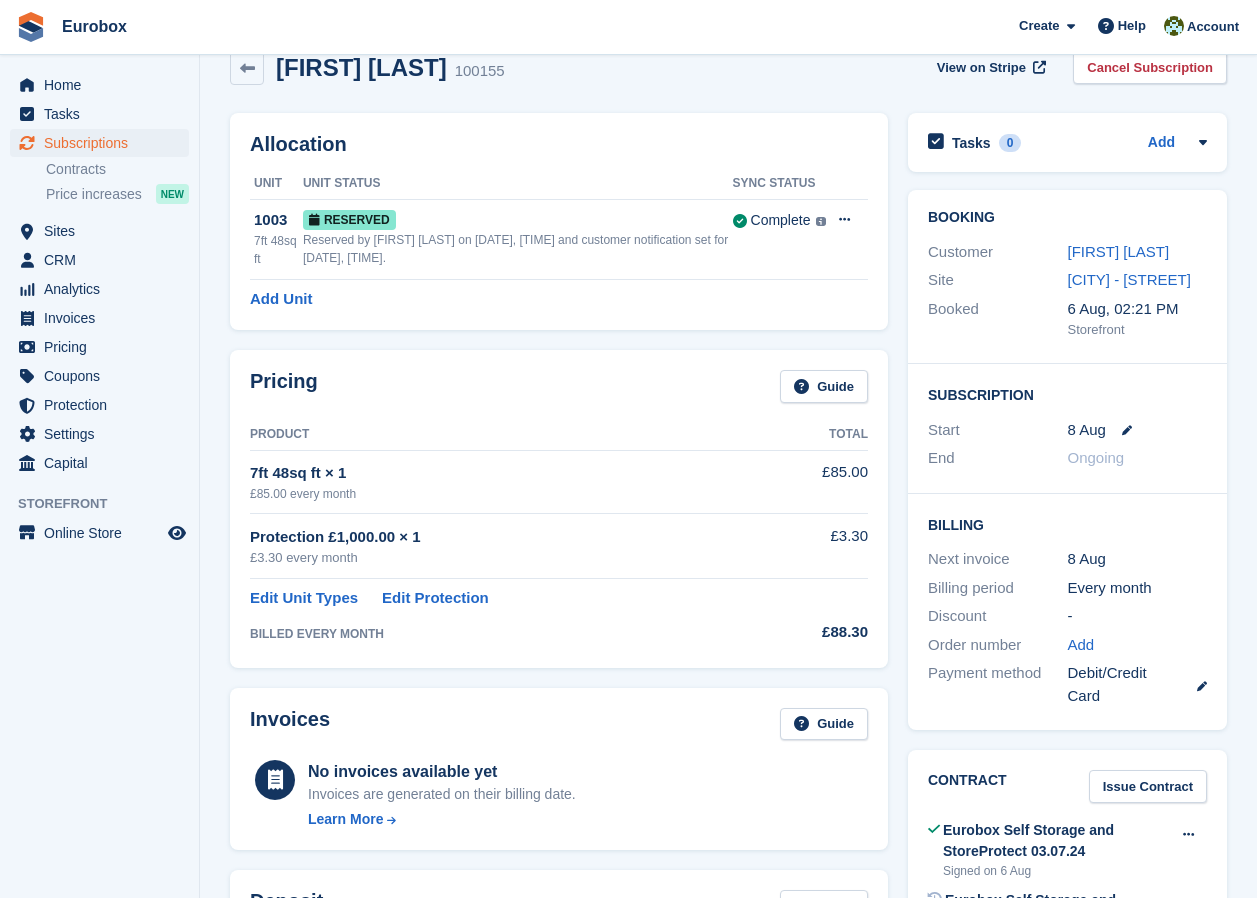 scroll, scrollTop: 0, scrollLeft: 0, axis: both 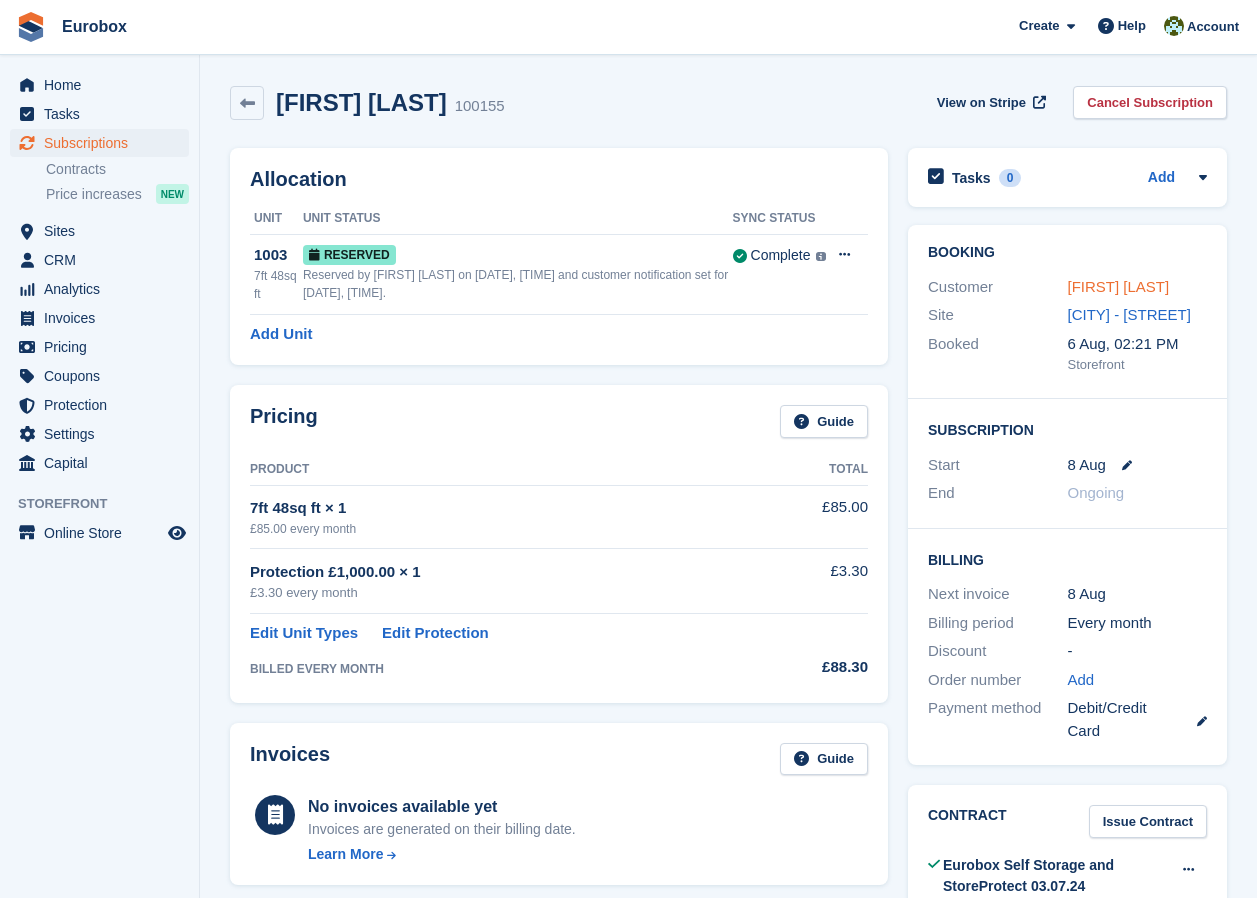 click on "[FIRST] [LAST]" at bounding box center (1119, 286) 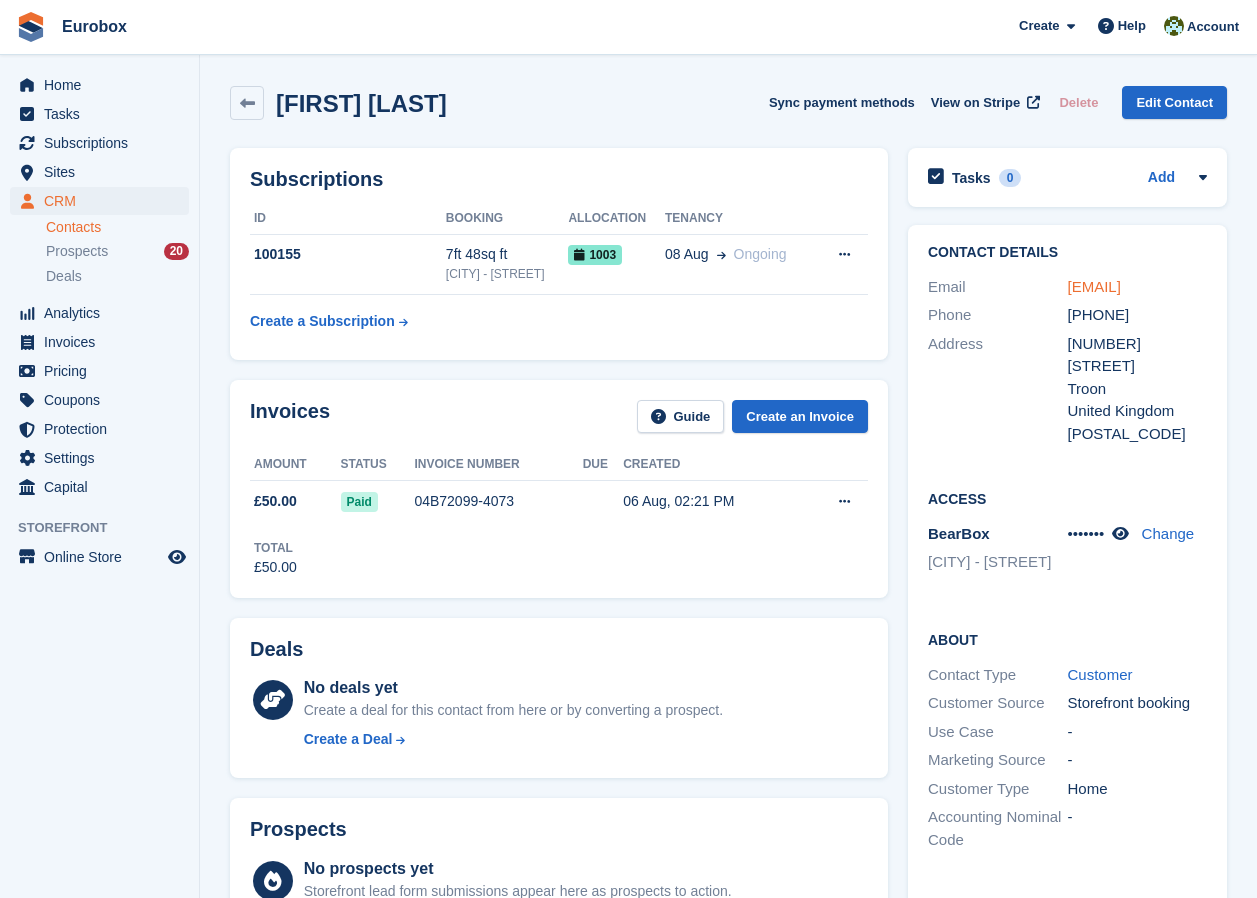 click on "[EMAIL]" at bounding box center (1094, 286) 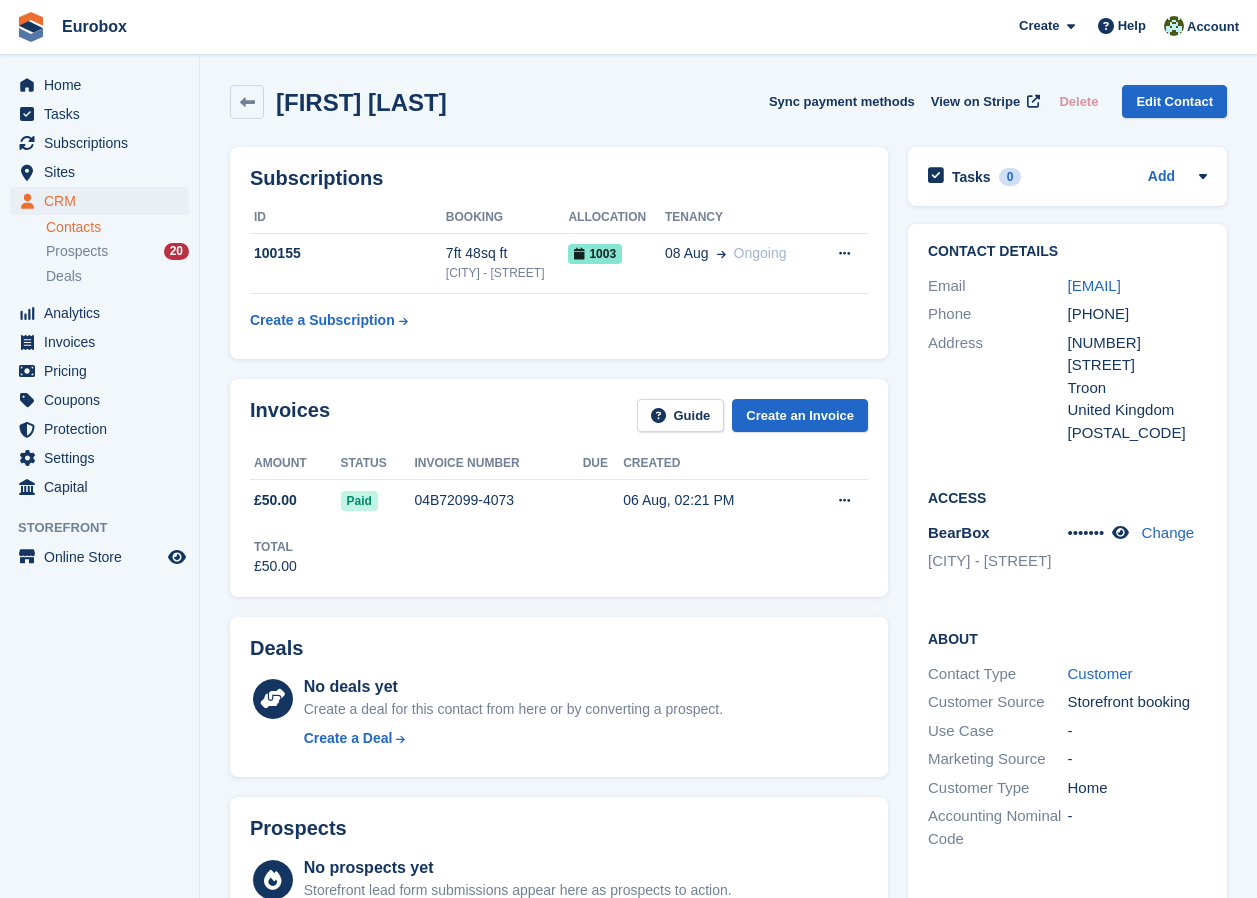 scroll, scrollTop: 0, scrollLeft: 0, axis: both 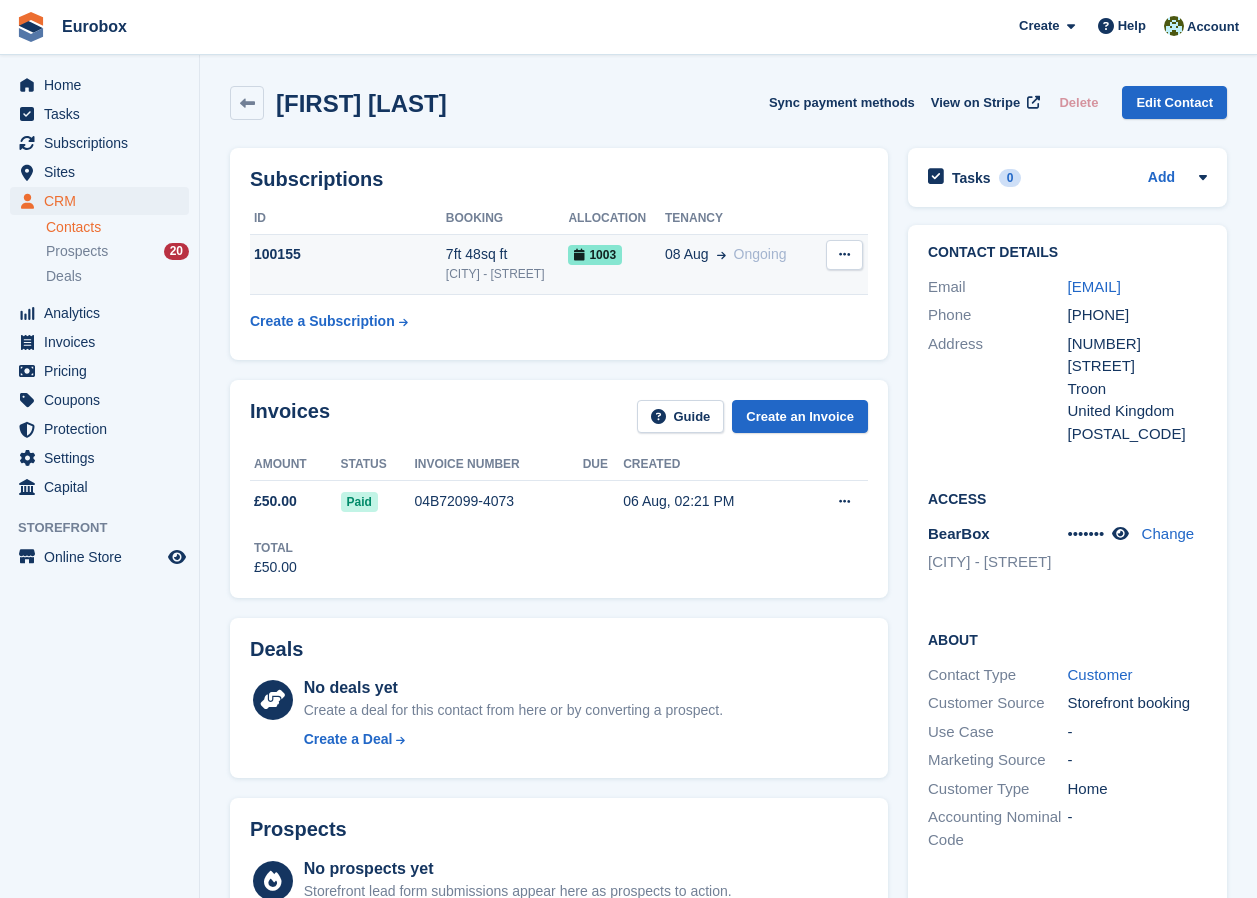 click on "[CITY] - [STREET]" at bounding box center (507, 274) 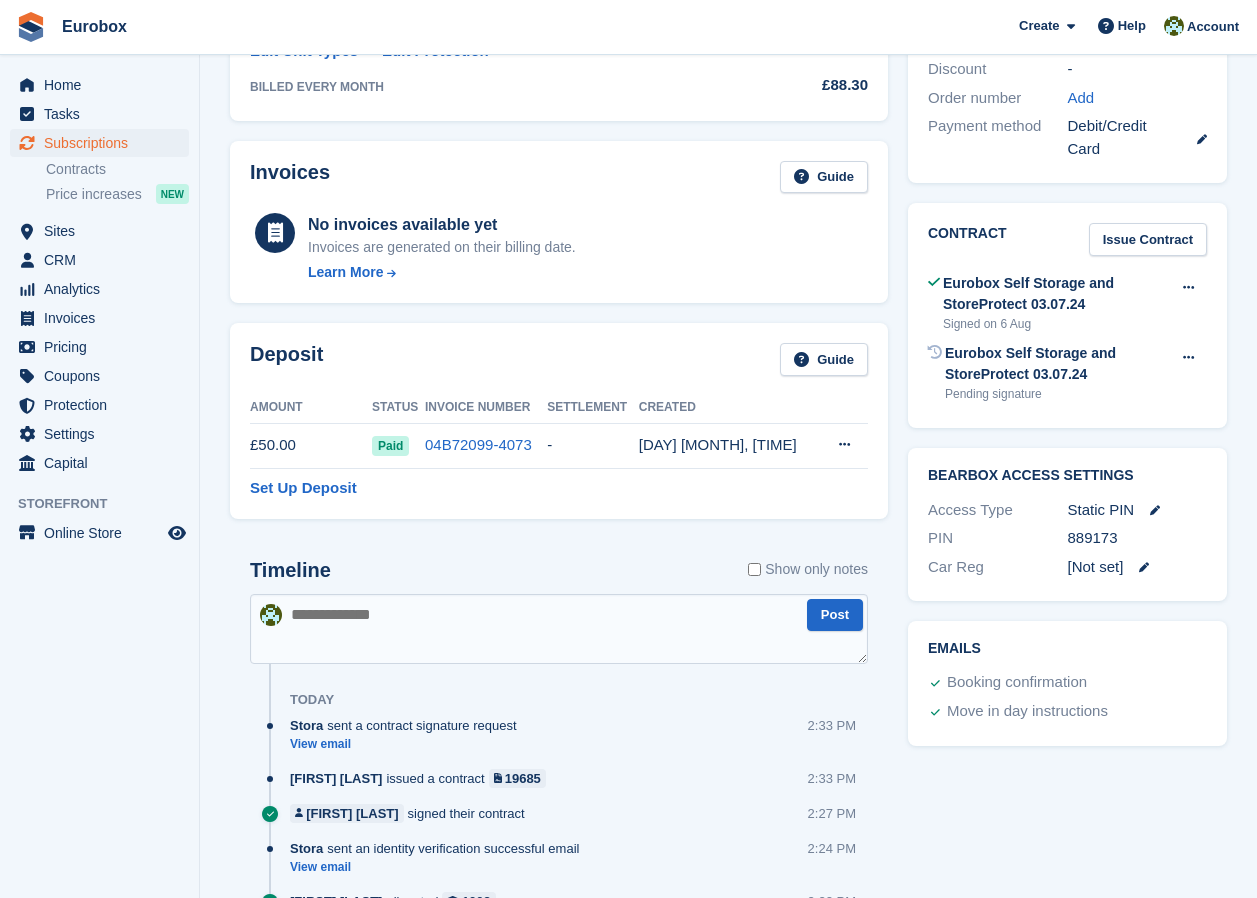 scroll, scrollTop: 700, scrollLeft: 0, axis: vertical 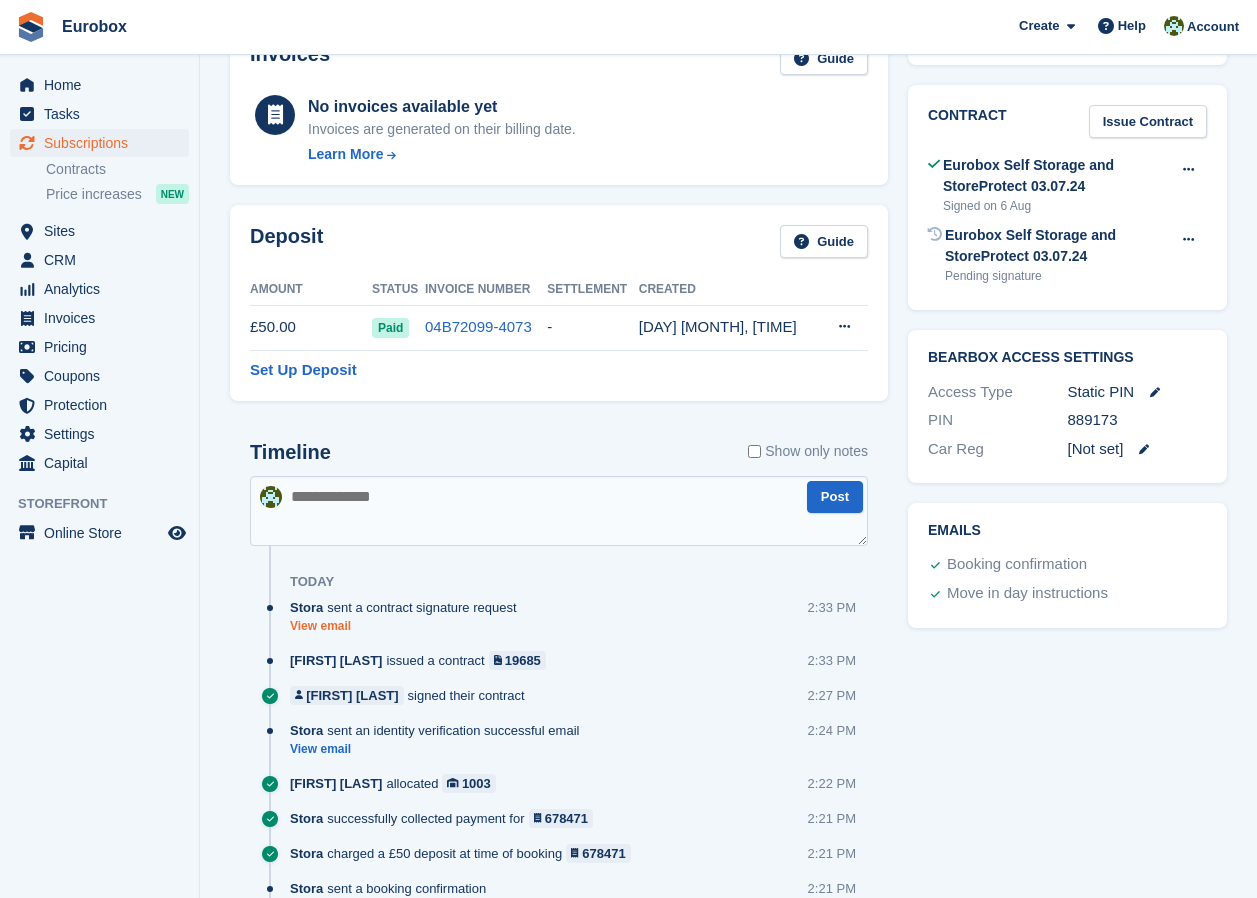 click on "View email" at bounding box center (408, 626) 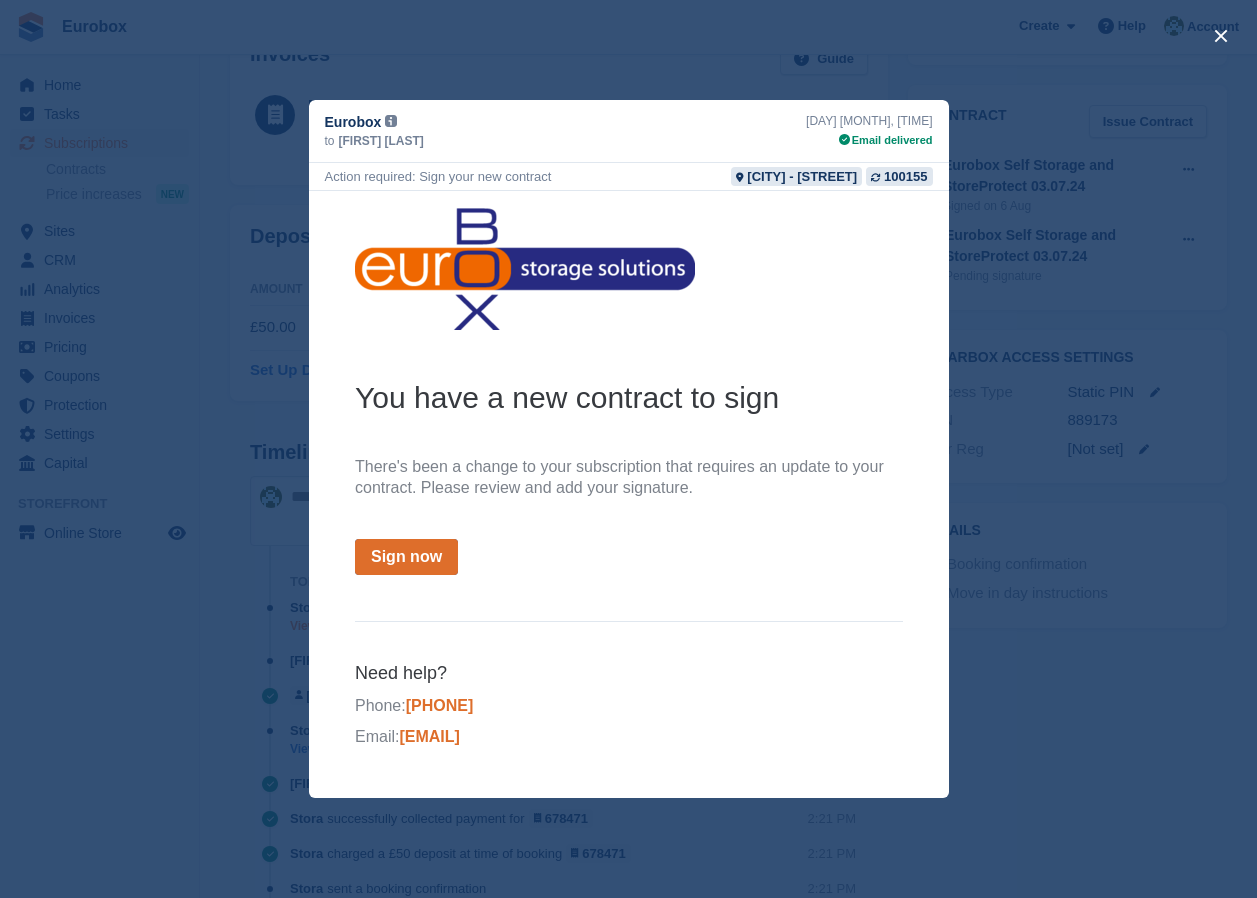 scroll, scrollTop: 0, scrollLeft: 0, axis: both 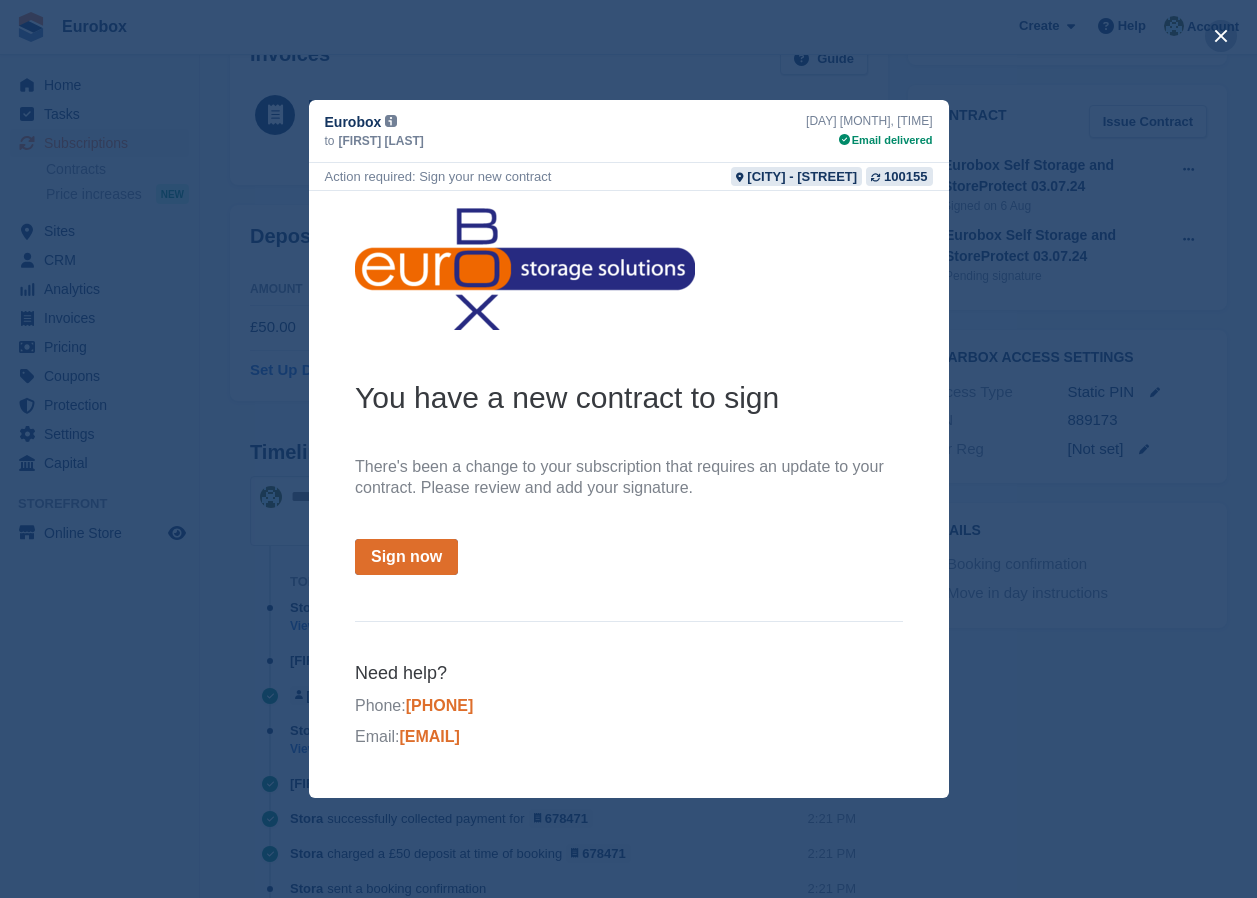 click at bounding box center (1221, 36) 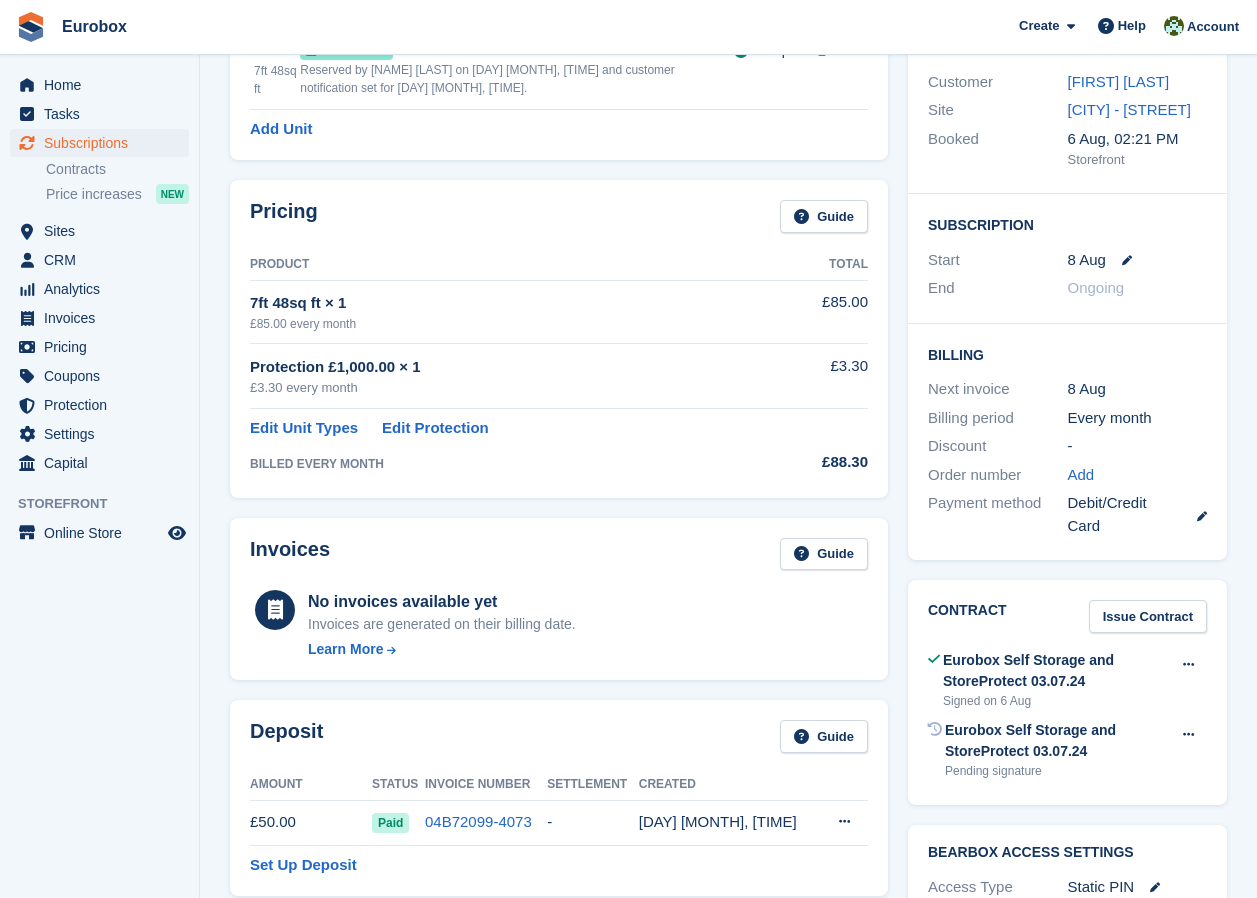 scroll, scrollTop: 0, scrollLeft: 0, axis: both 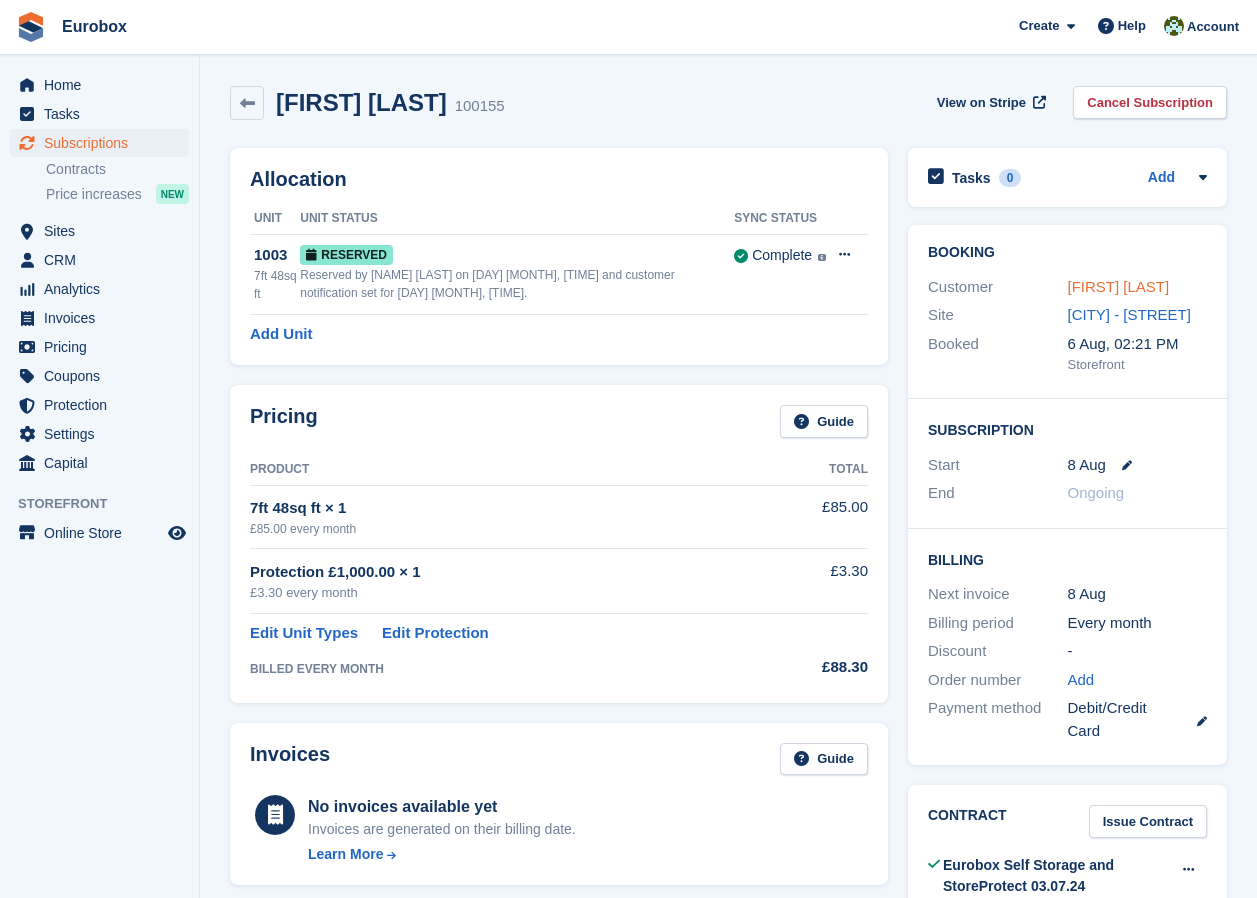 click on "Rose Middleton" at bounding box center [1119, 286] 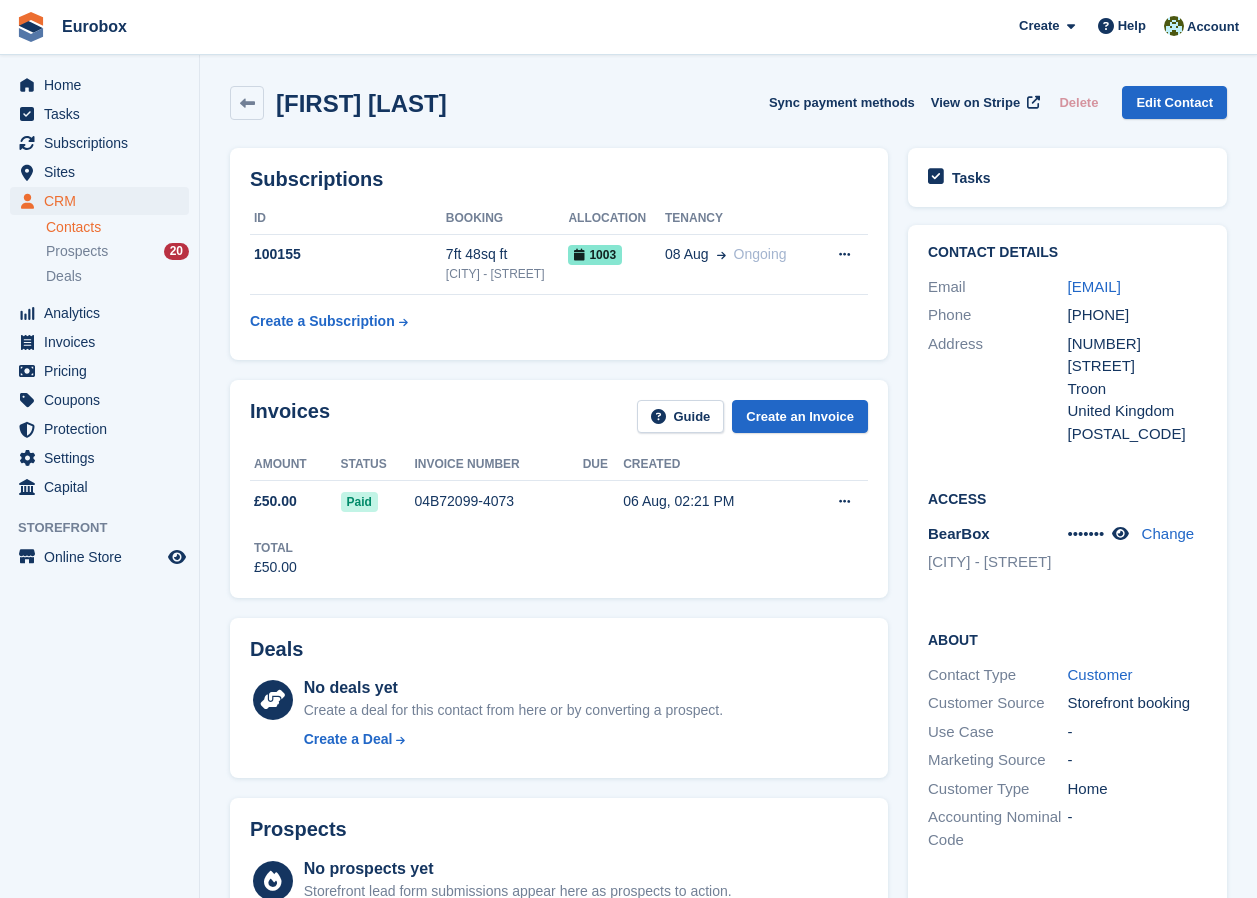 scroll, scrollTop: 0, scrollLeft: 0, axis: both 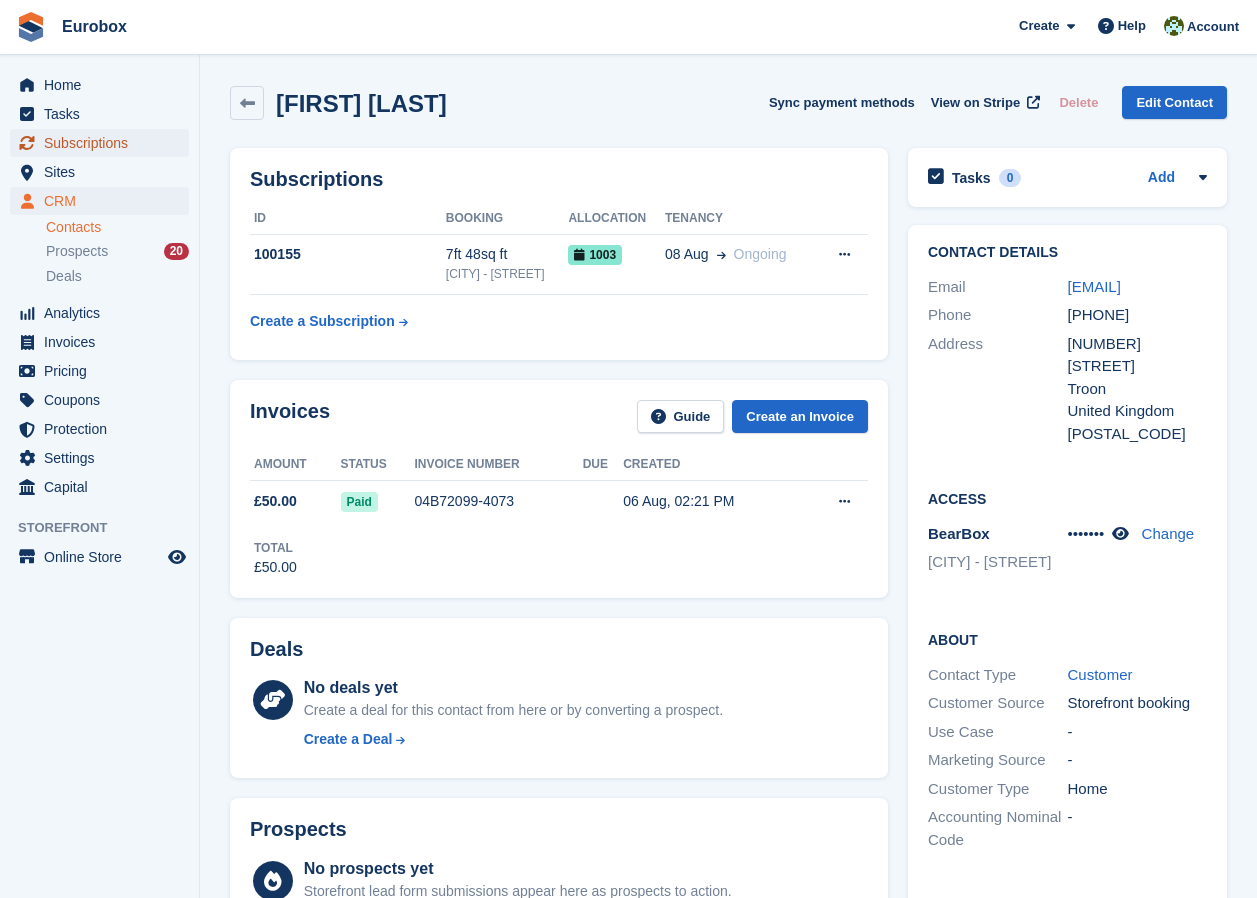 click on "Subscriptions" at bounding box center [104, 143] 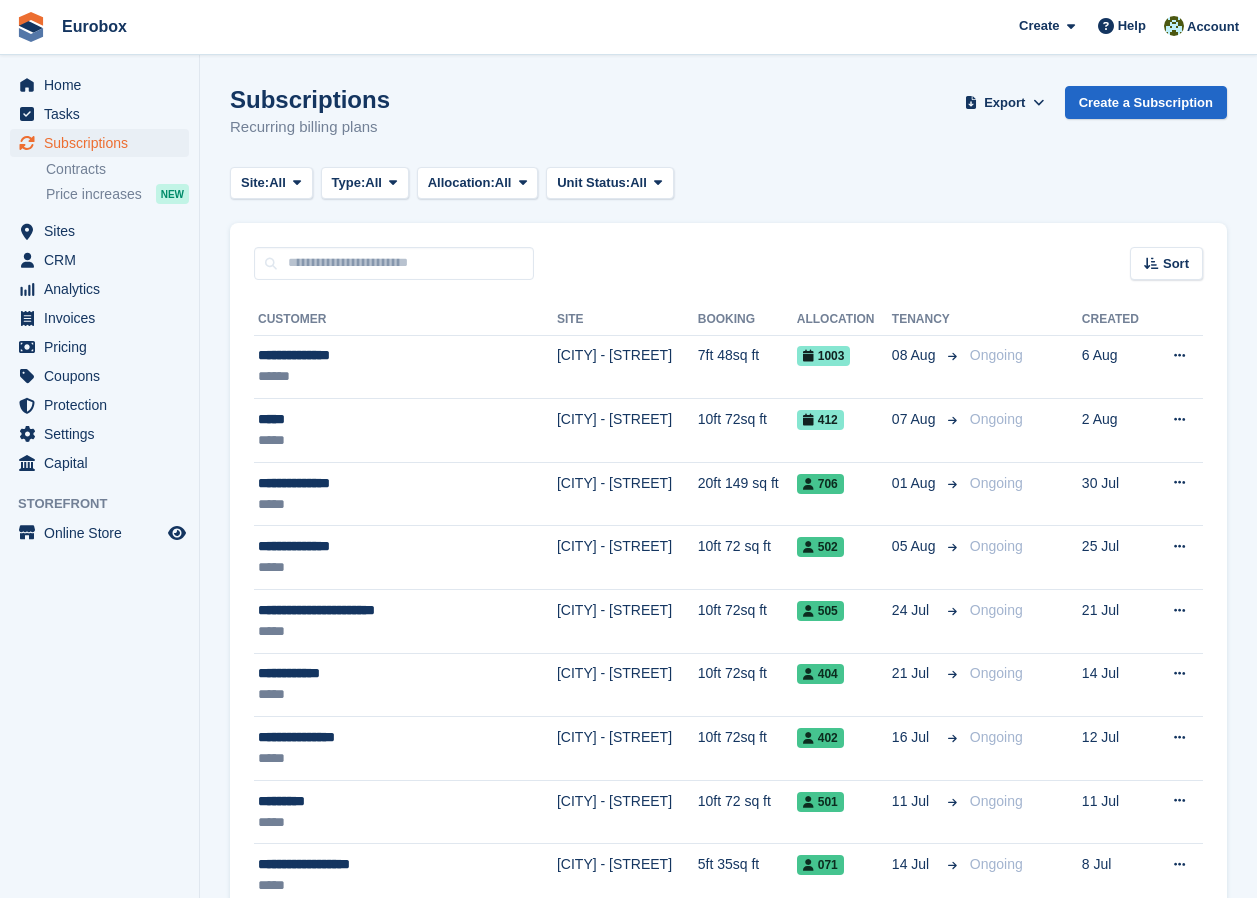 scroll, scrollTop: 0, scrollLeft: 0, axis: both 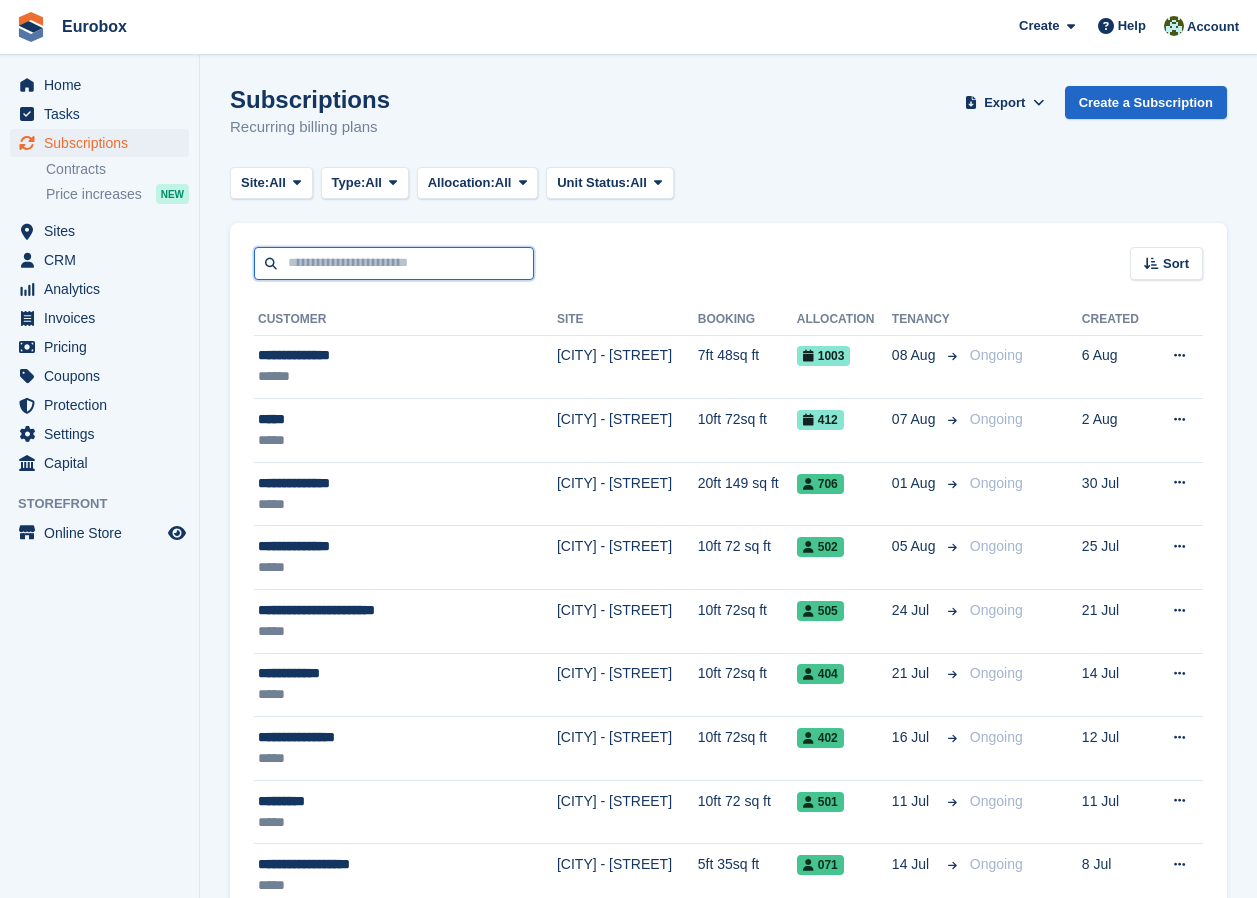 click at bounding box center (394, 263) 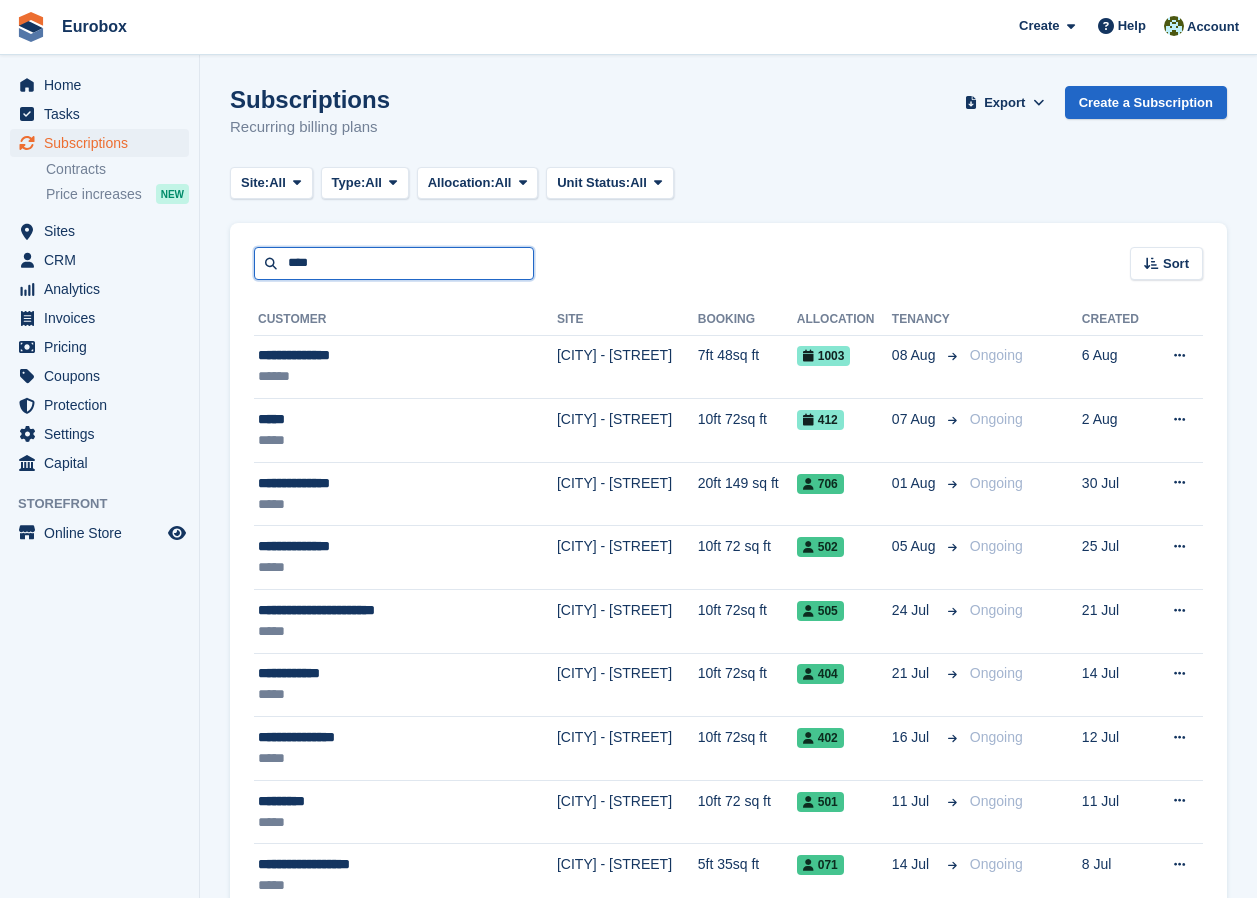 type on "****" 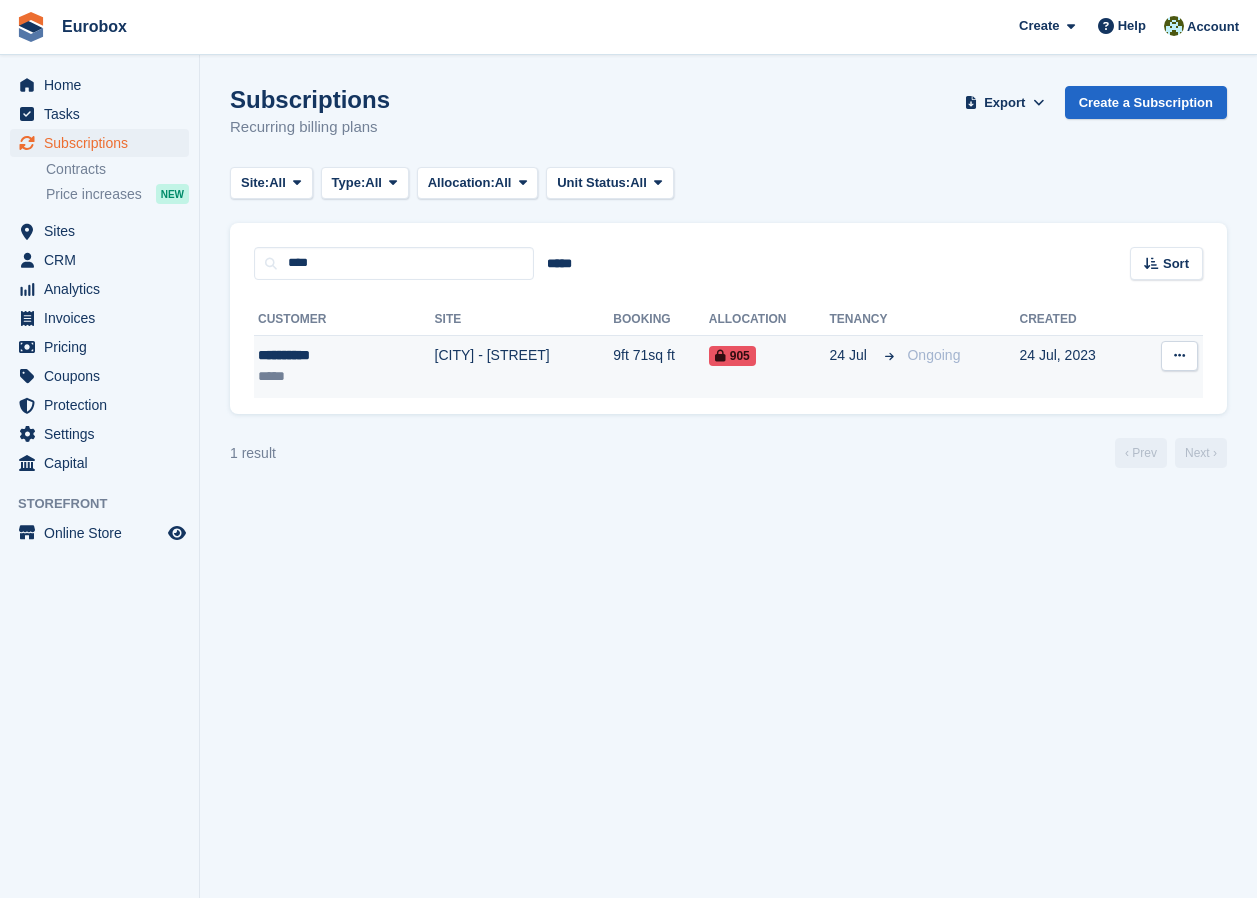 click on "**********" at bounding box center [314, 355] 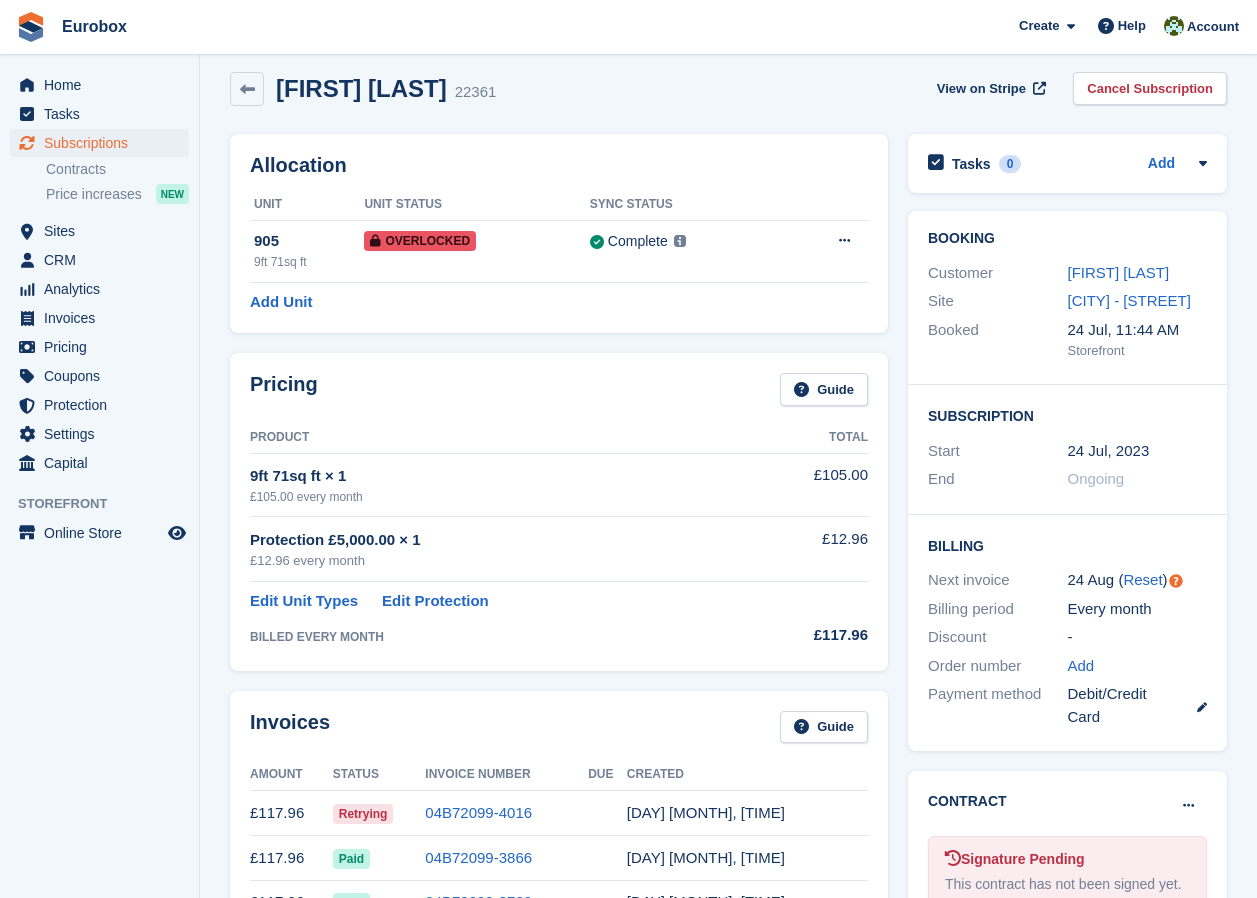 scroll, scrollTop: 100, scrollLeft: 0, axis: vertical 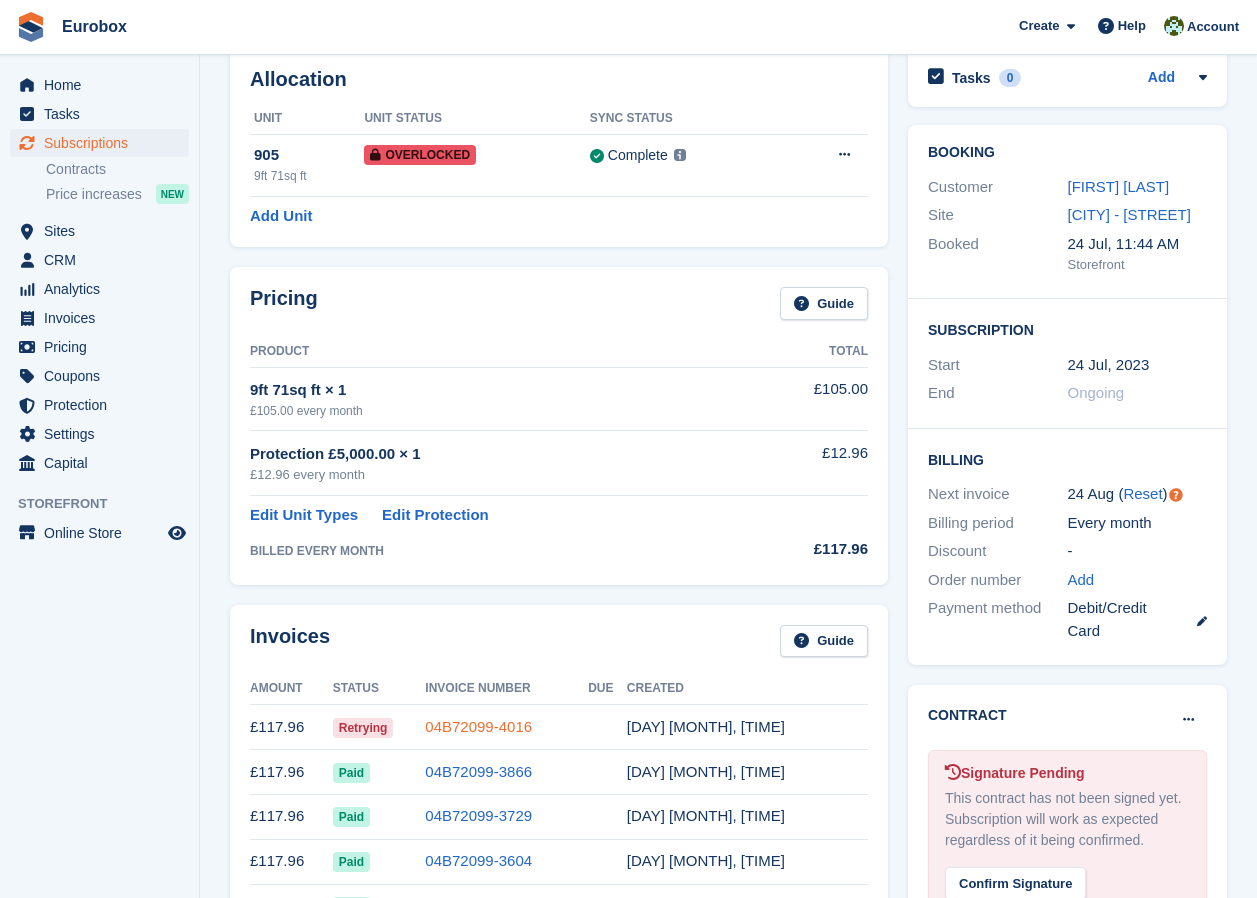 click on "04B72099-4016" at bounding box center (478, 726) 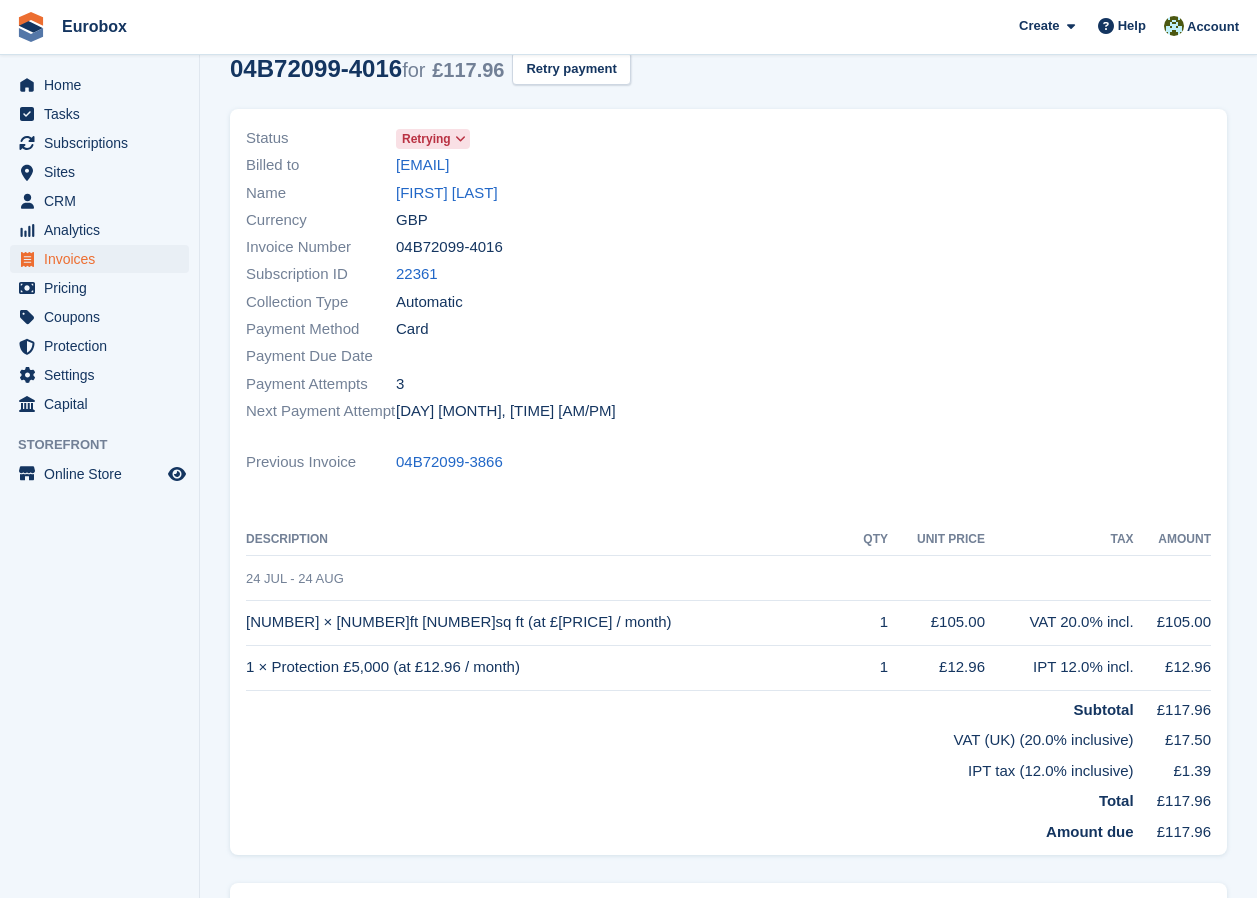 scroll, scrollTop: 0, scrollLeft: 0, axis: both 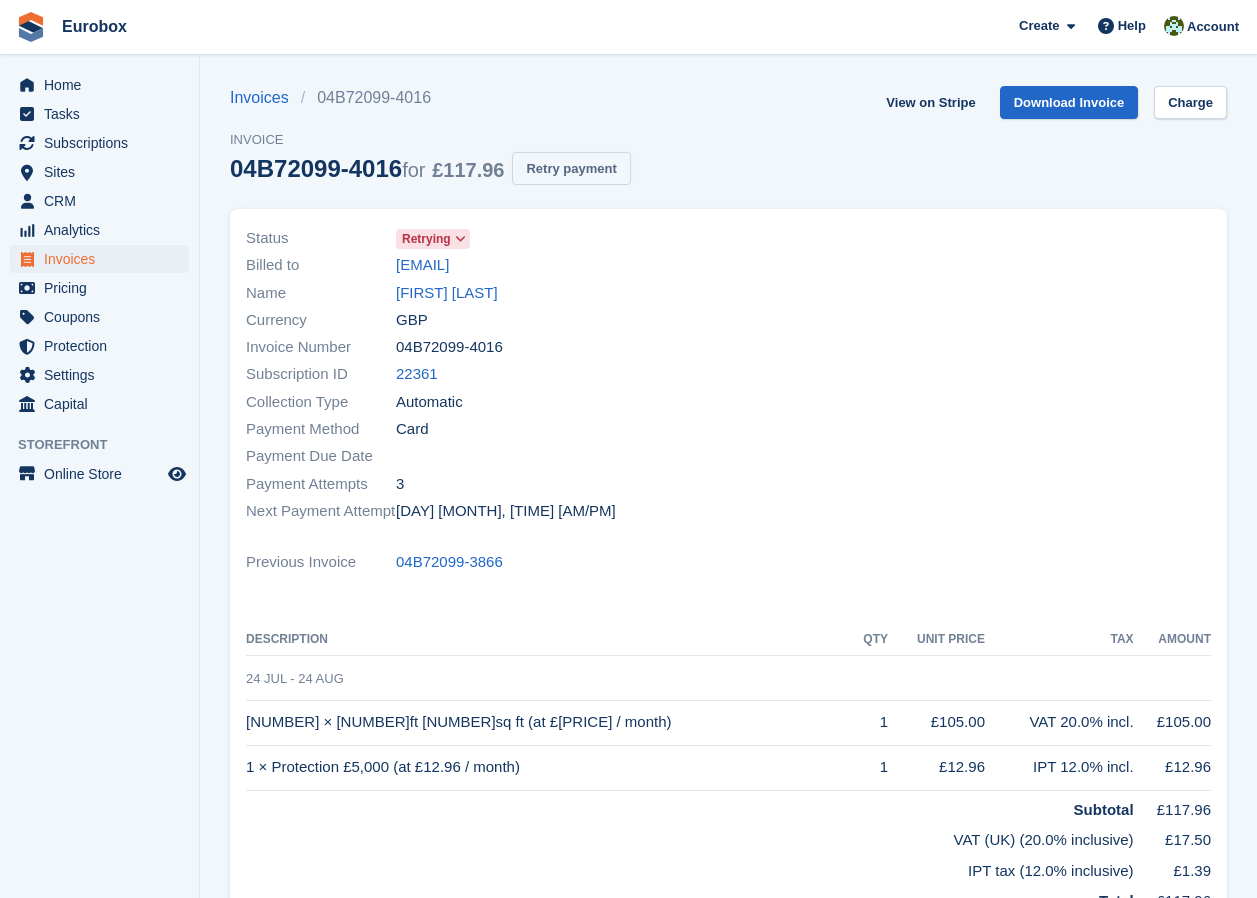 click on "Retry payment" at bounding box center (571, 168) 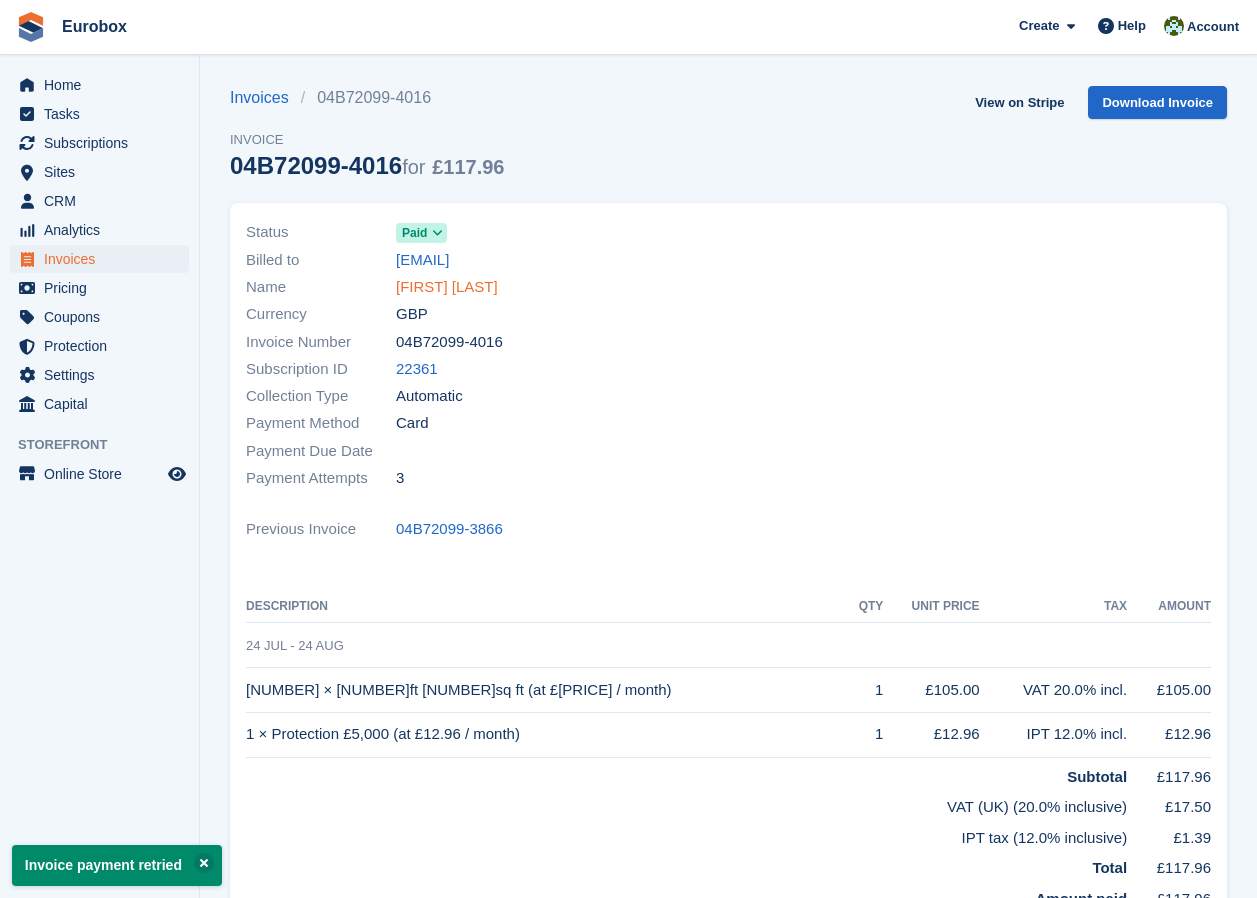 click on "Lino Merli" at bounding box center (447, 287) 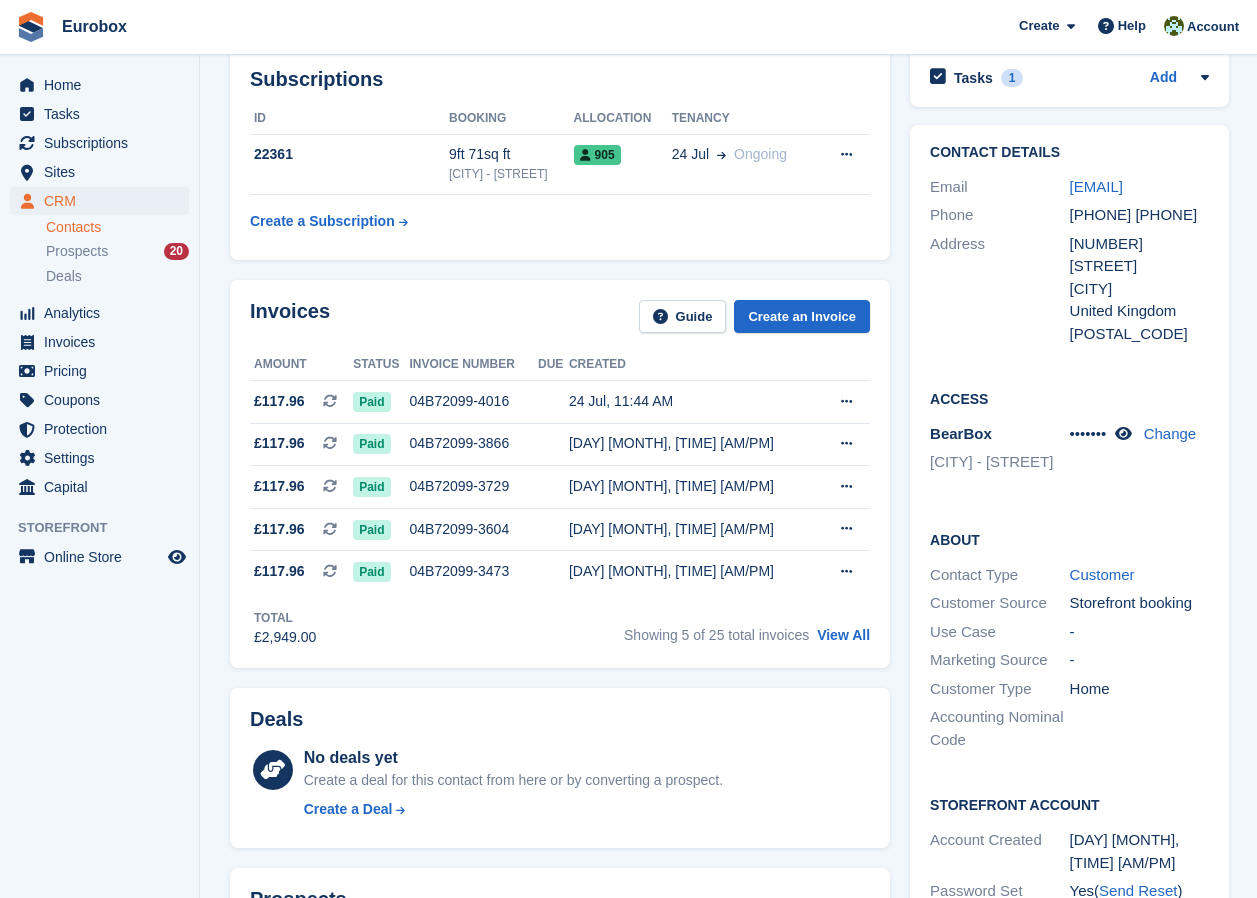 scroll, scrollTop: 0, scrollLeft: 0, axis: both 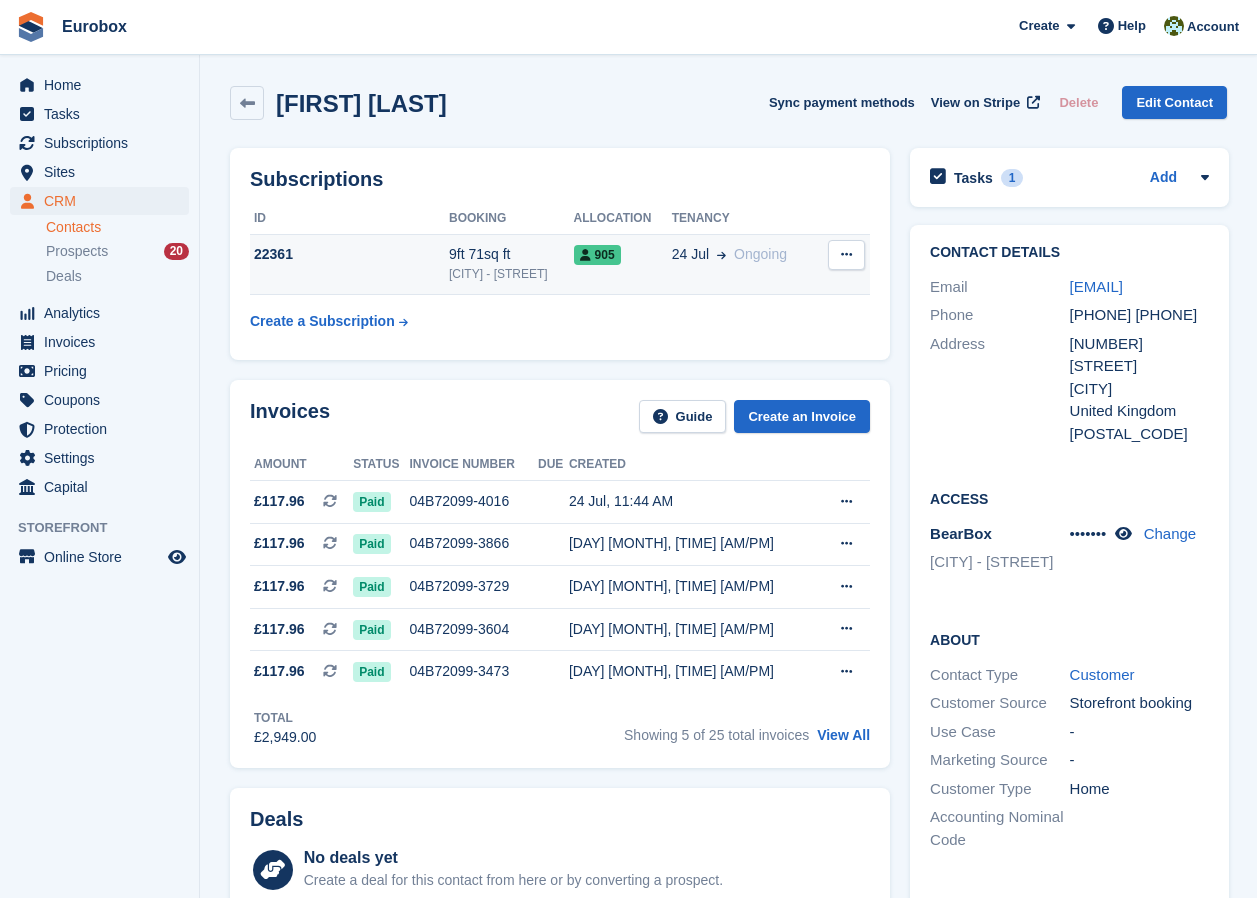 click on "9ft 71sq ft" at bounding box center [511, 254] 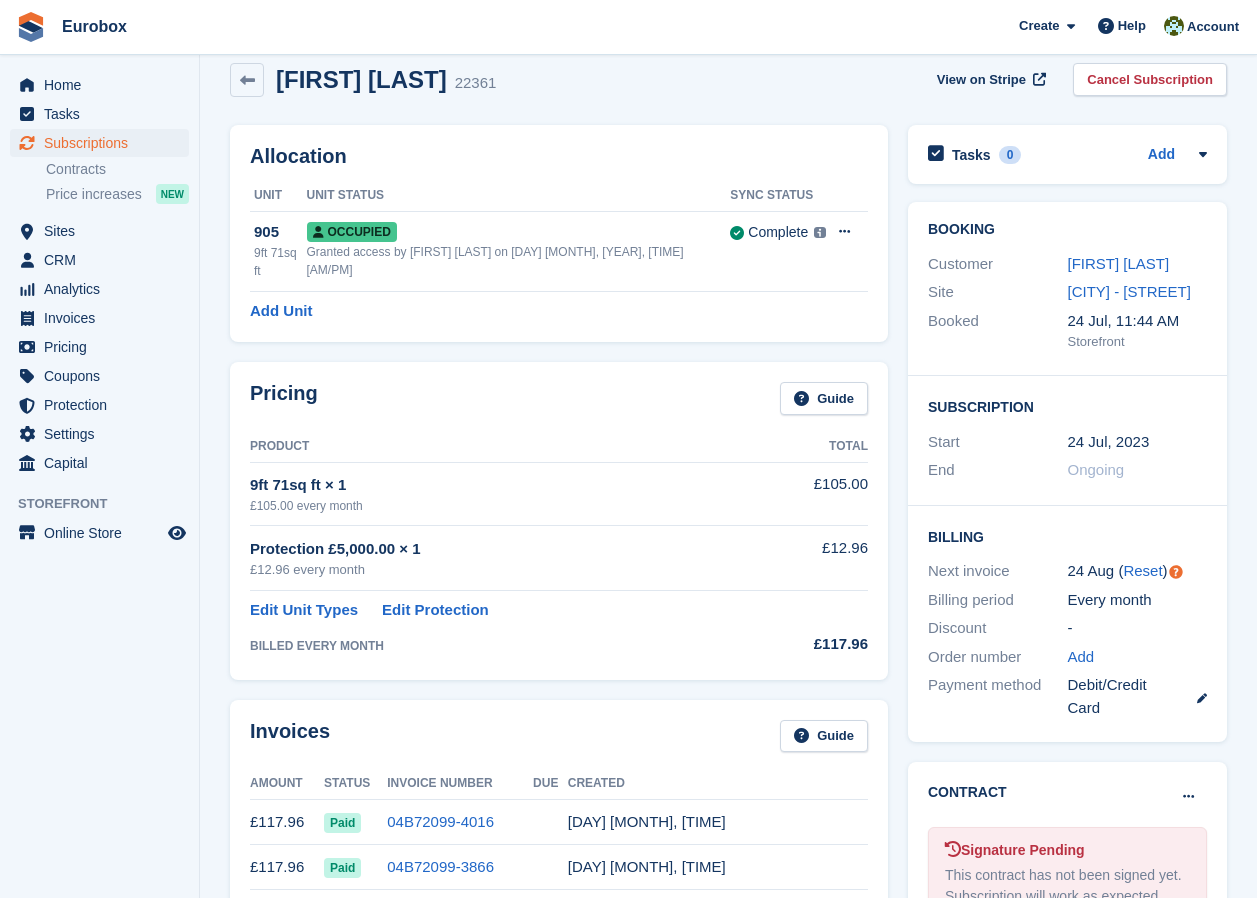 scroll, scrollTop: 0, scrollLeft: 0, axis: both 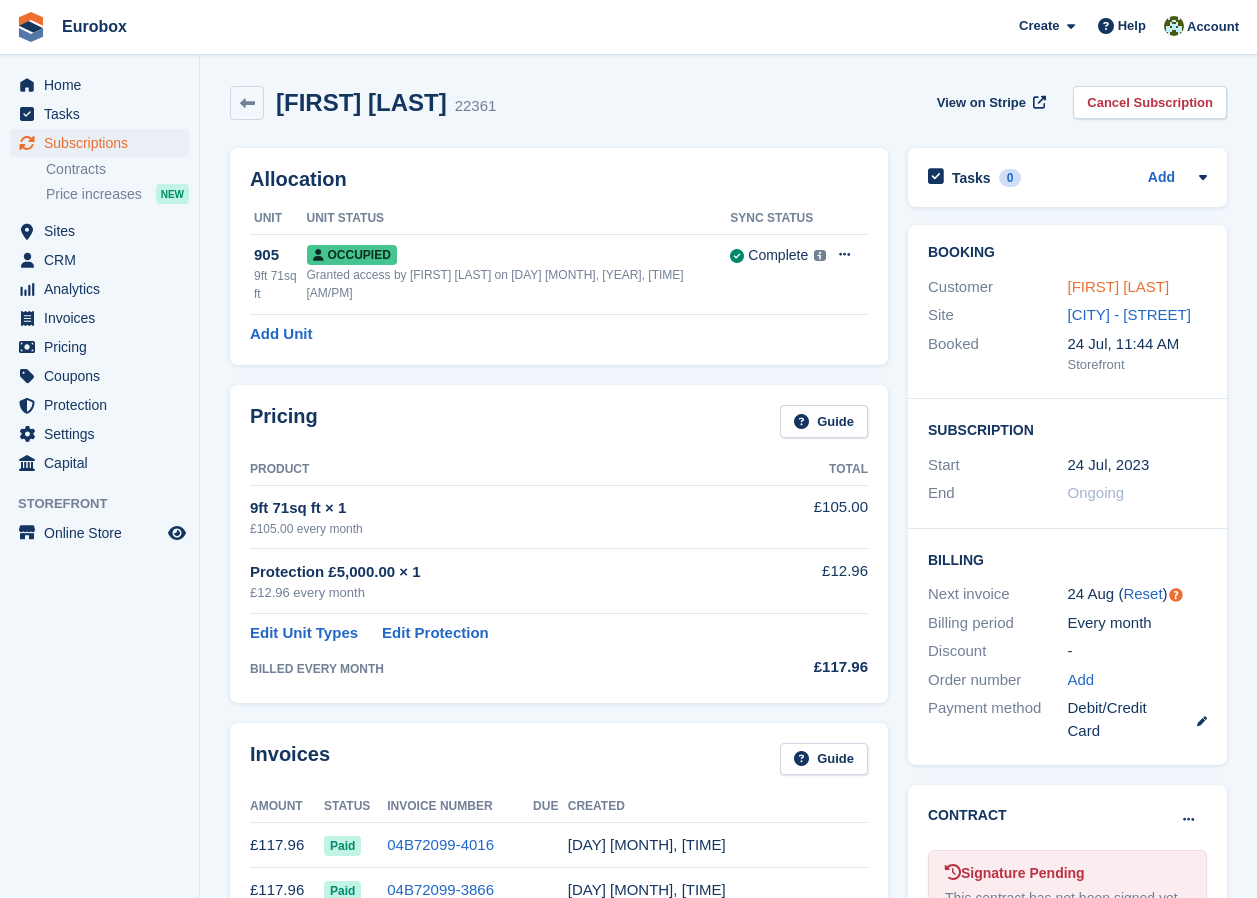 click on "[FIRST] [LAST]" at bounding box center [1119, 286] 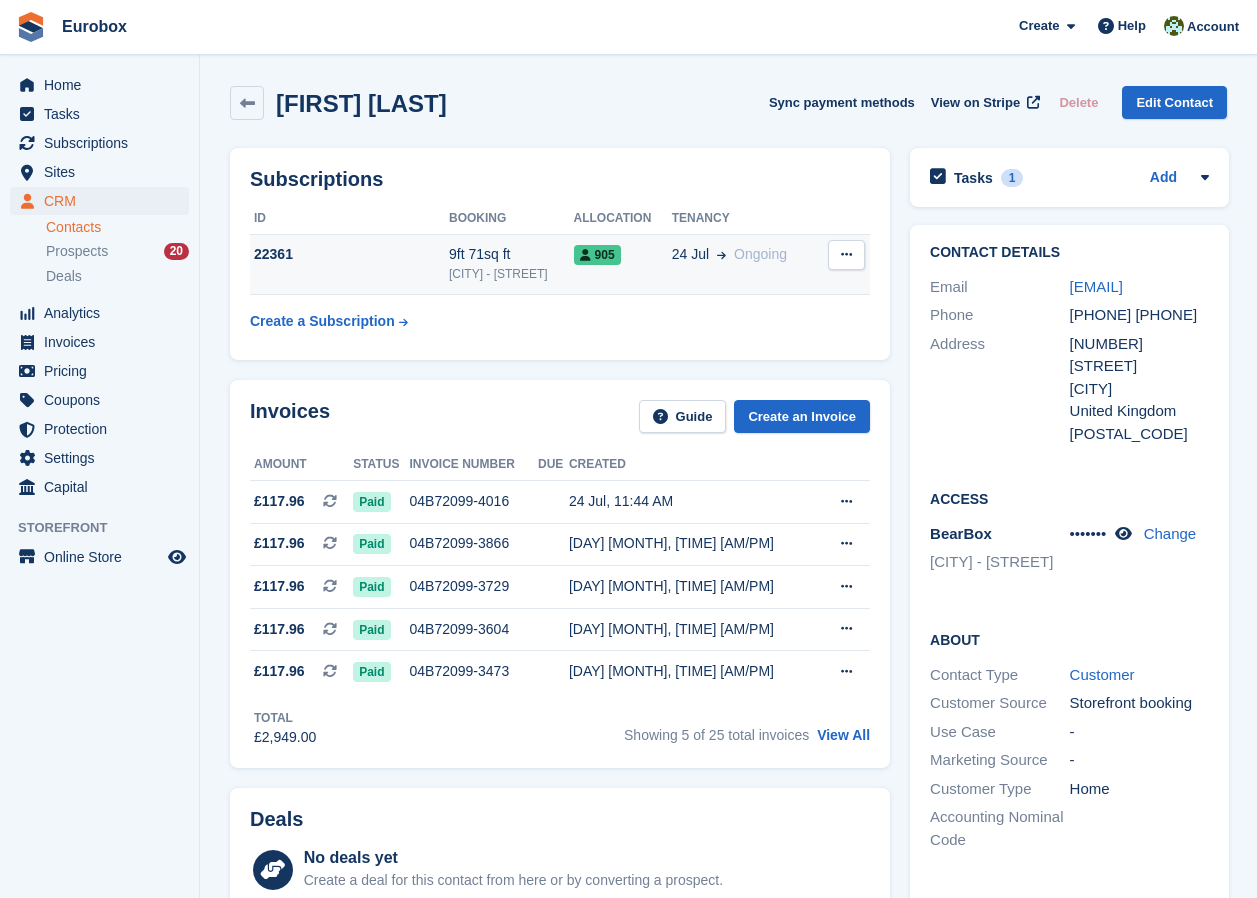 click on "24 Jul" at bounding box center [690, 254] 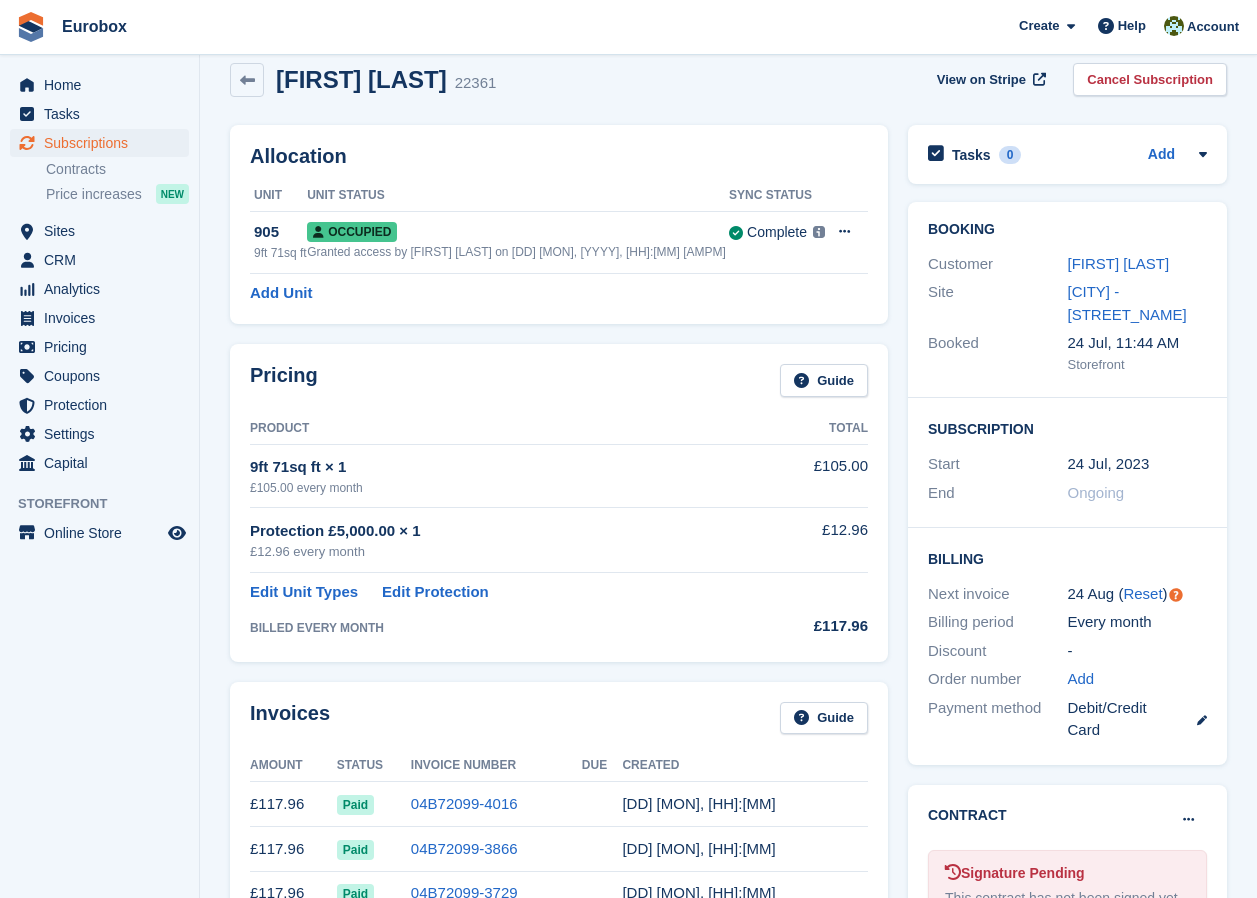 scroll, scrollTop: 0, scrollLeft: 0, axis: both 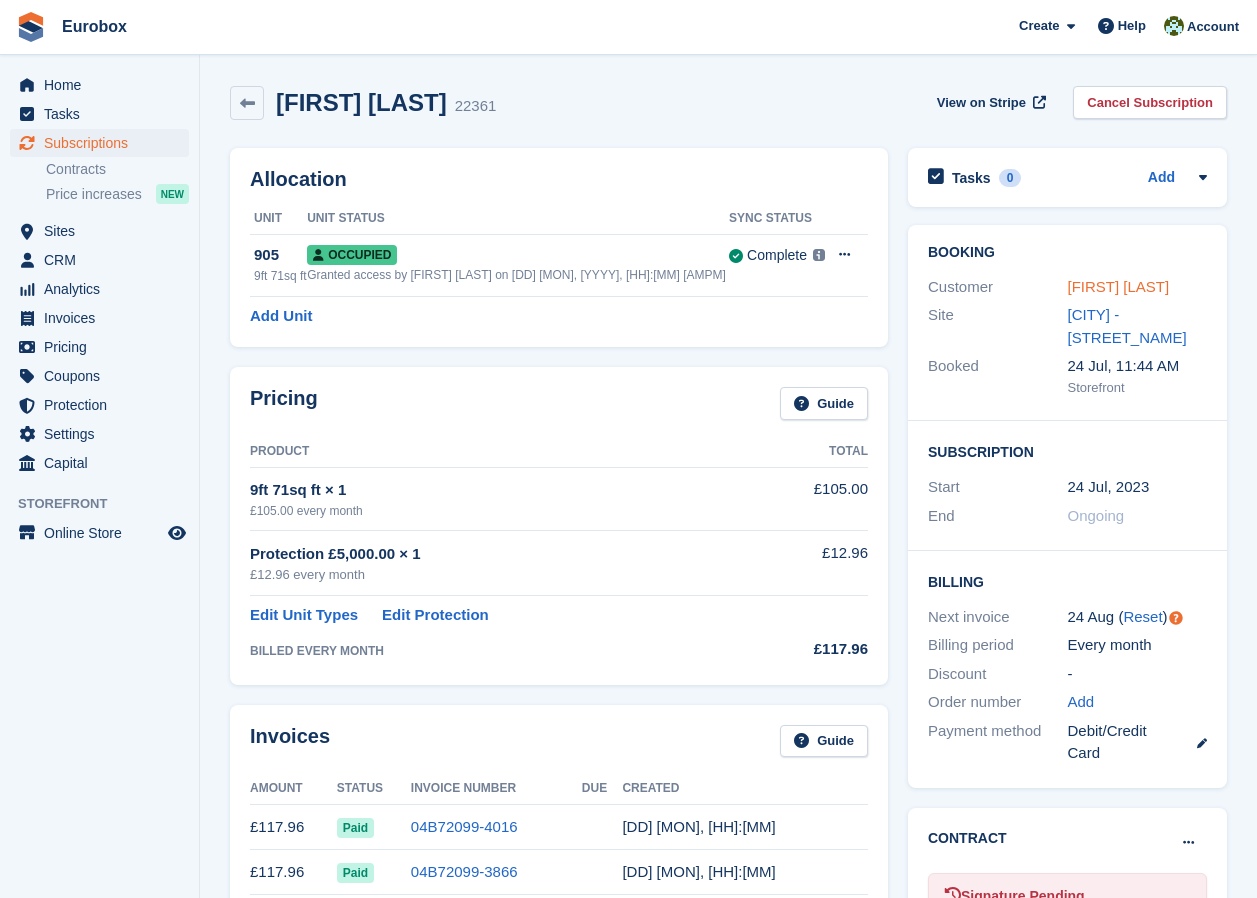 click on "[FIRST] [LAST]" at bounding box center [1119, 286] 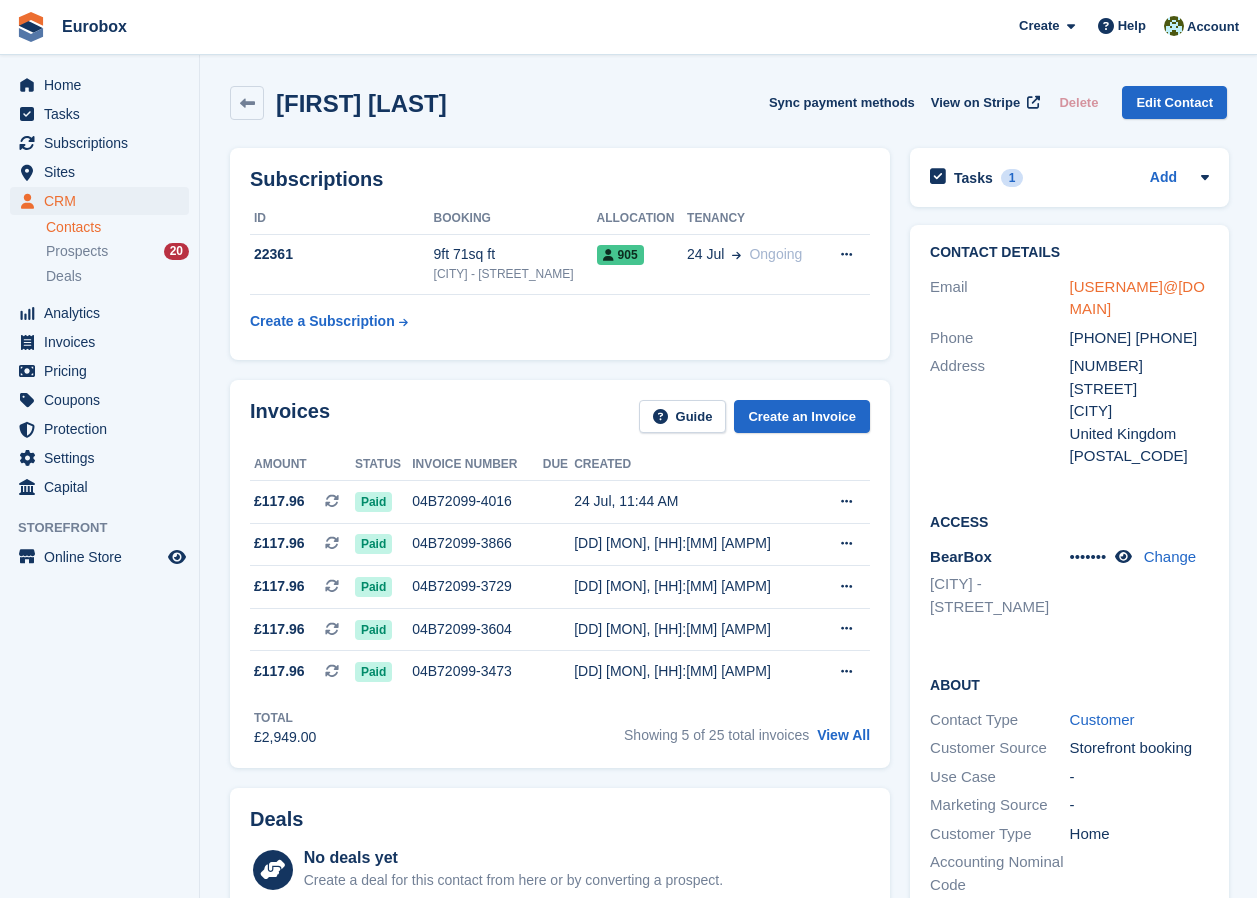 click on "[USERNAME]@[DOMAIN]" at bounding box center (1137, 298) 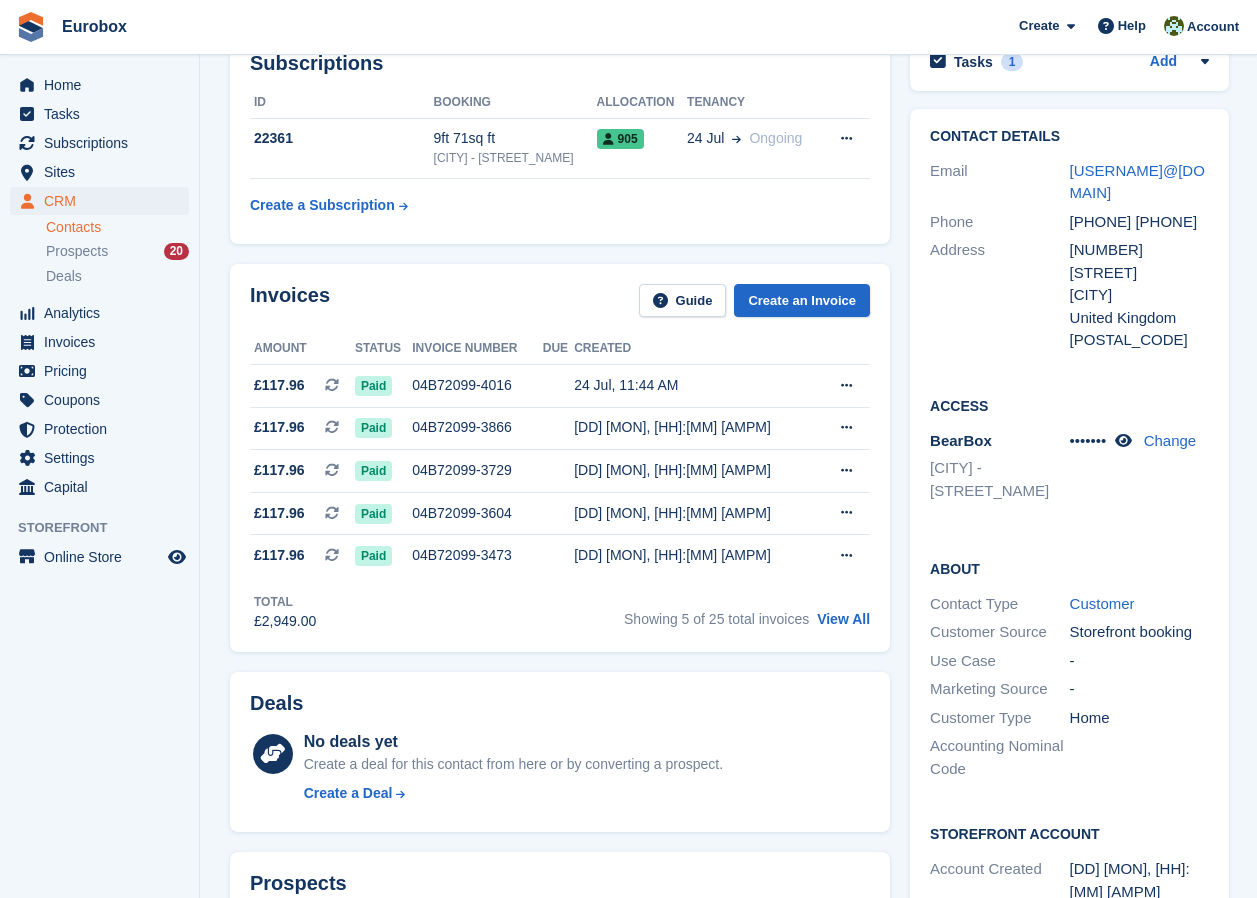 scroll, scrollTop: 0, scrollLeft: 0, axis: both 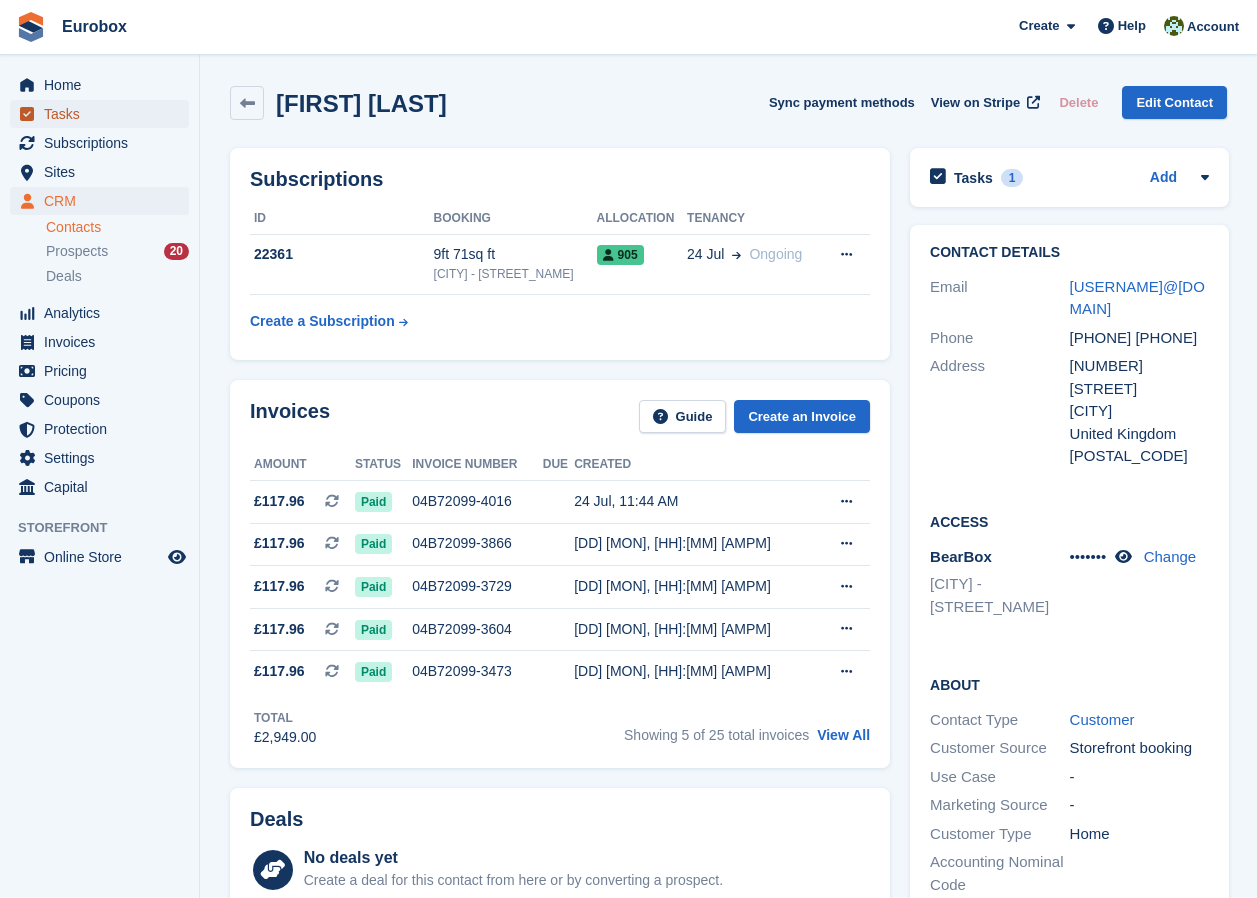click on "Tasks" at bounding box center (104, 114) 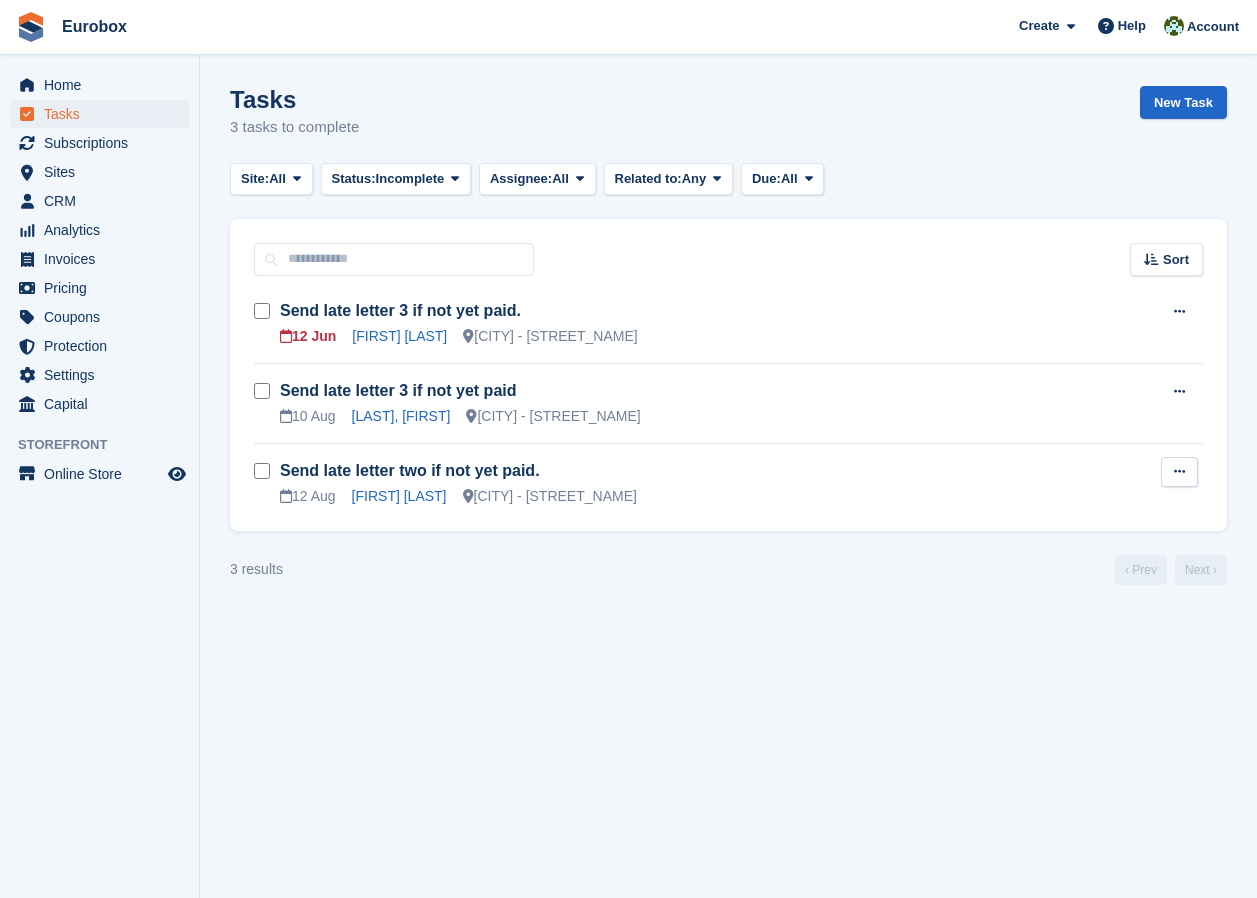 click at bounding box center [1179, 472] 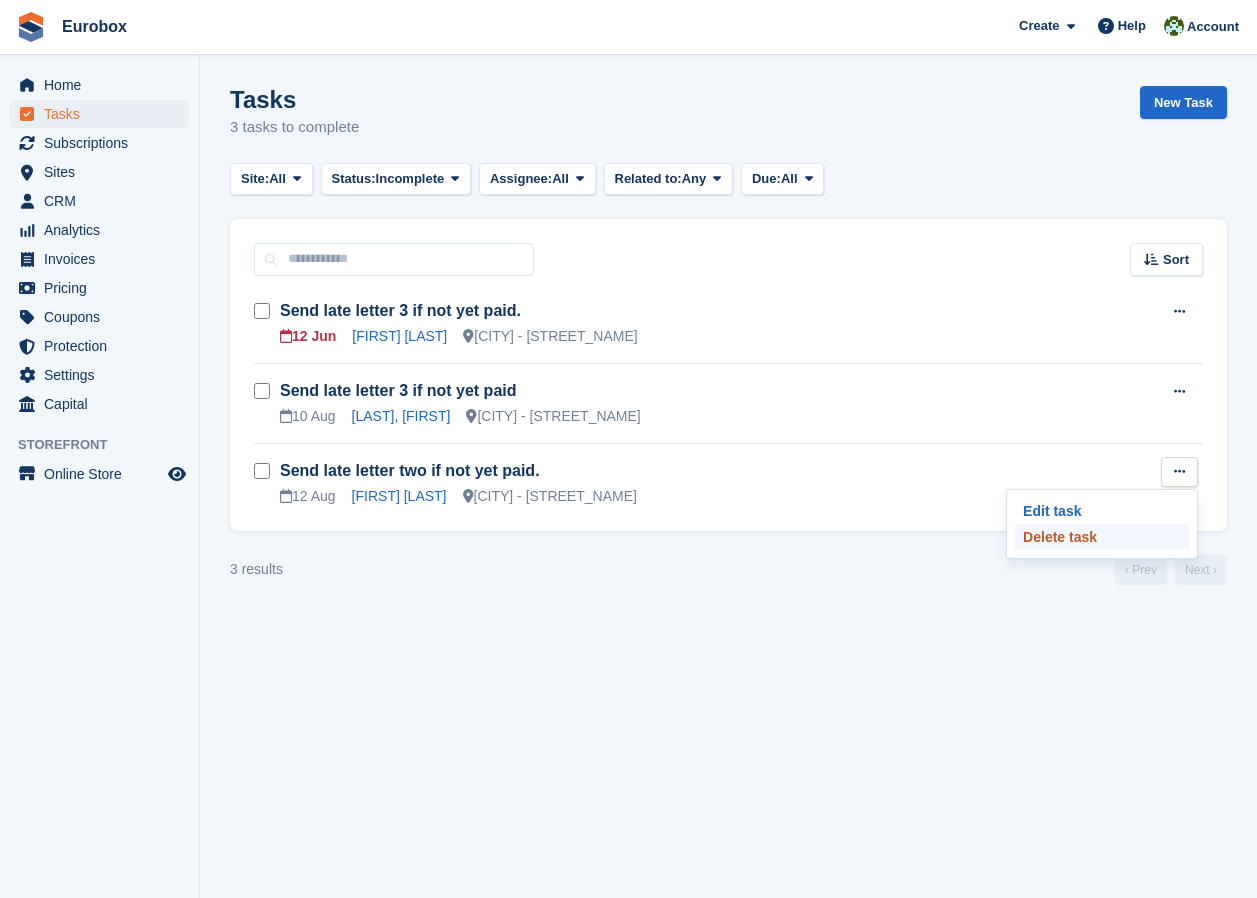 click on "Delete task" at bounding box center [1102, 537] 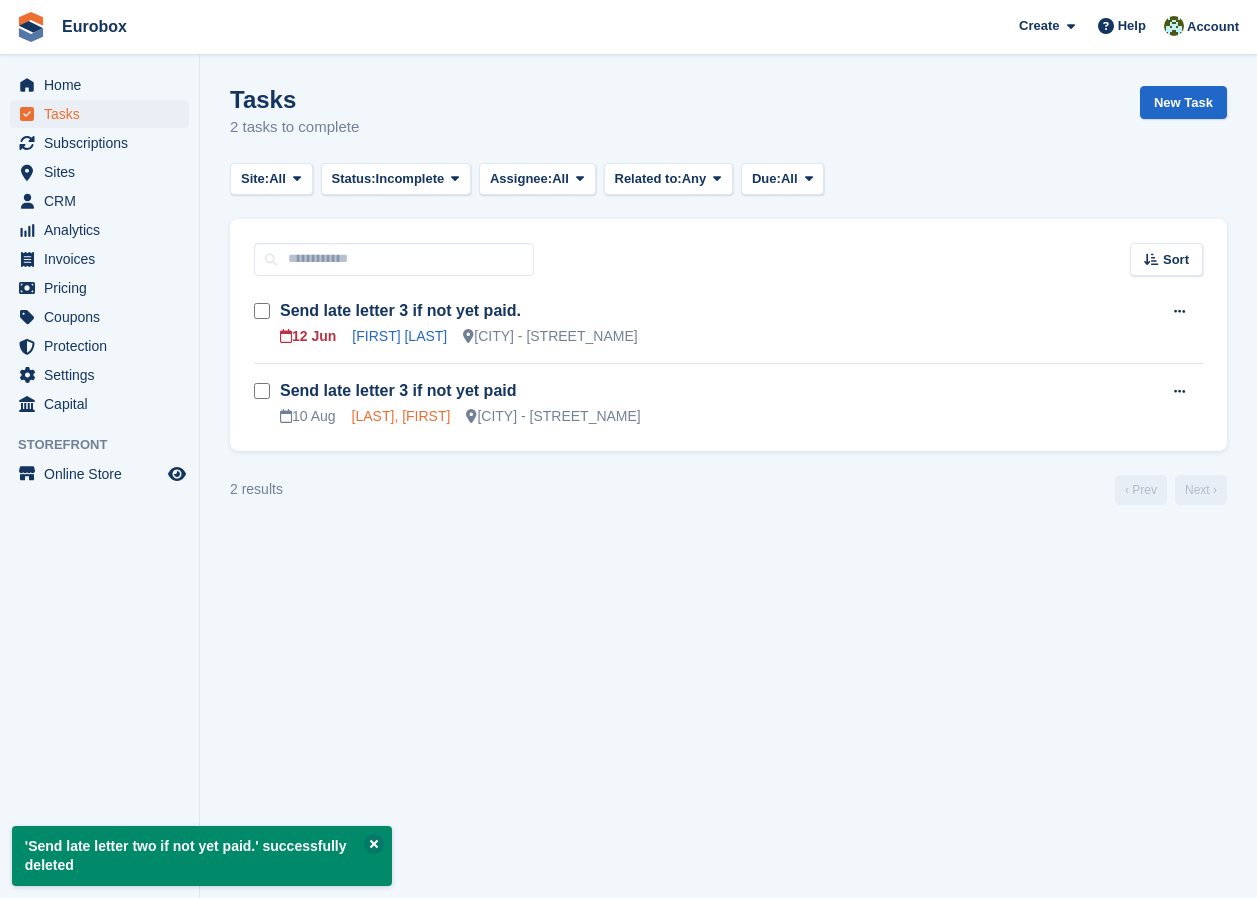 click on "[LAST], [FIRST]" at bounding box center (401, 416) 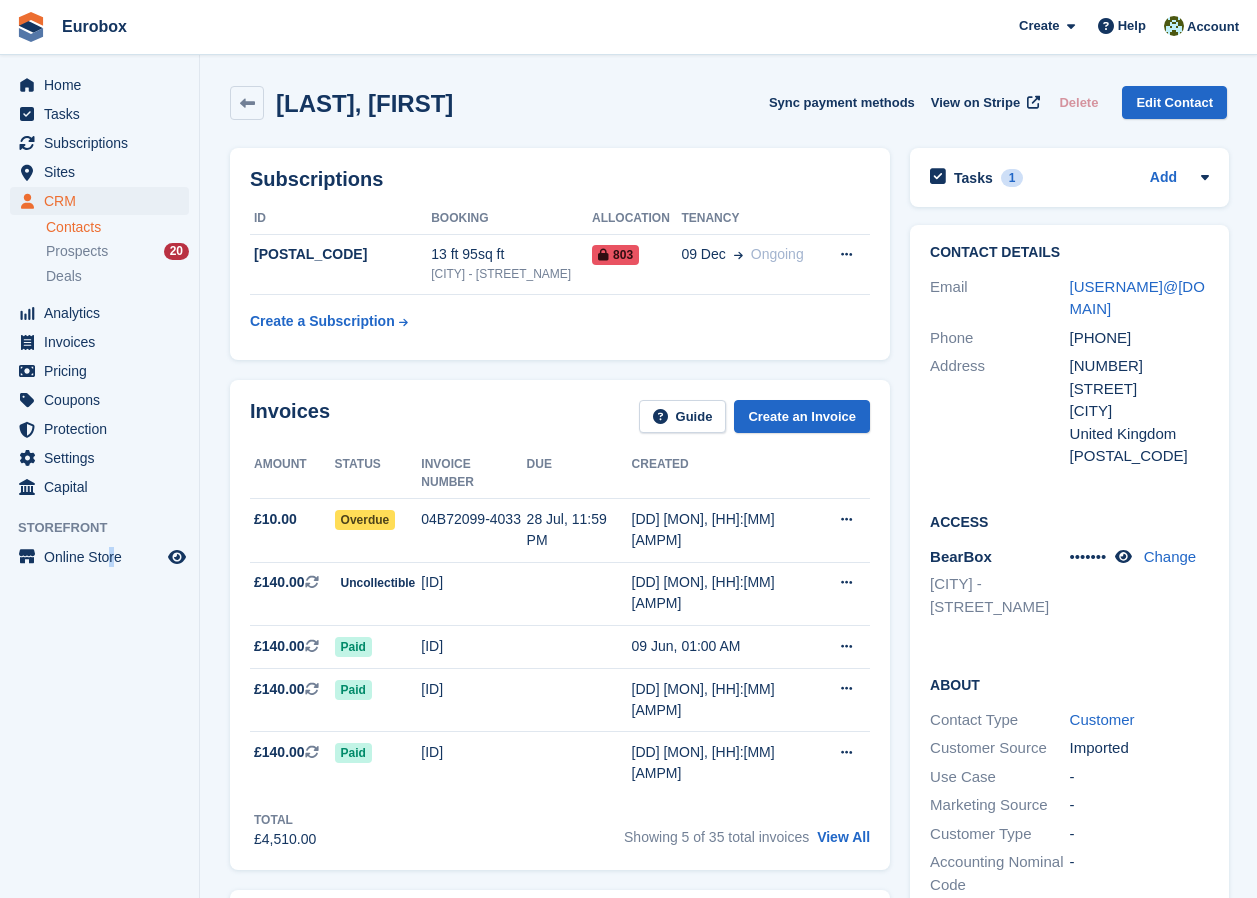 drag, startPoint x: 111, startPoint y: 744, endPoint x: 114, endPoint y: 730, distance: 14.3178215 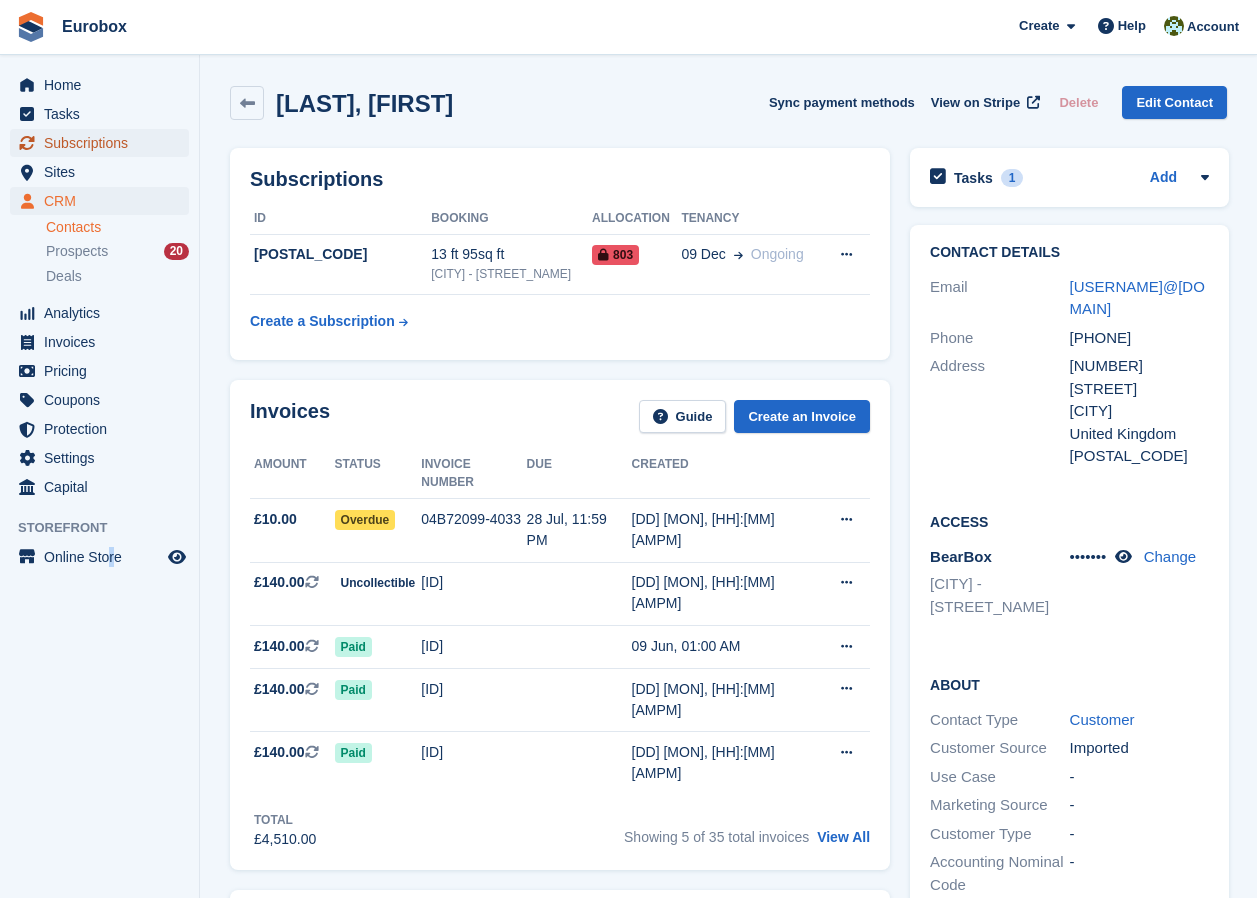 click on "Subscriptions" at bounding box center (104, 143) 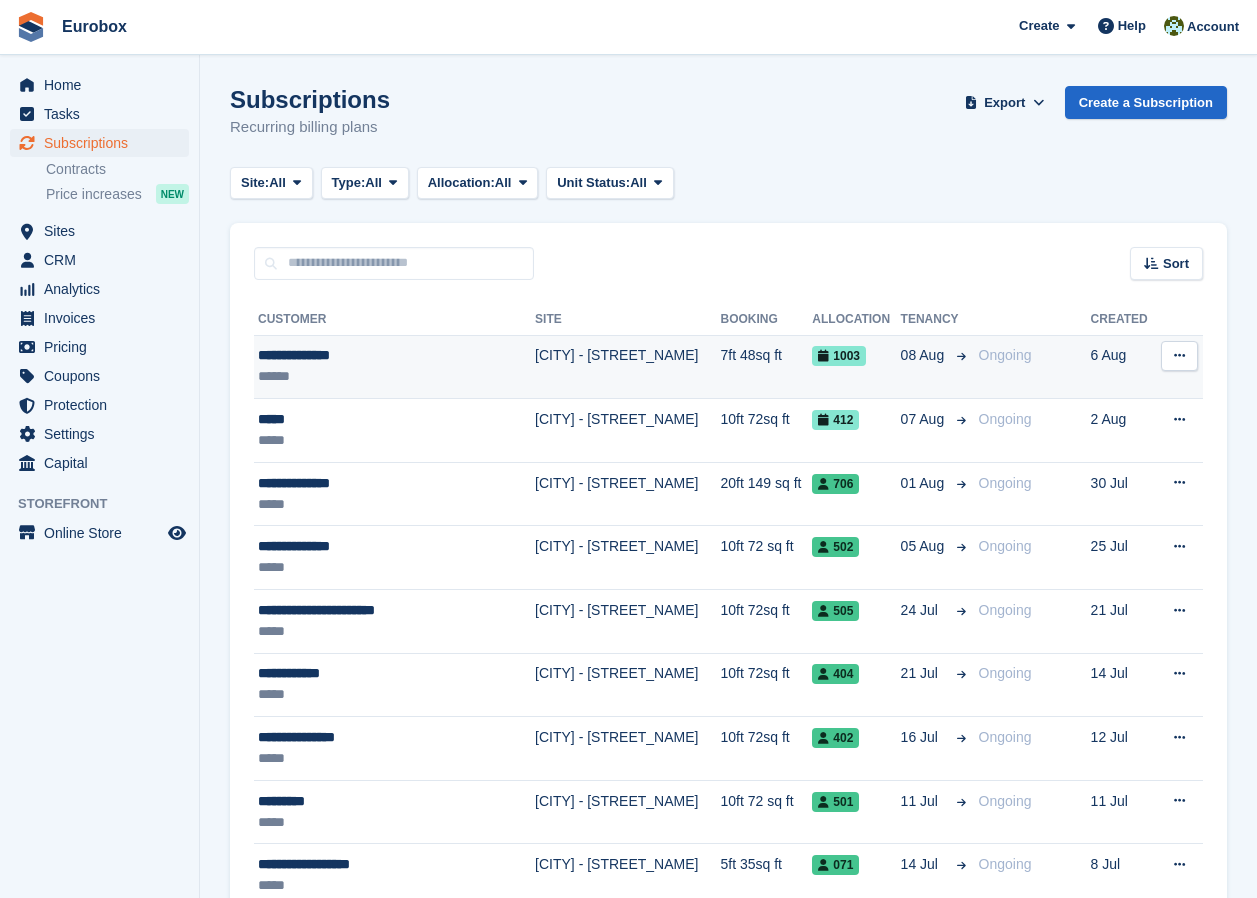 click on "**********" at bounding box center [380, 355] 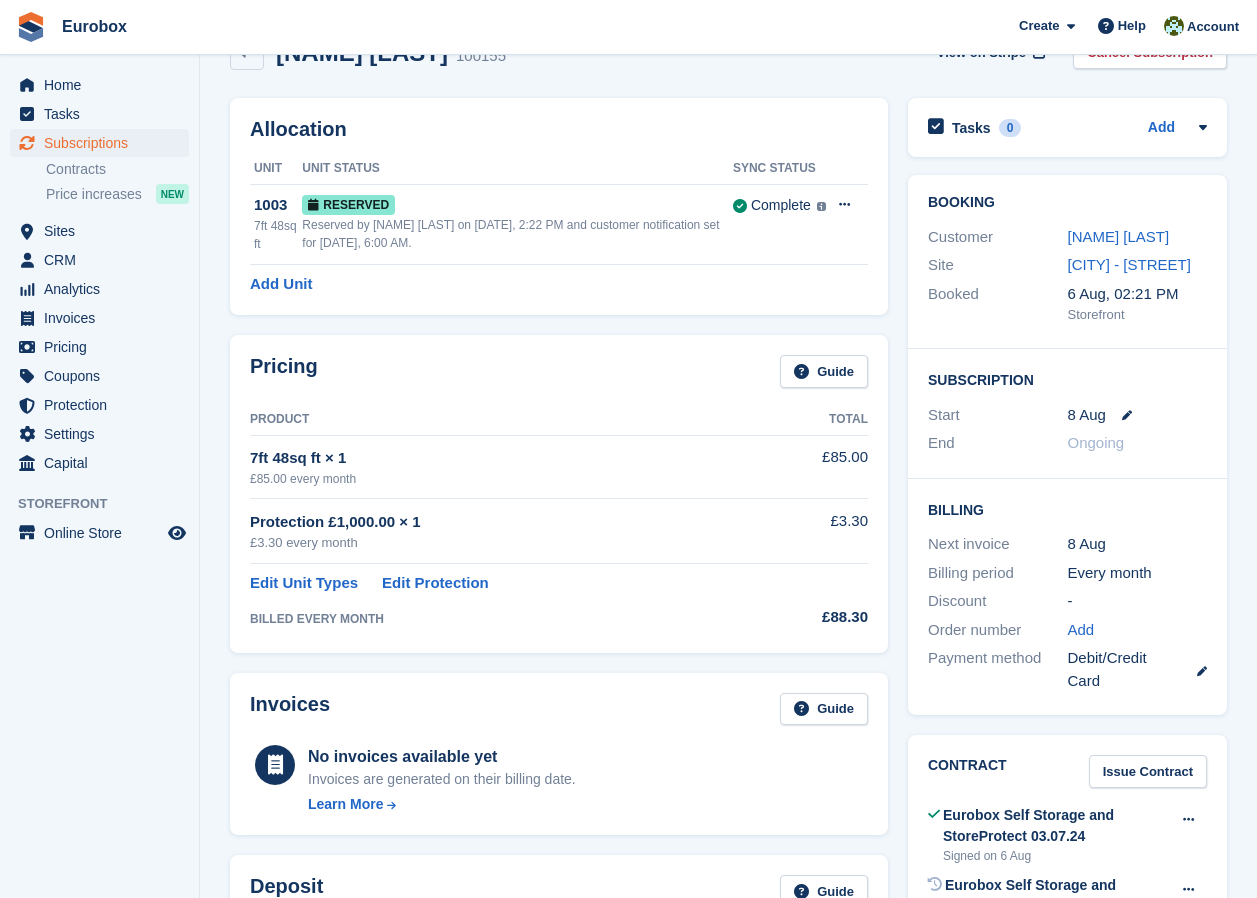 scroll, scrollTop: 0, scrollLeft: 0, axis: both 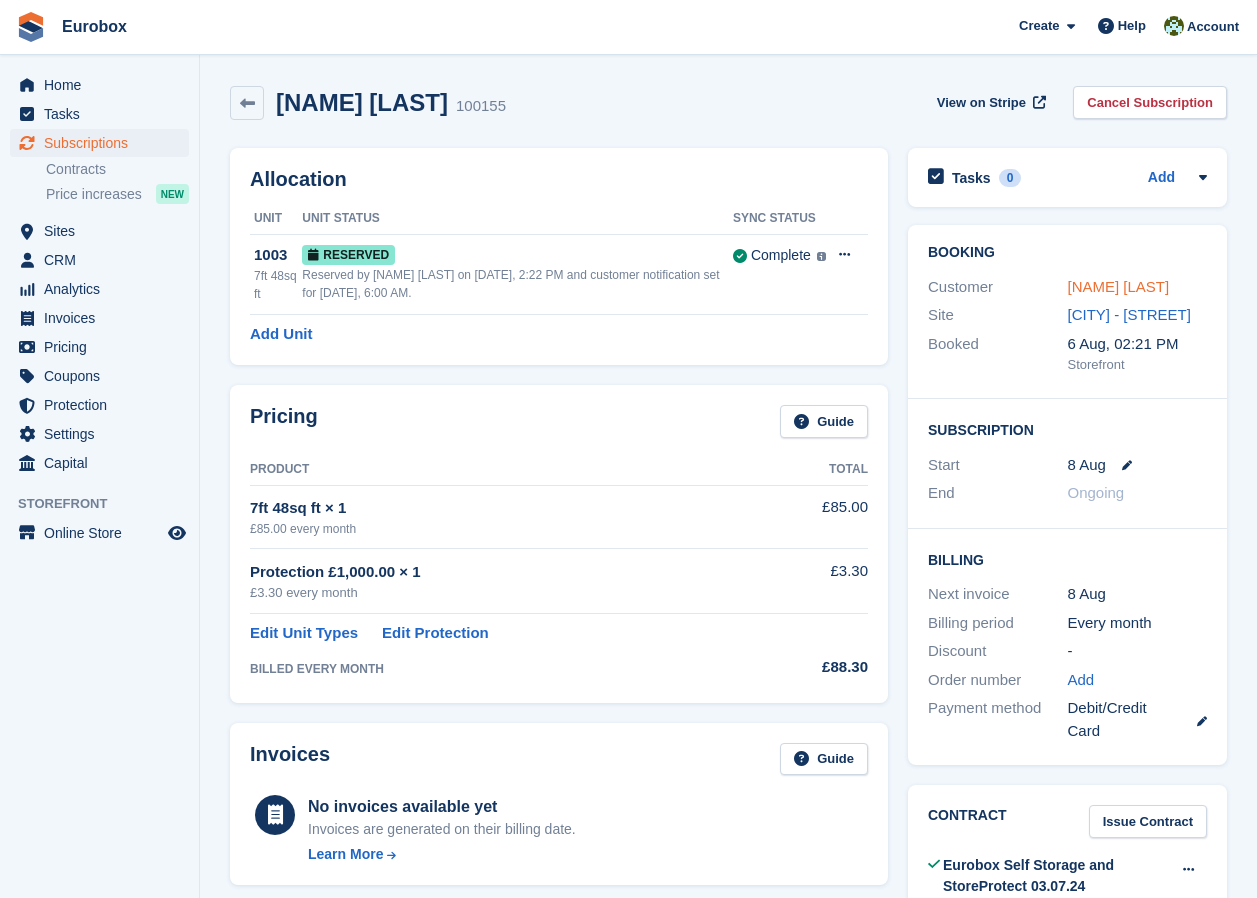 click on "[NAME] [LAST]" at bounding box center [1119, 286] 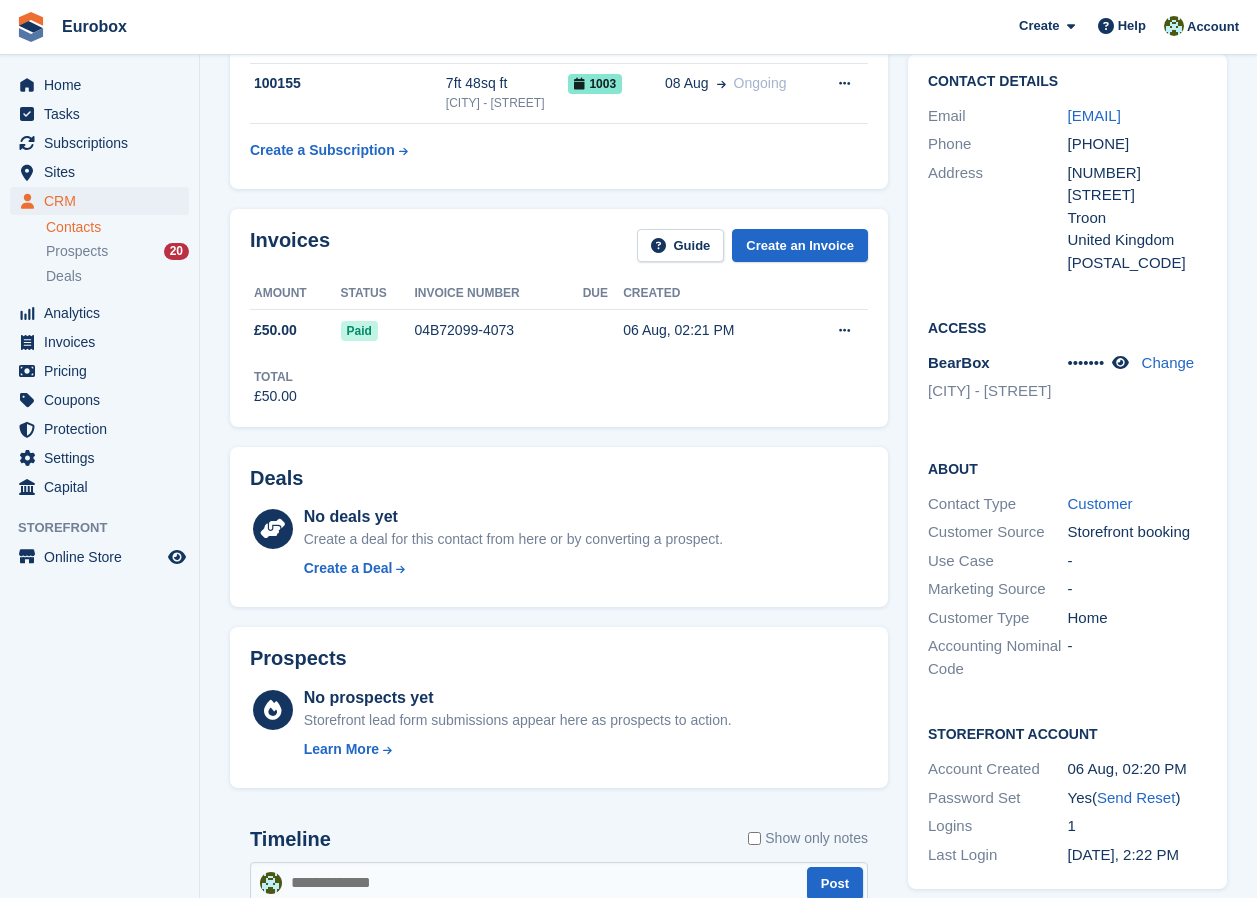 scroll, scrollTop: 200, scrollLeft: 0, axis: vertical 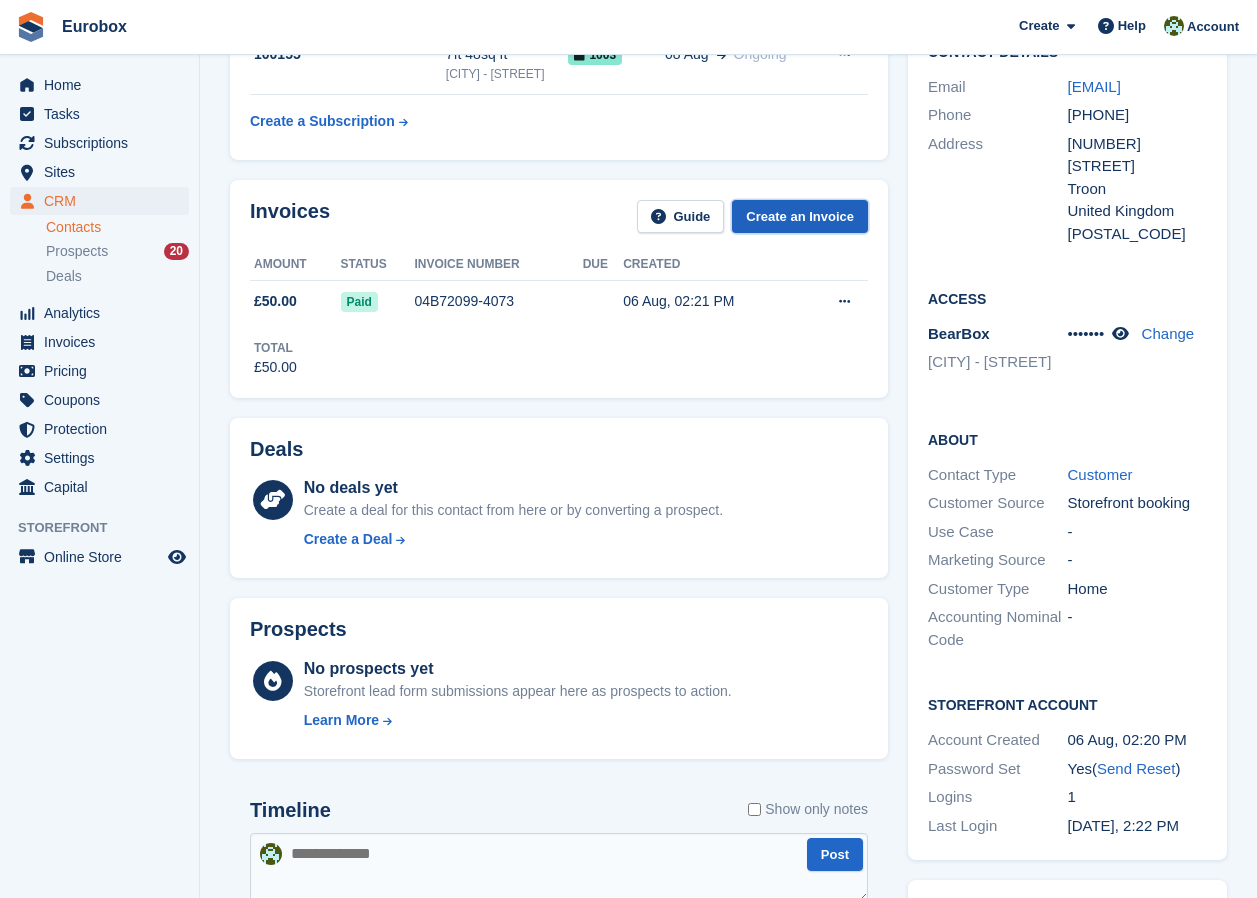 click on "Create an Invoice" at bounding box center [800, 216] 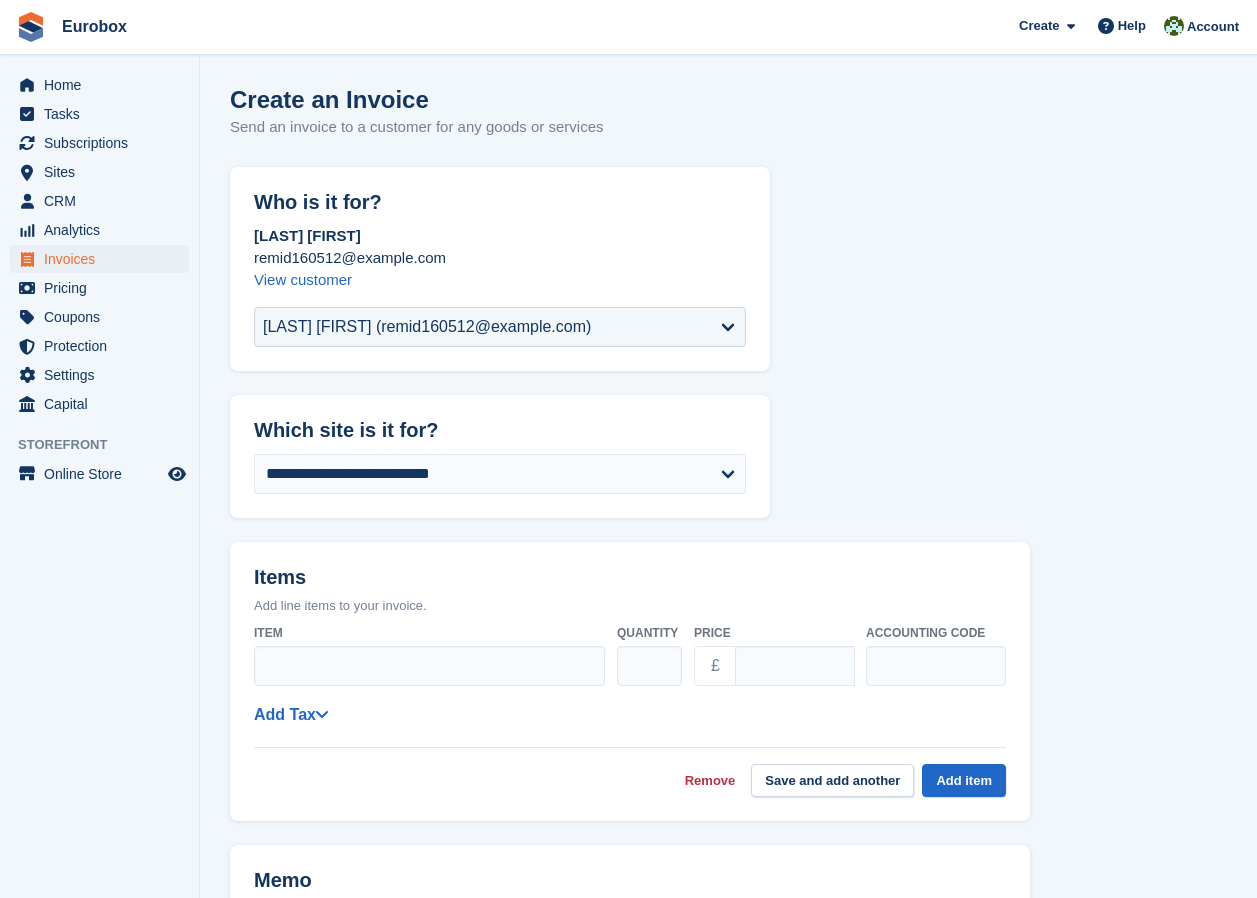scroll, scrollTop: 0, scrollLeft: 0, axis: both 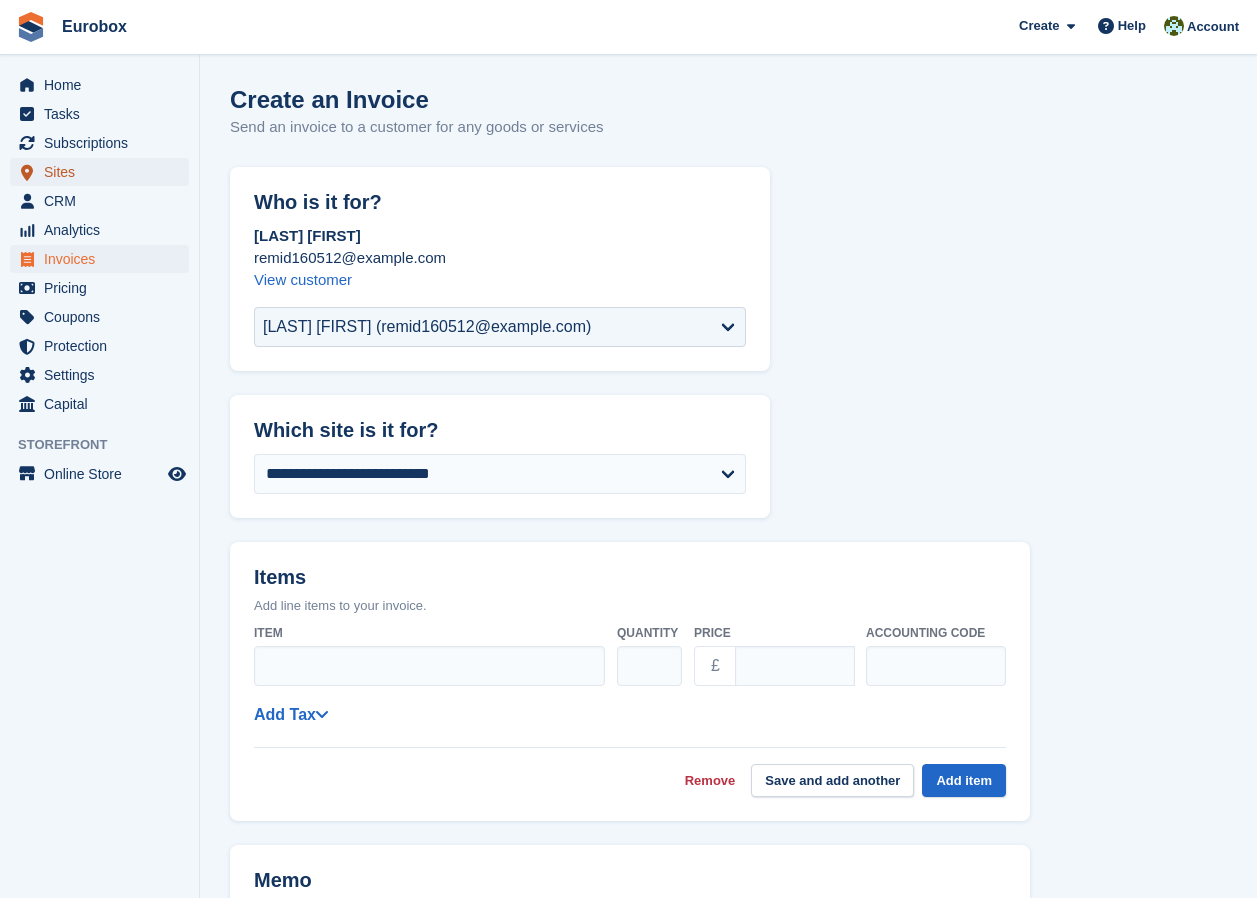 click on "Sites" at bounding box center (104, 172) 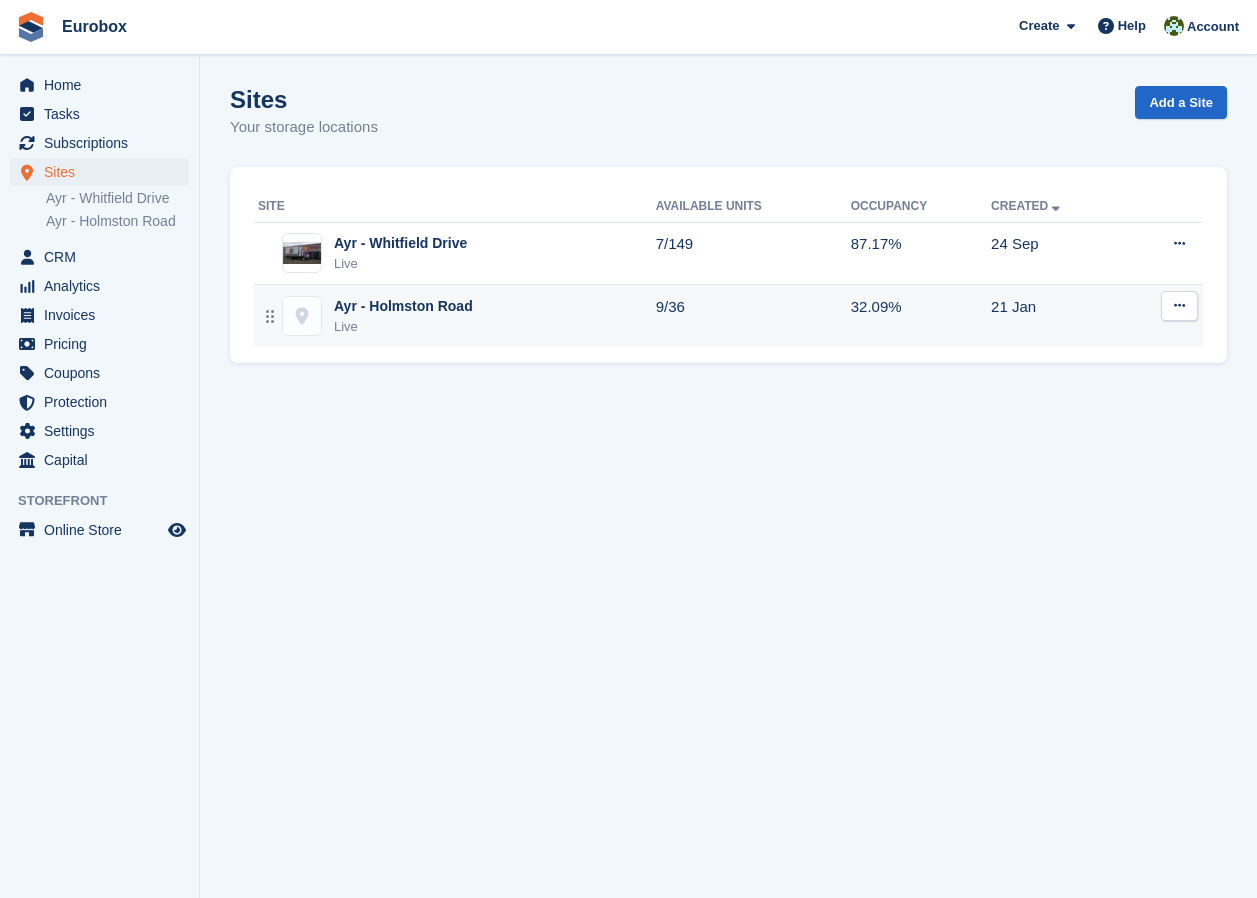 click on "Ayr - Holmston Road" at bounding box center [403, 306] 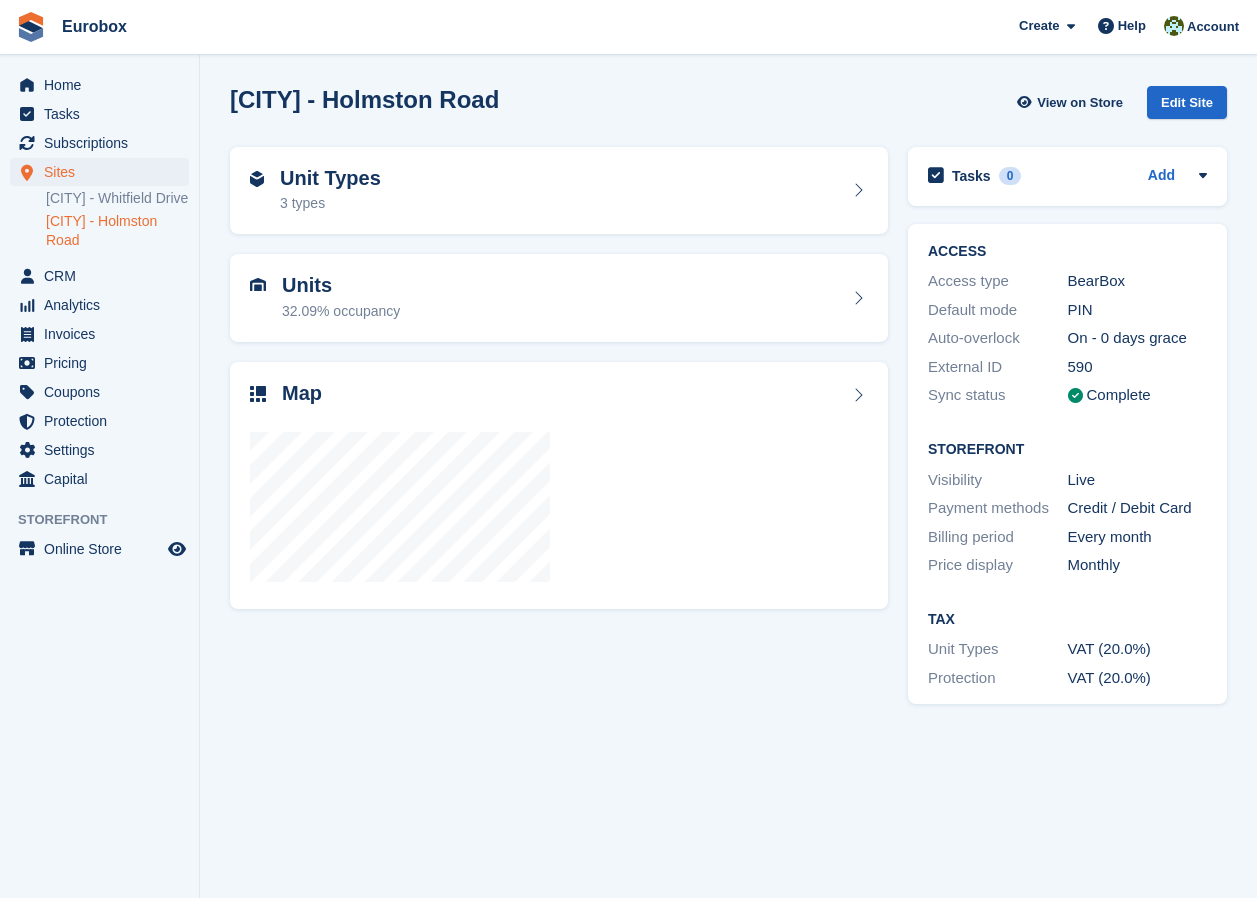 scroll, scrollTop: 0, scrollLeft: 0, axis: both 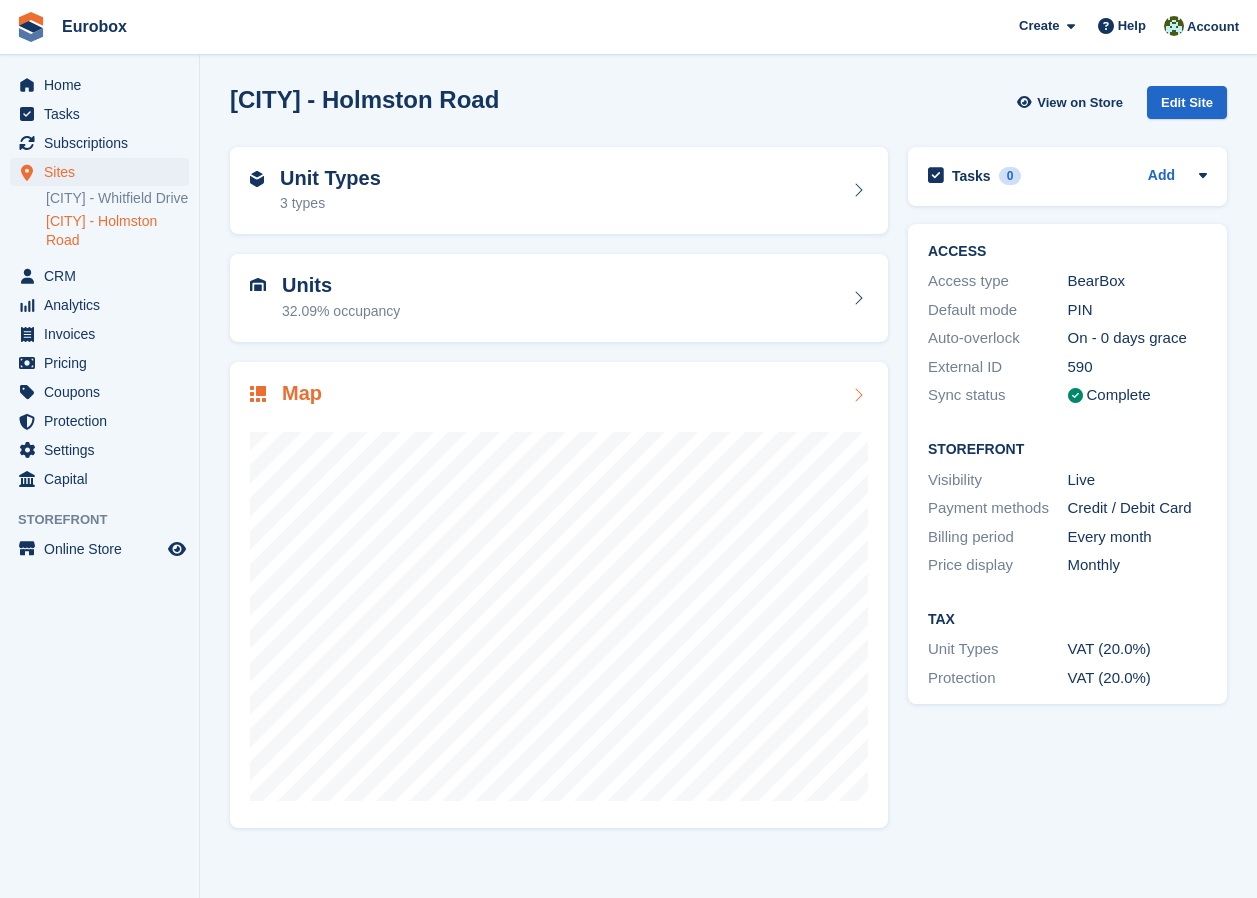 click at bounding box center (858, 395) 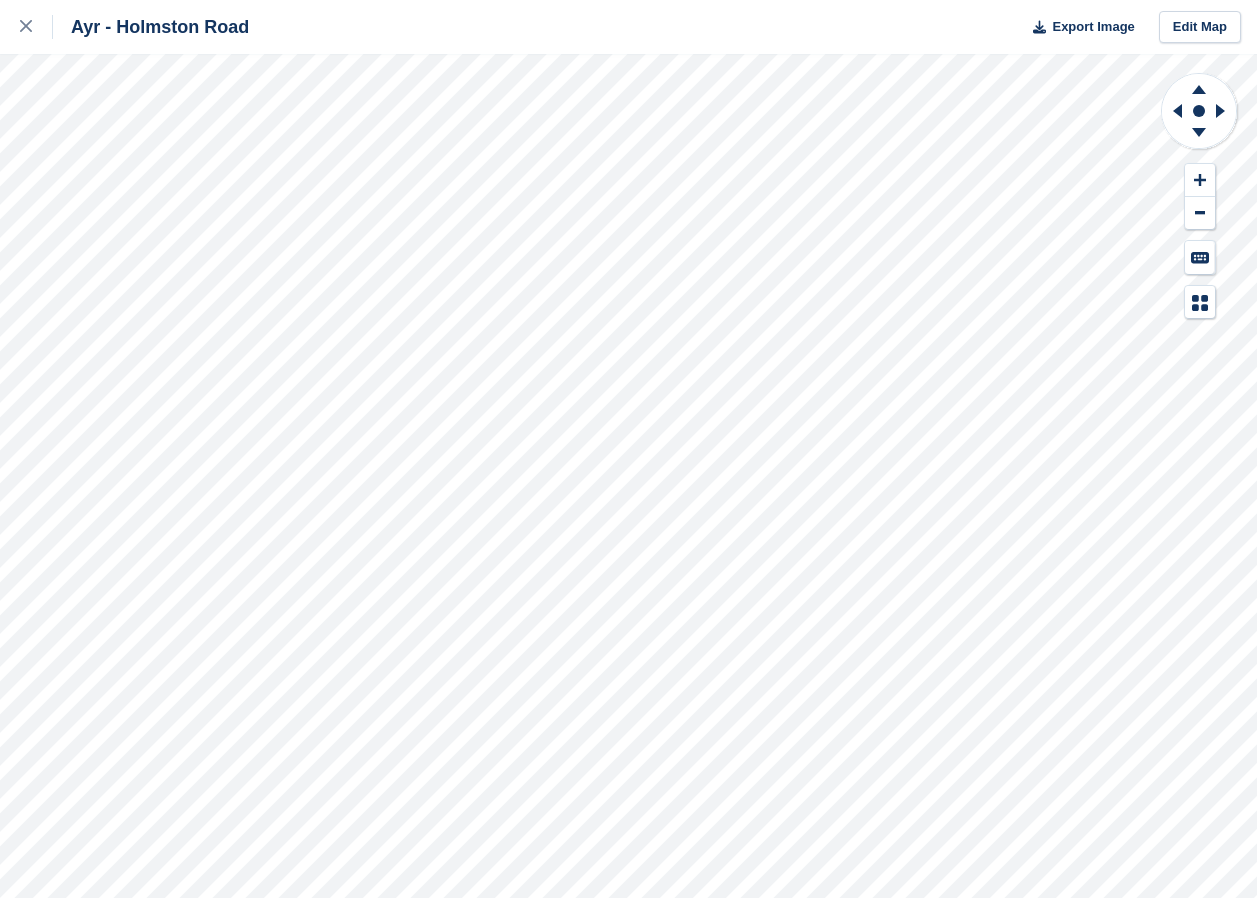 scroll, scrollTop: 0, scrollLeft: 0, axis: both 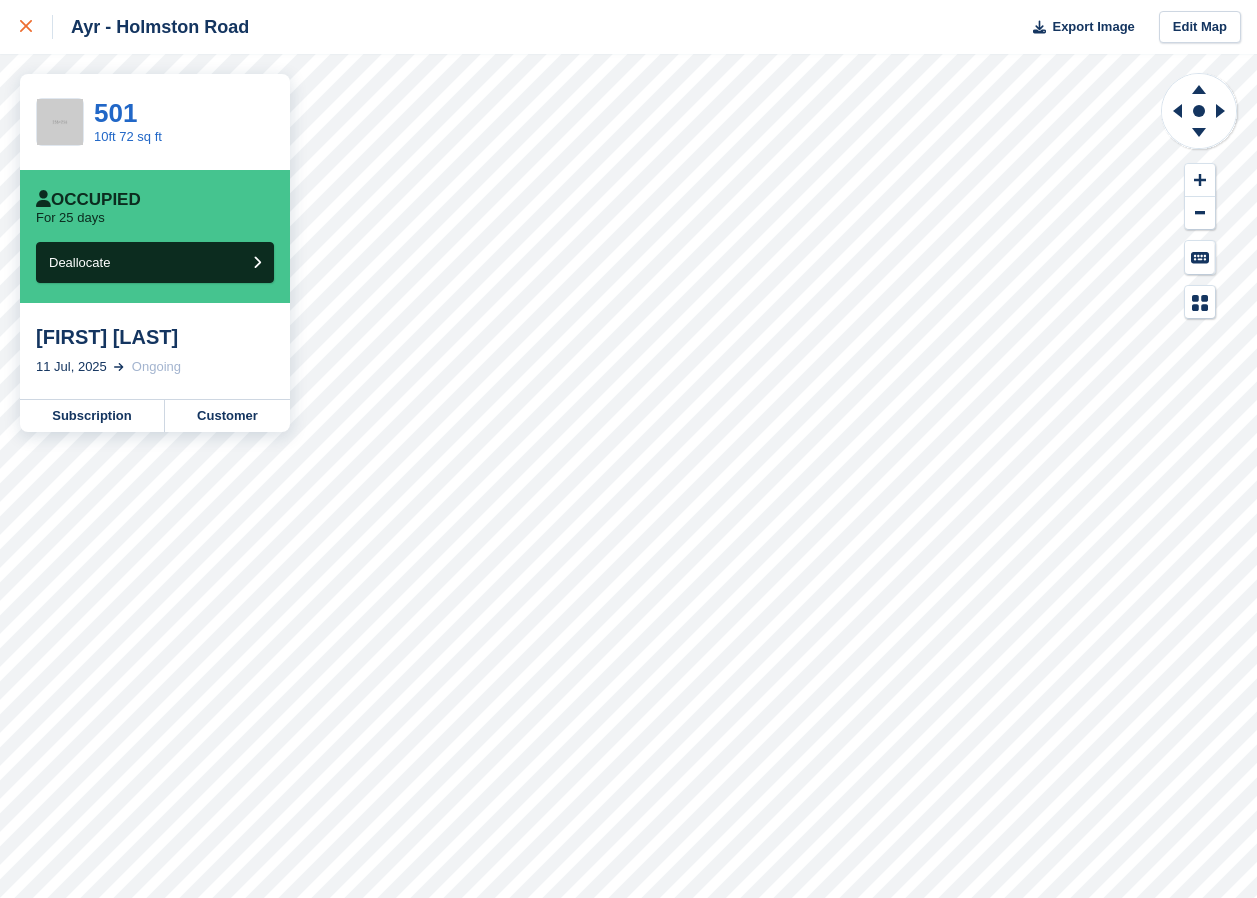 click 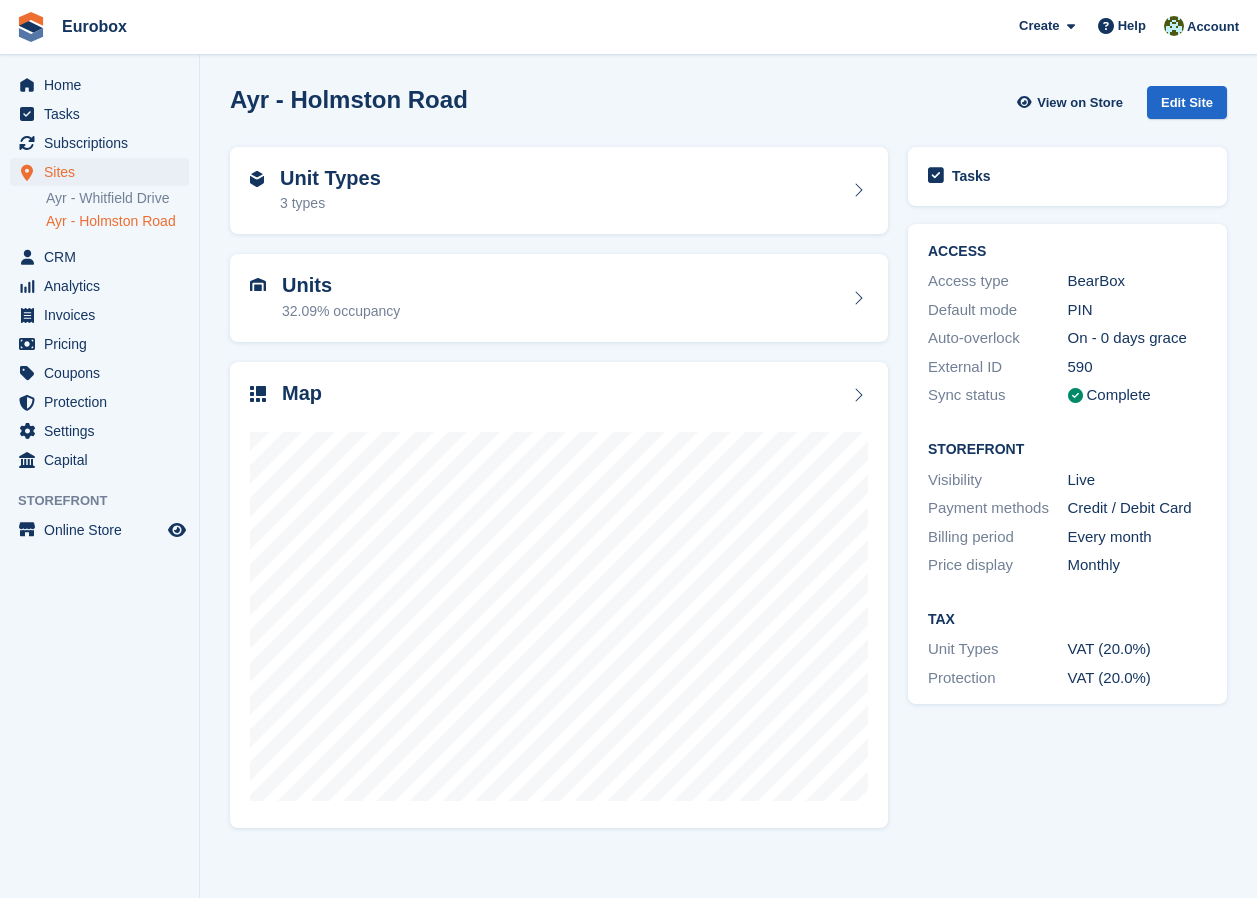 scroll, scrollTop: 0, scrollLeft: 0, axis: both 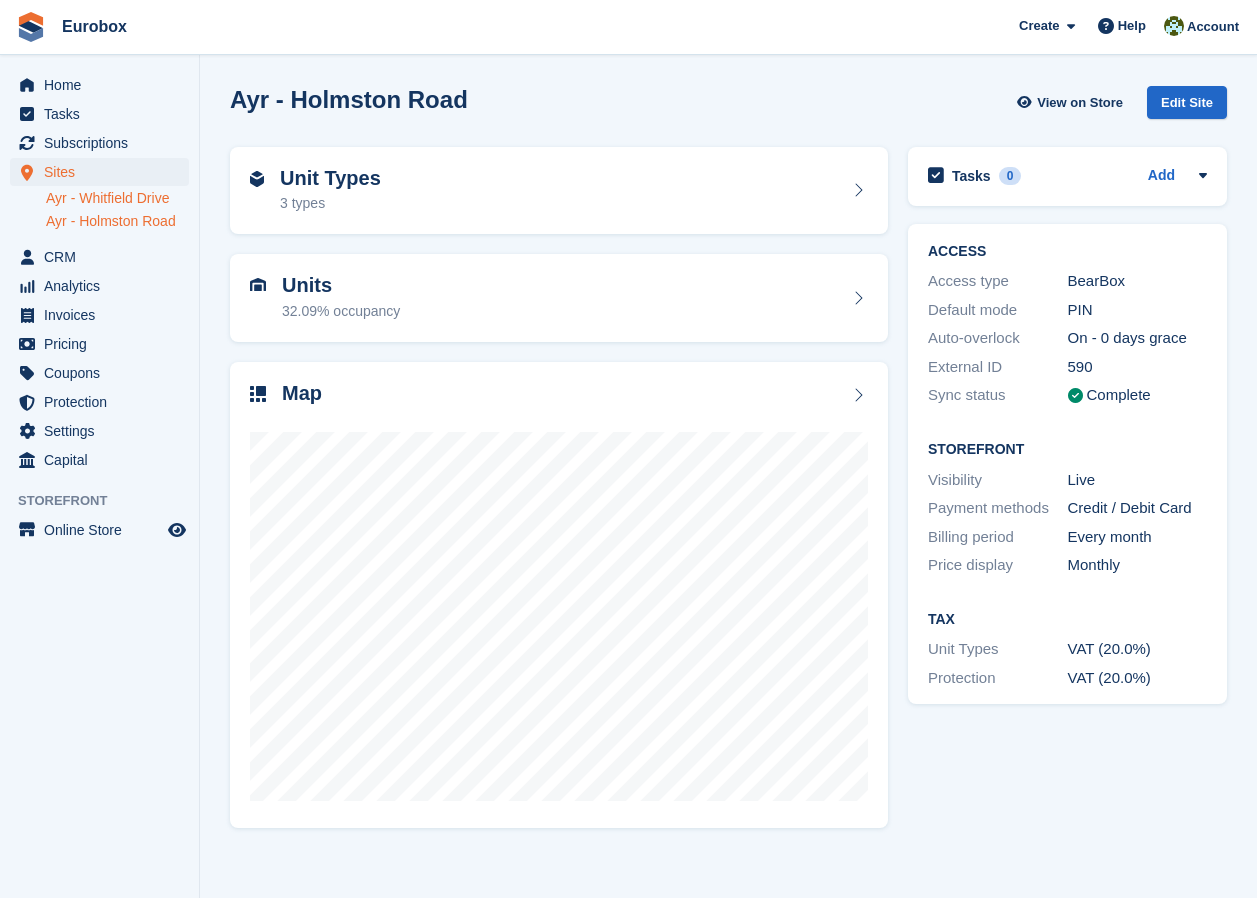 click on "Ayr - Whitfield Drive" at bounding box center [117, 198] 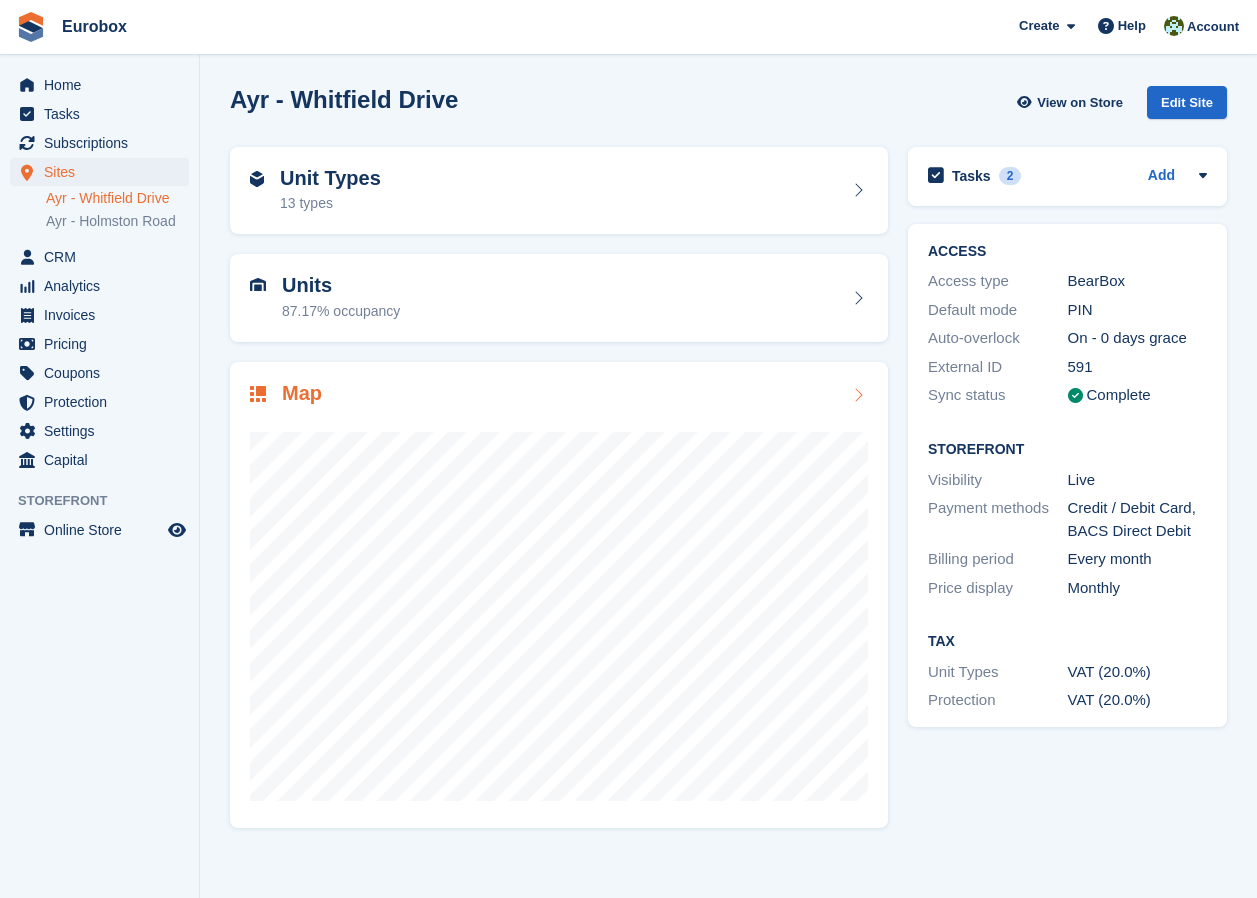 scroll, scrollTop: 0, scrollLeft: 0, axis: both 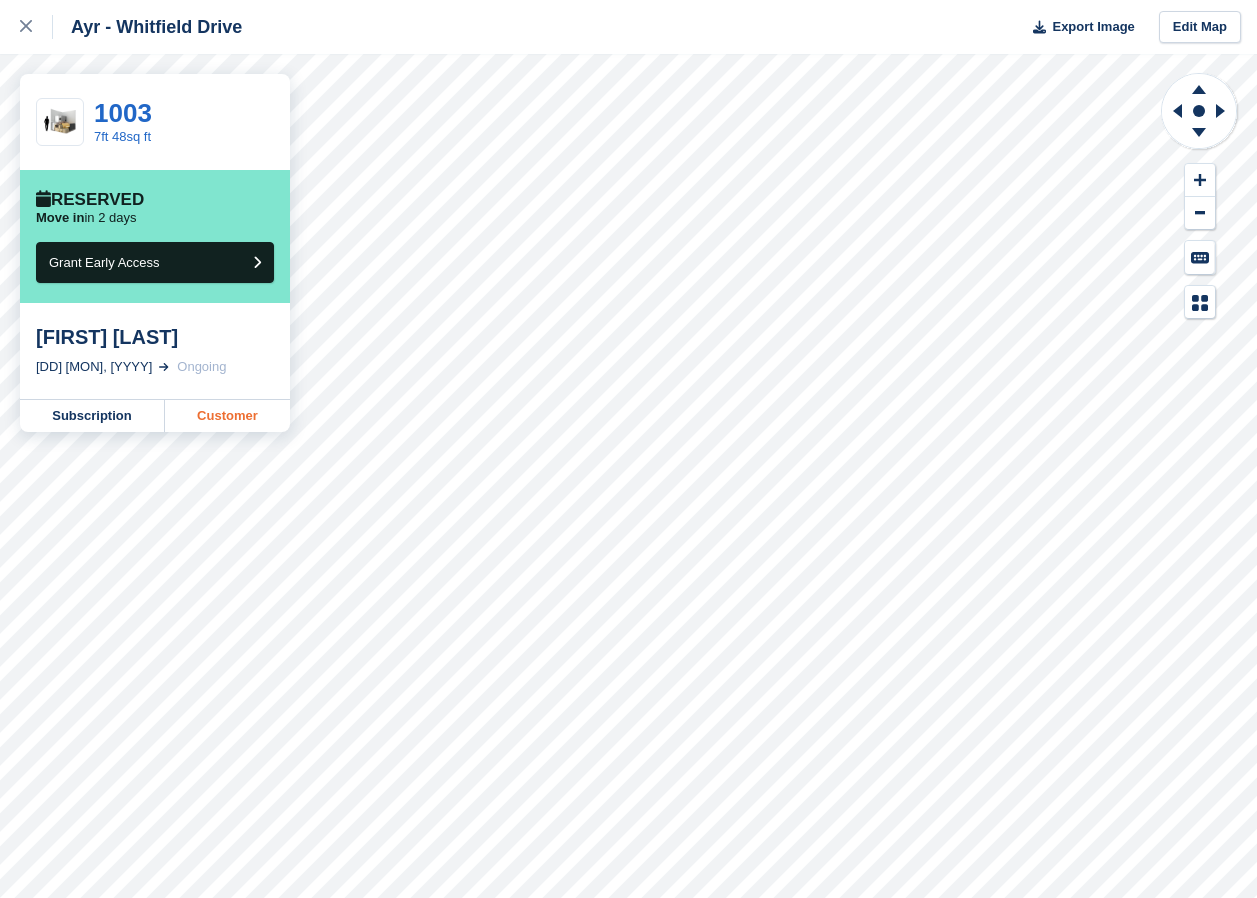 click on "Customer" at bounding box center (227, 416) 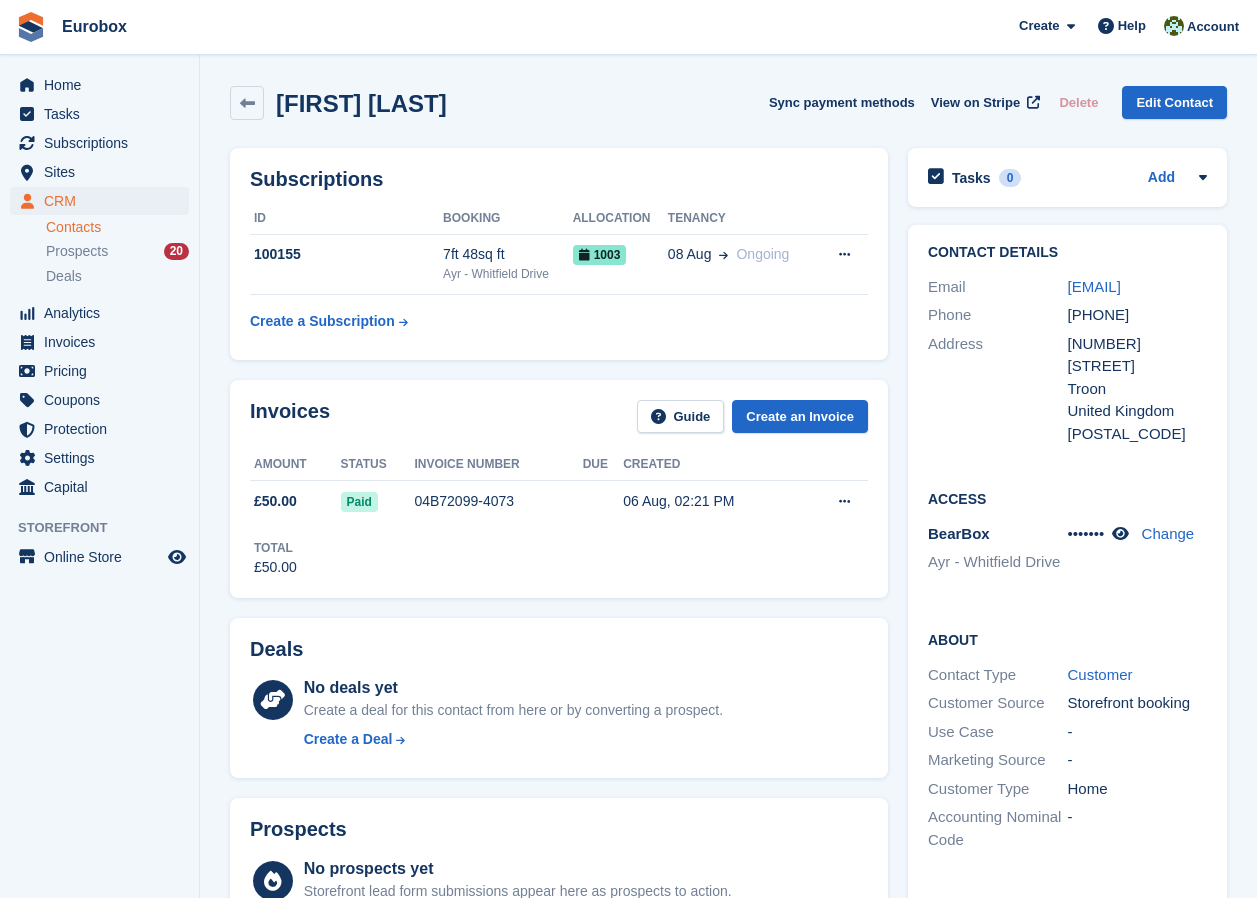 scroll, scrollTop: 0, scrollLeft: 0, axis: both 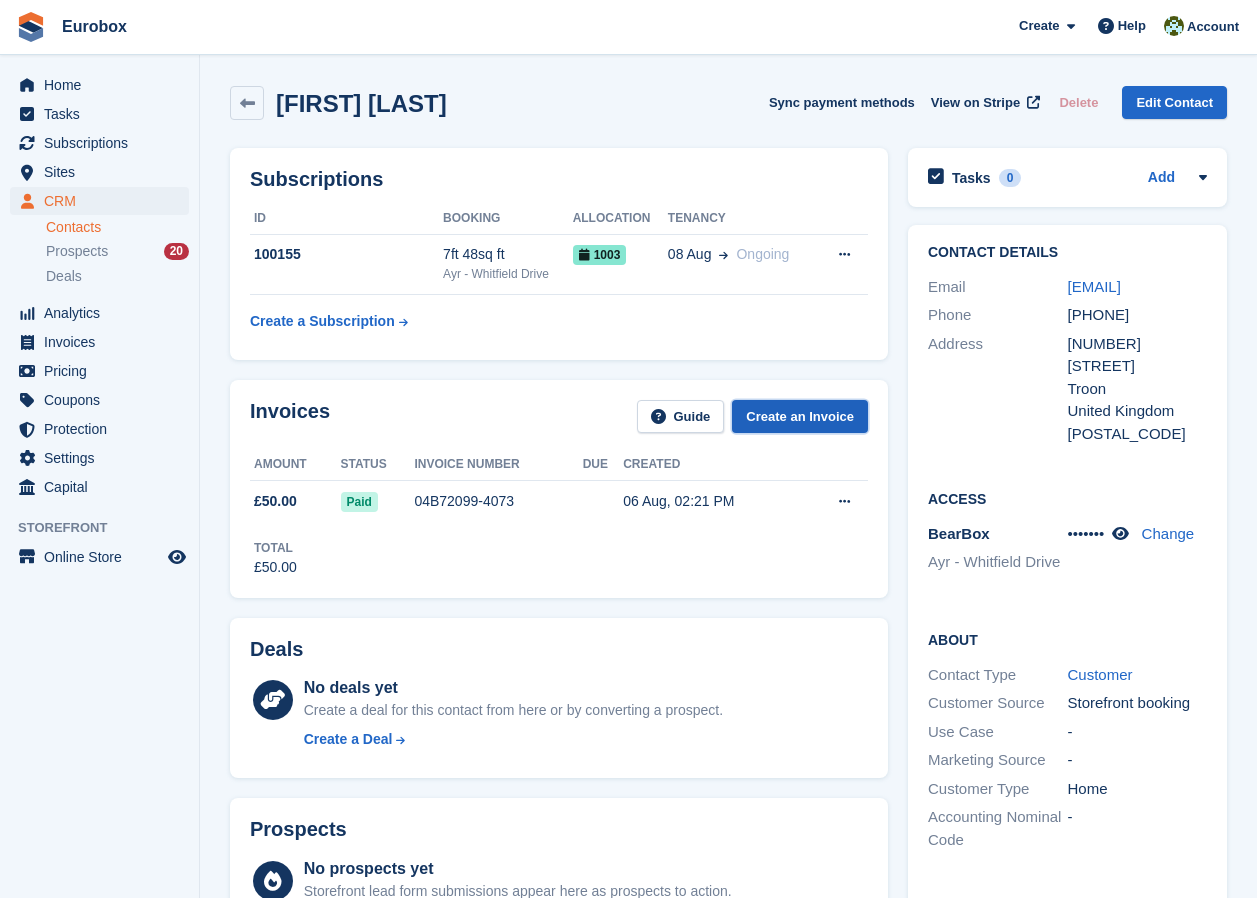 click on "Create an Invoice" at bounding box center [800, 416] 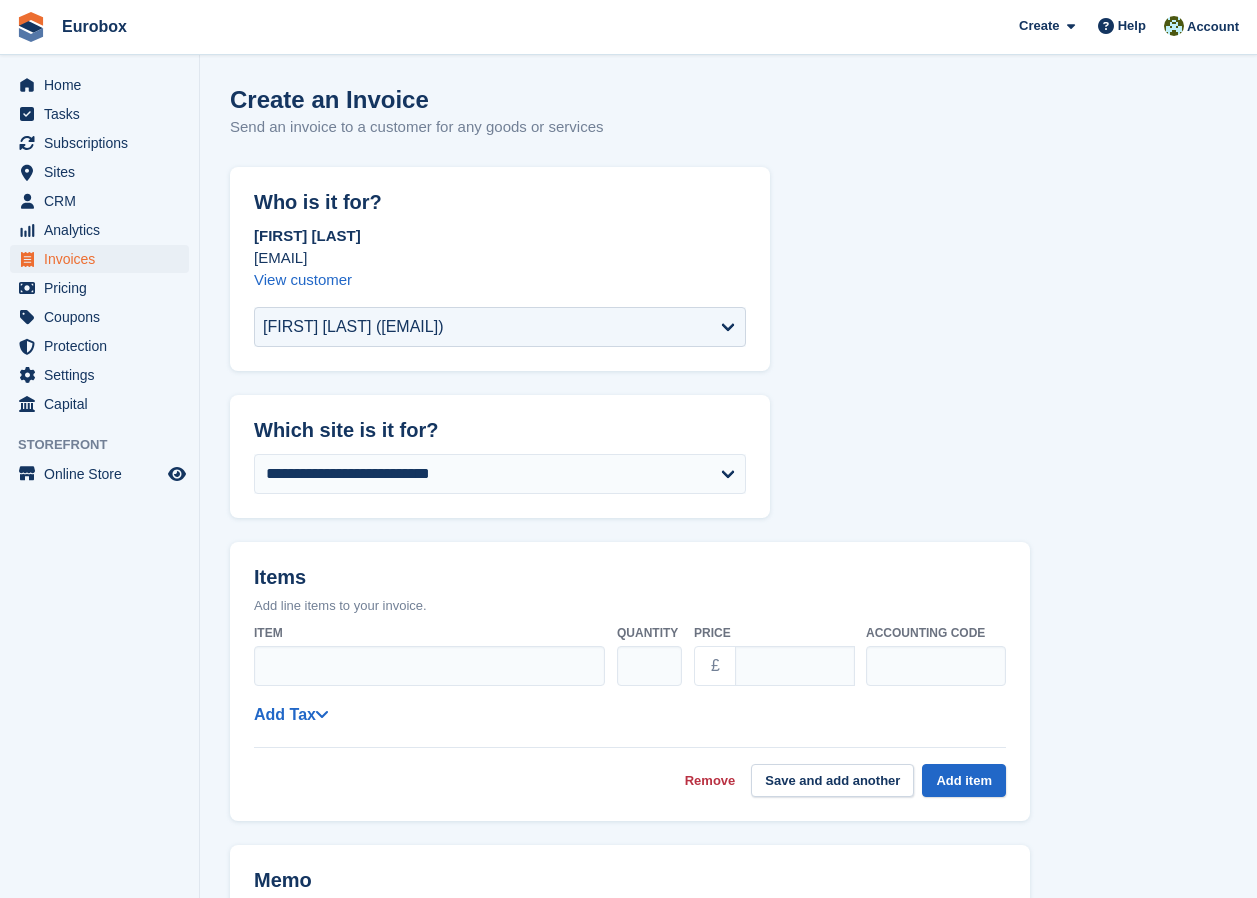 scroll, scrollTop: 0, scrollLeft: 0, axis: both 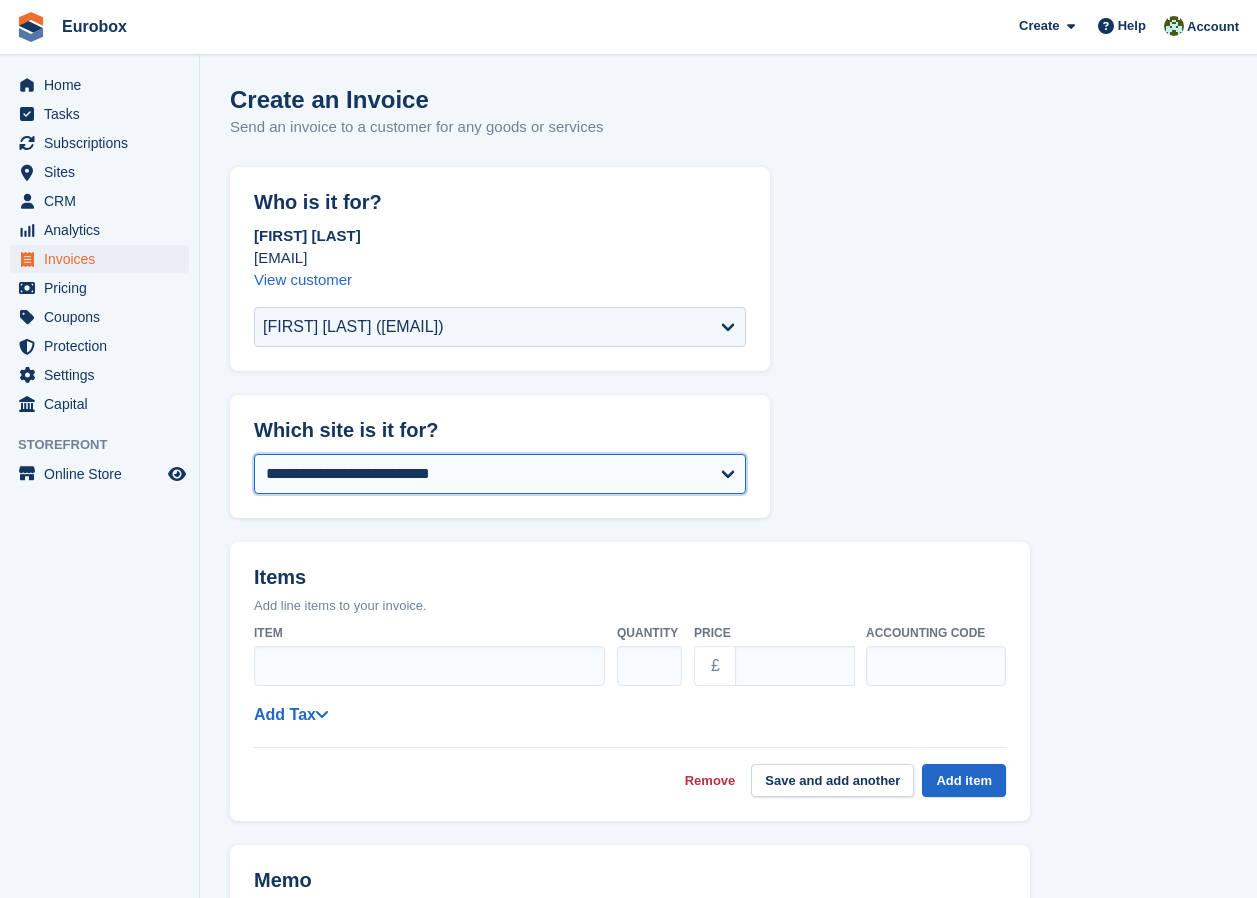 click on "**********" at bounding box center (500, 474) 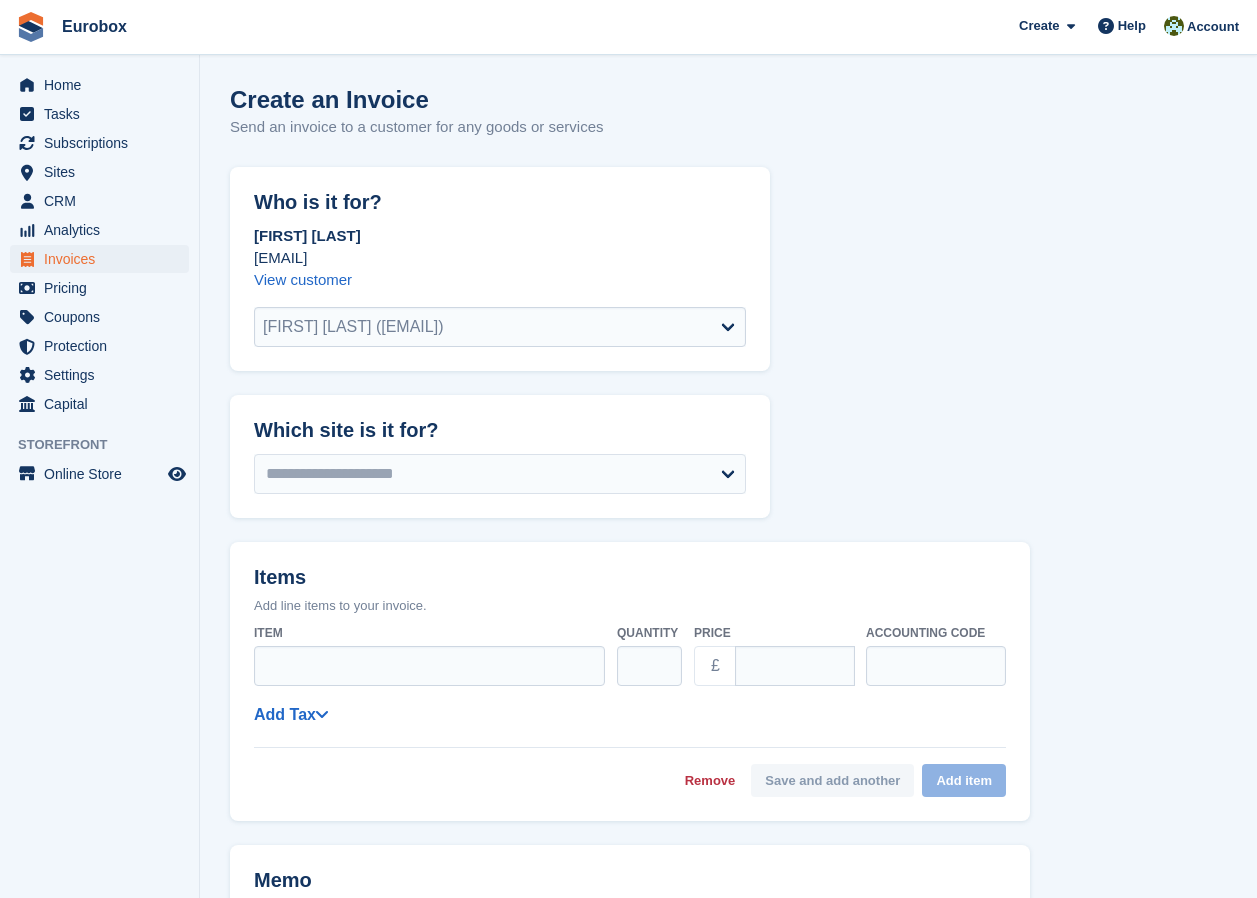 select on "******" 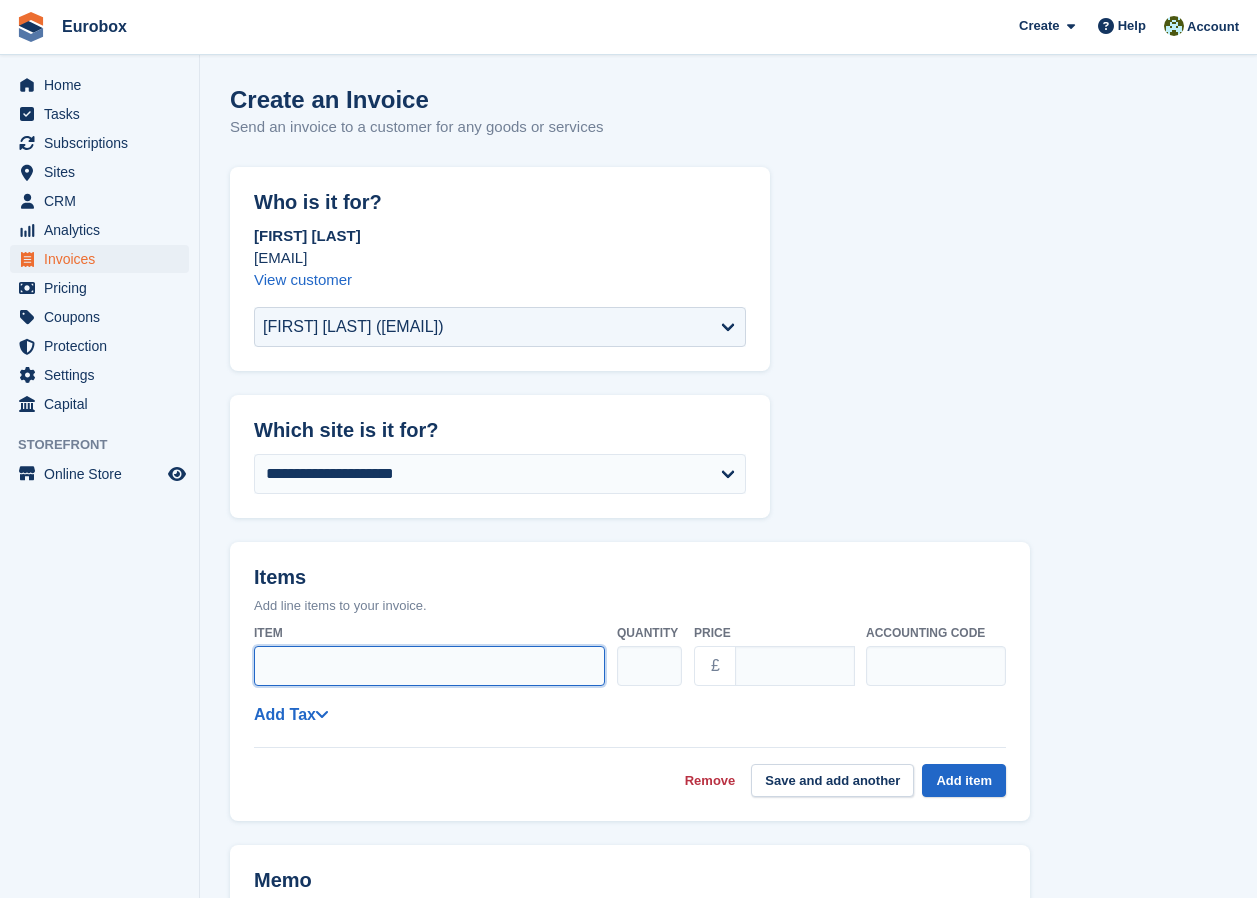 click on "Item" at bounding box center [429, 666] 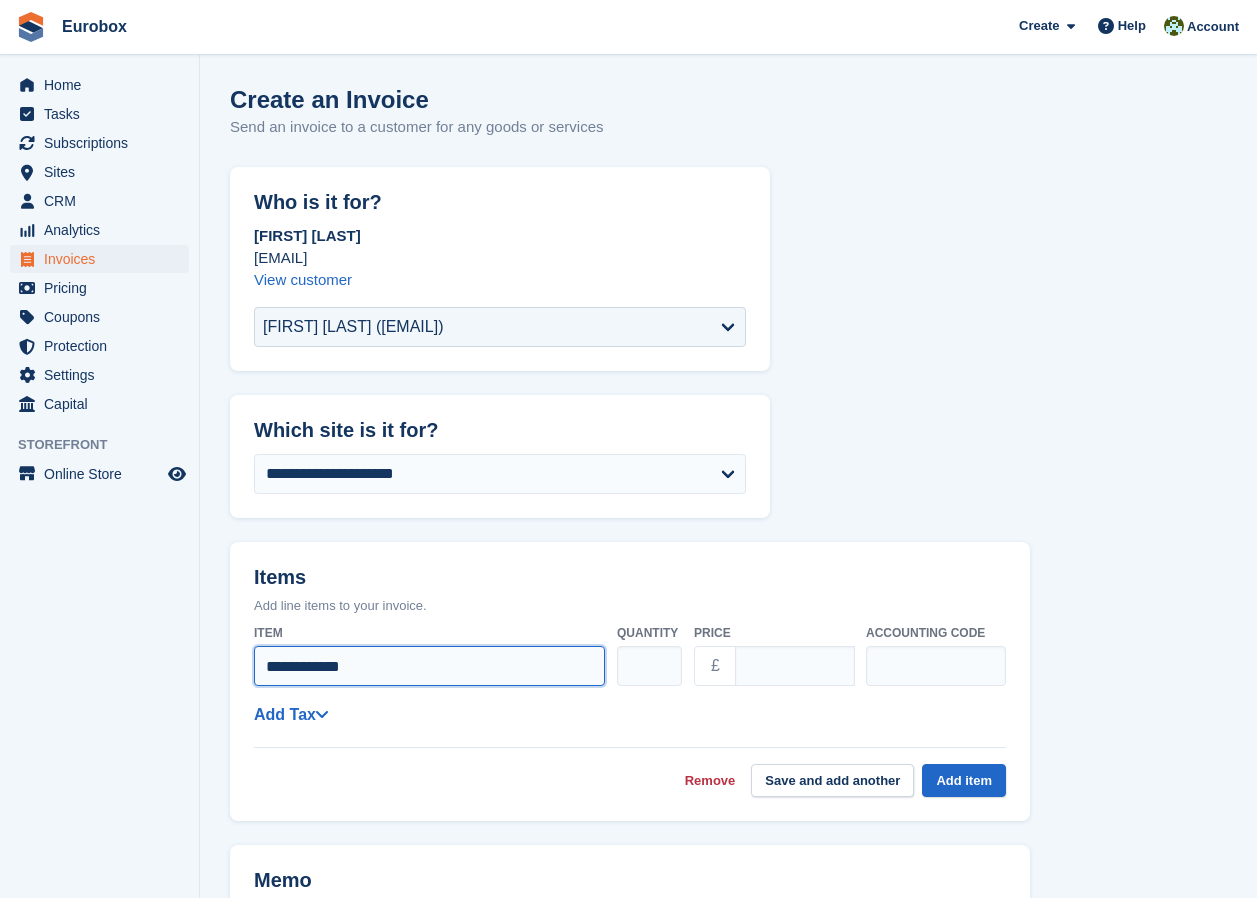 type on "**********" 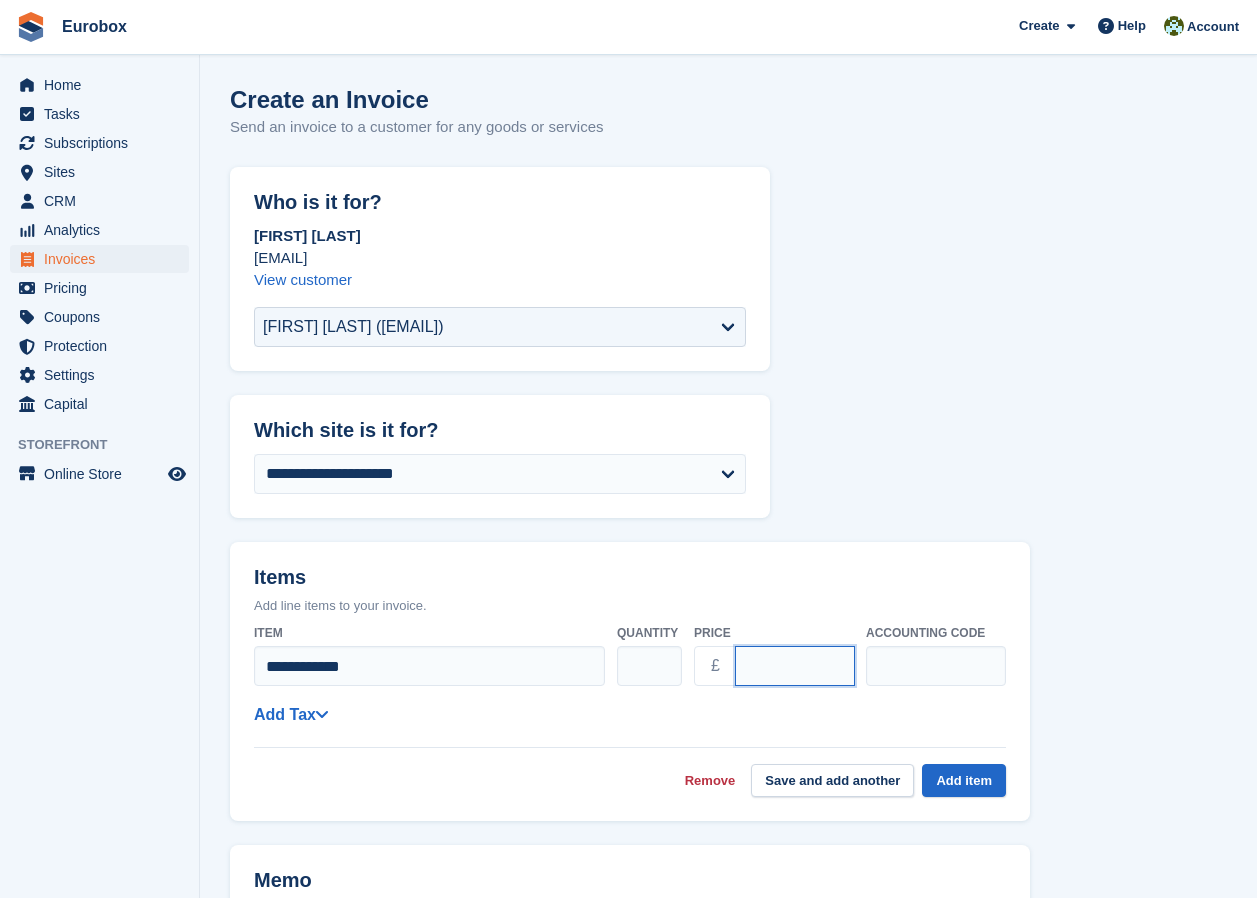 type on "*****" 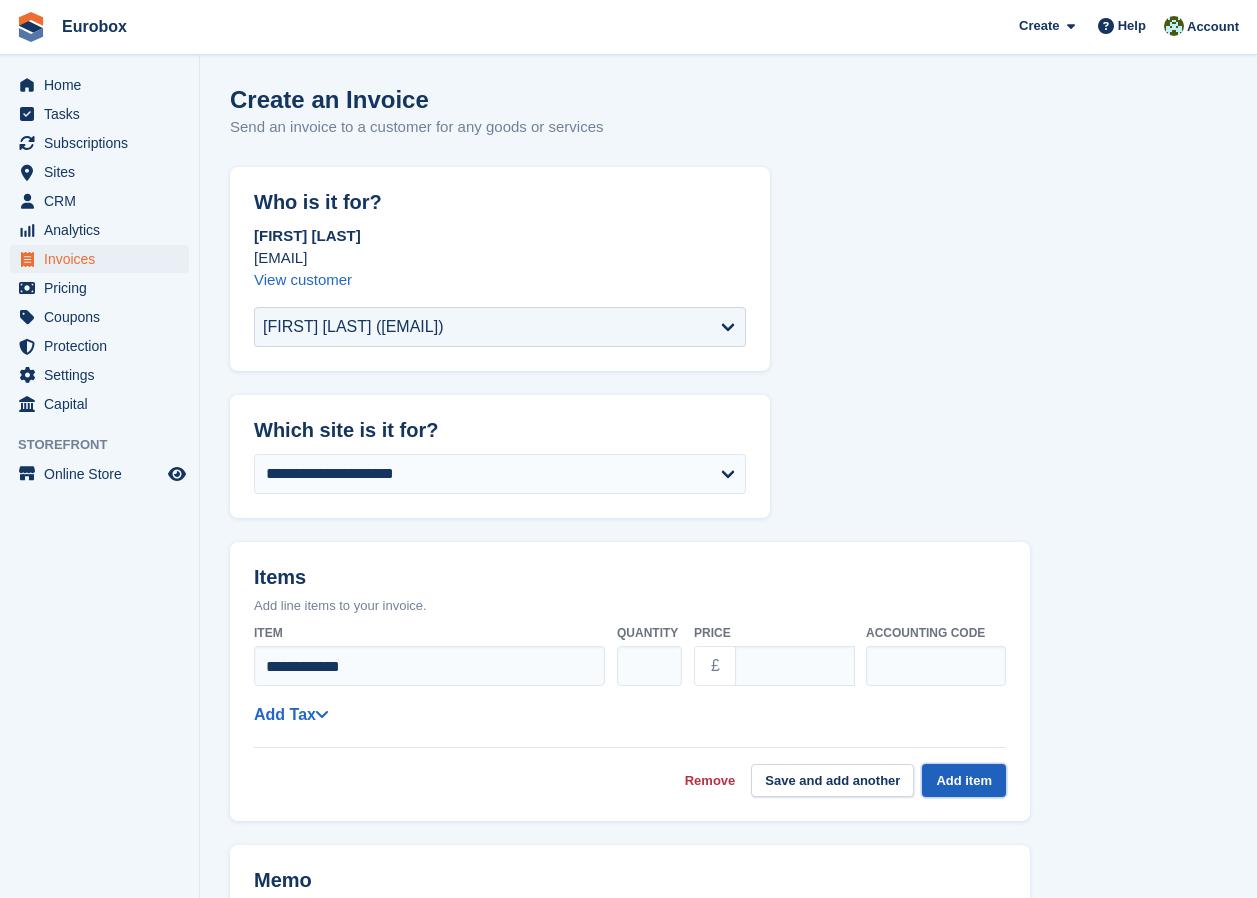 click on "Add item" at bounding box center [964, 780] 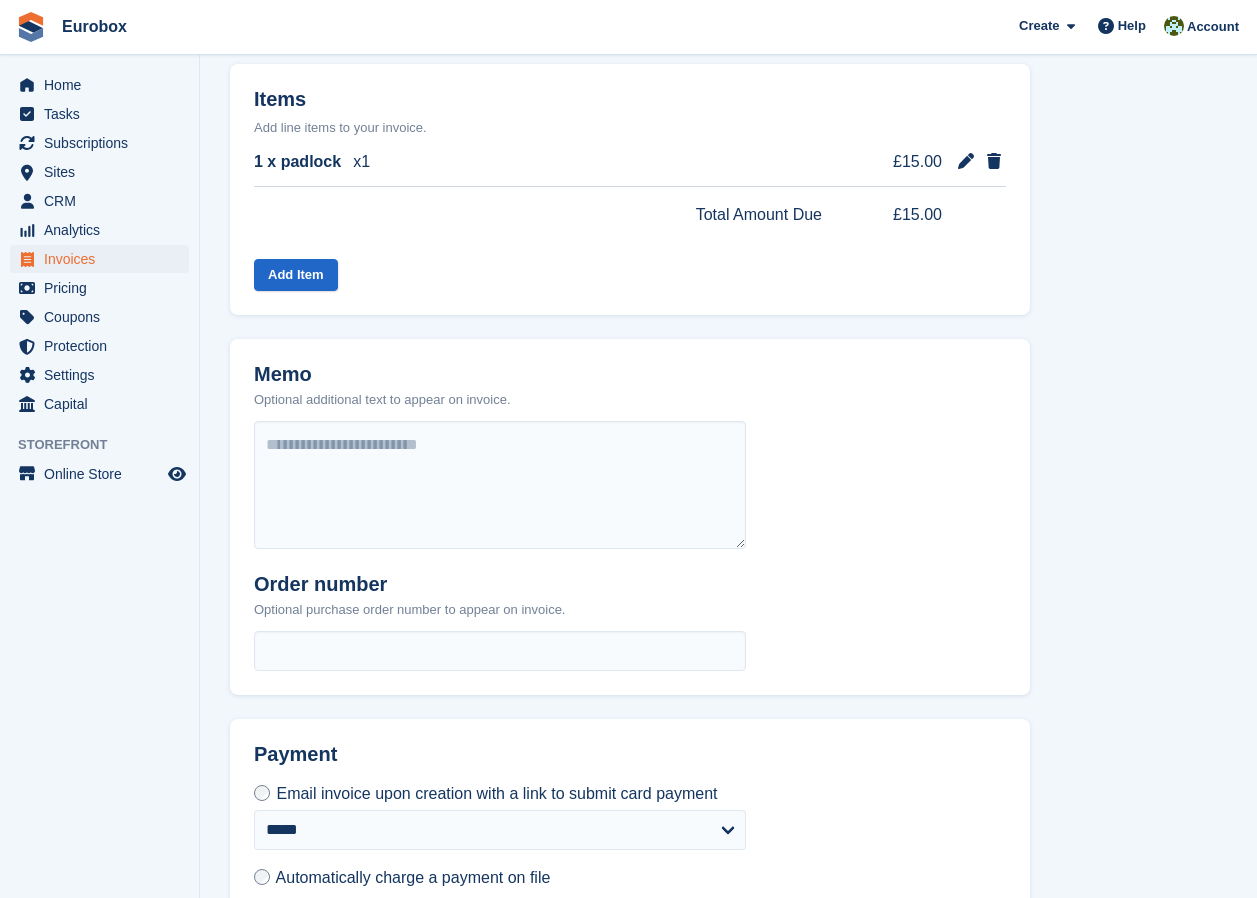 scroll, scrollTop: 588, scrollLeft: 0, axis: vertical 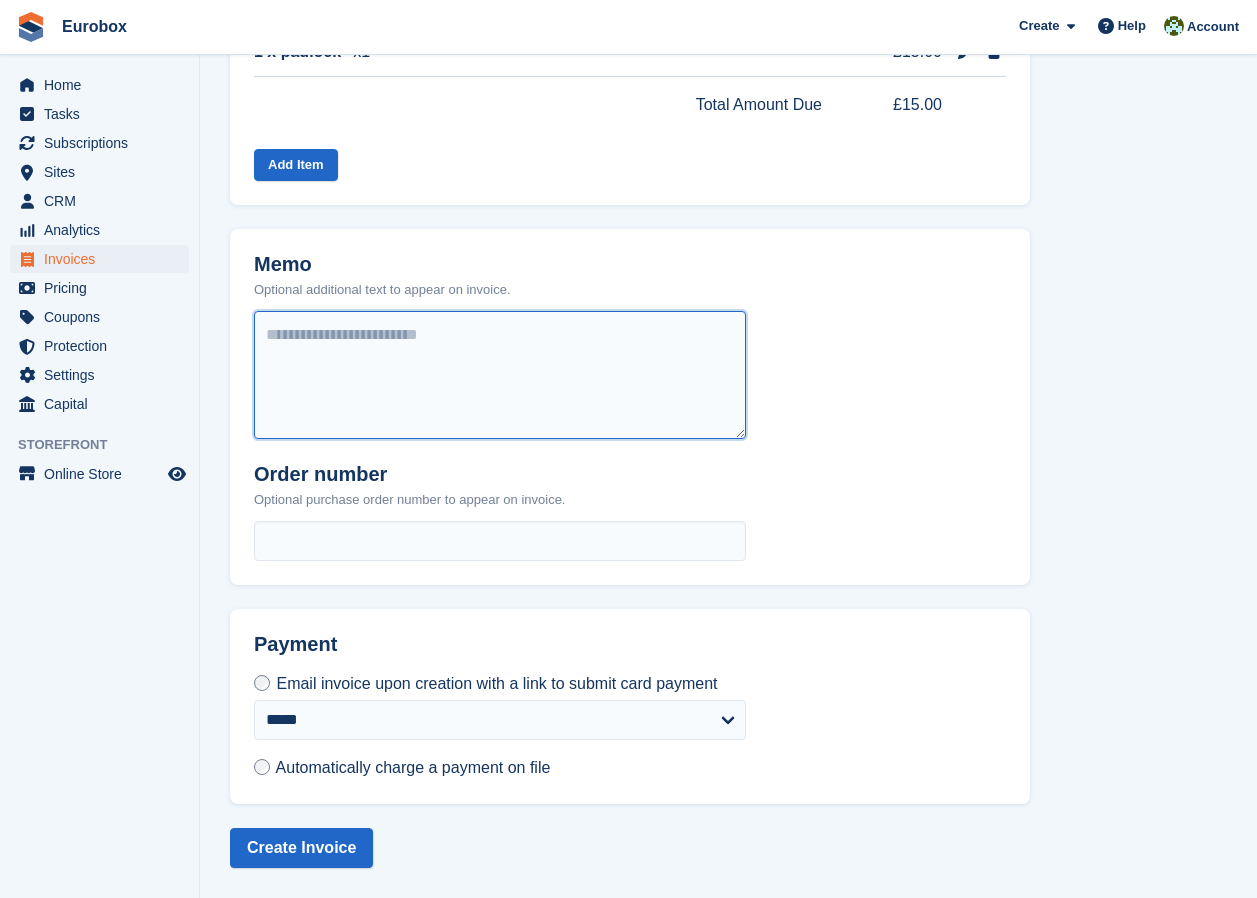 click at bounding box center (500, 375) 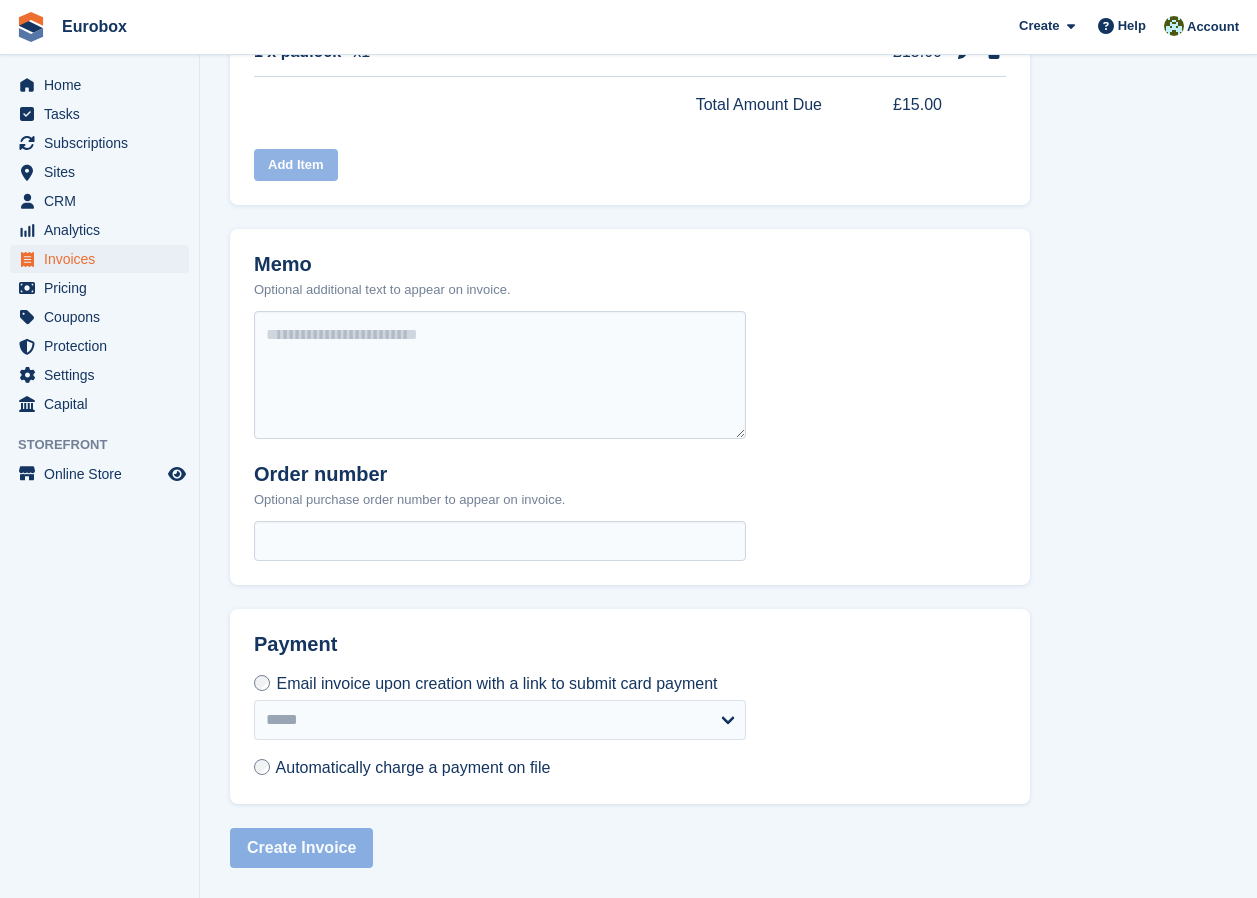 select on "******" 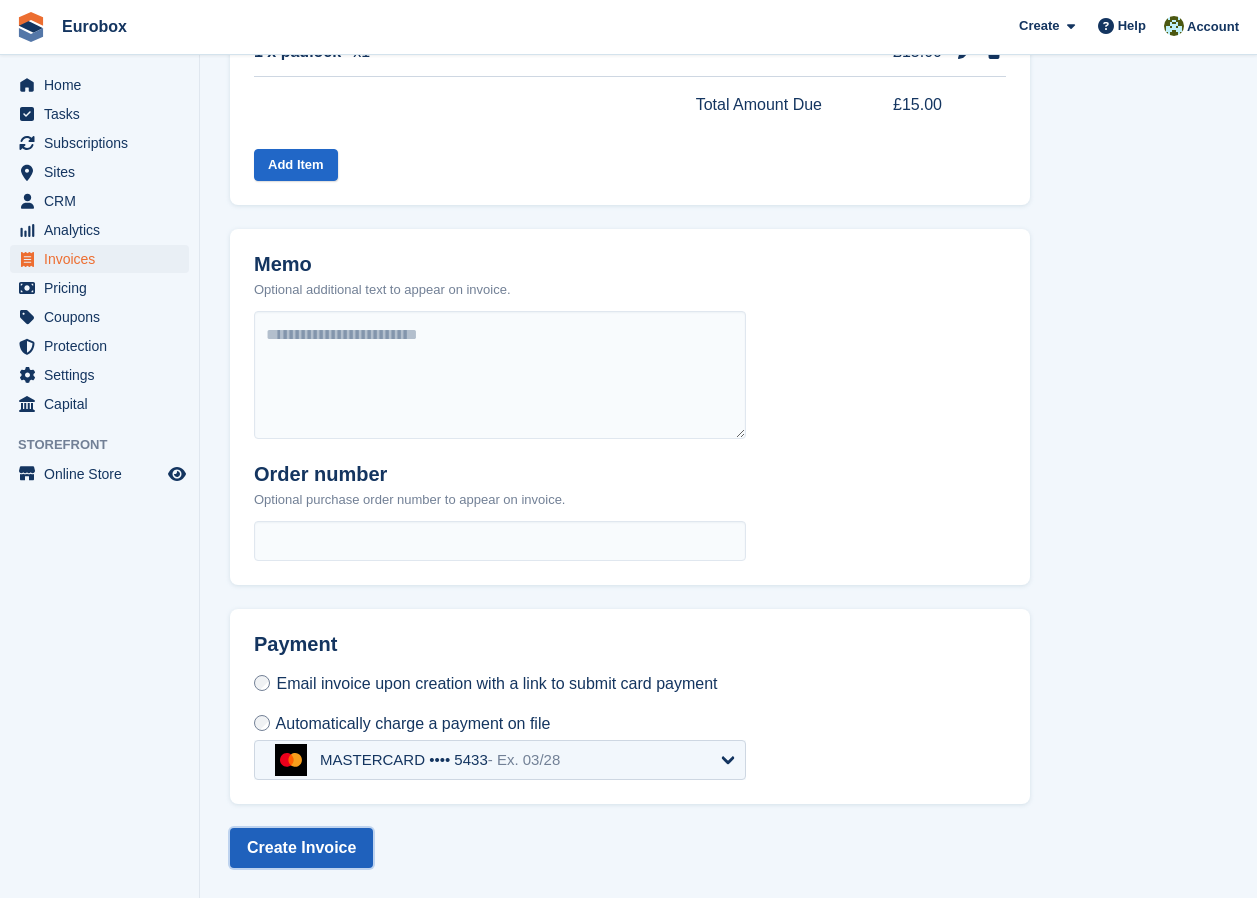 click on "Create Invoice" at bounding box center [301, 848] 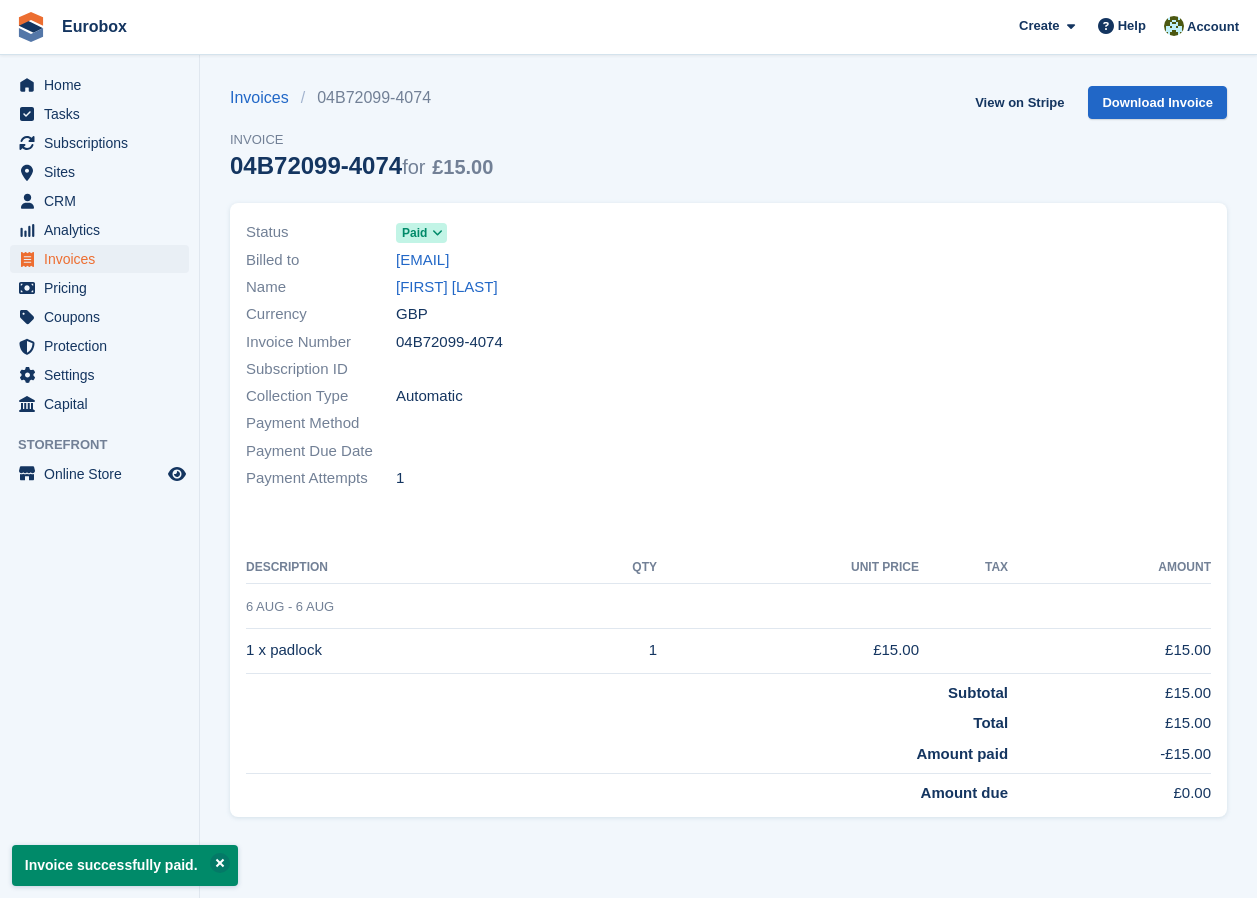 scroll, scrollTop: 0, scrollLeft: 0, axis: both 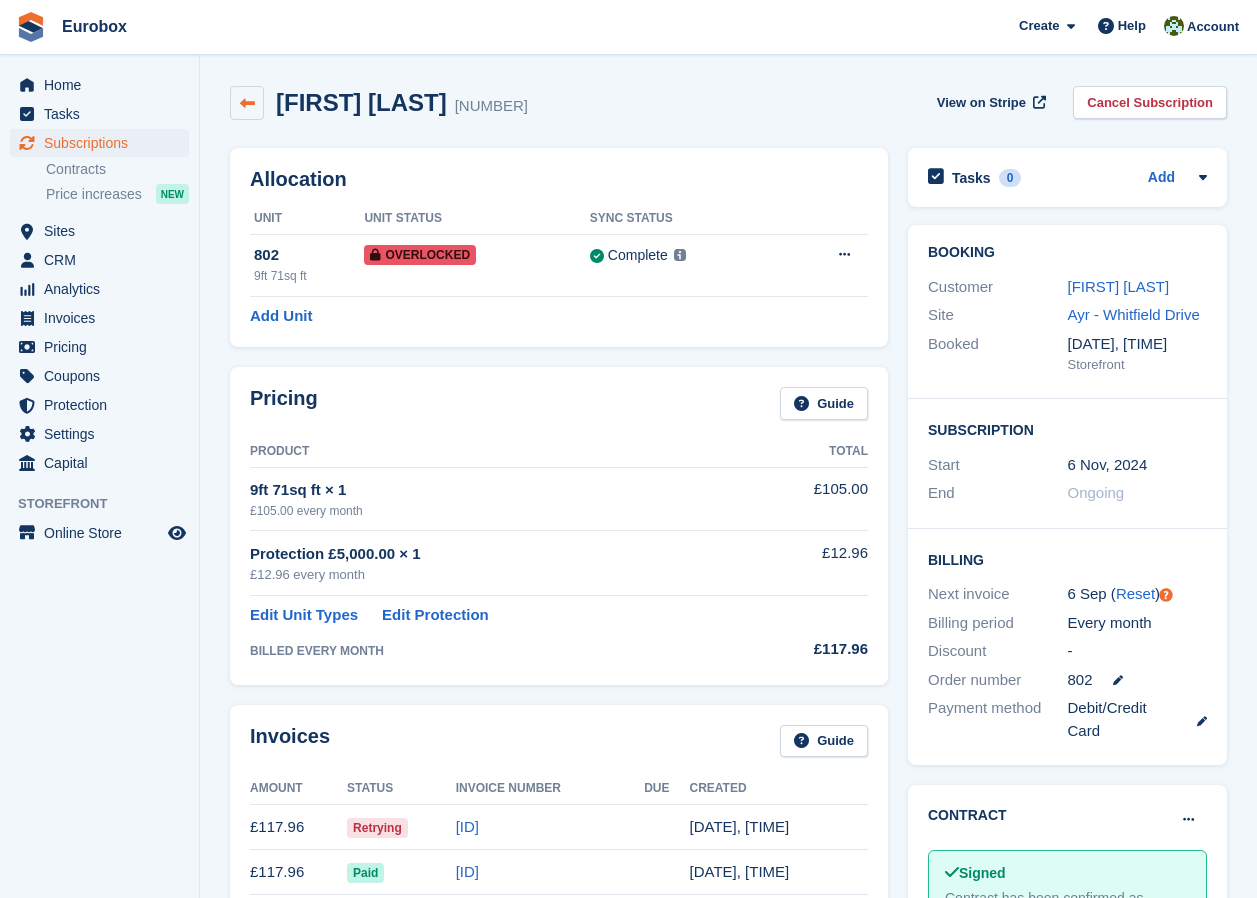 click at bounding box center (247, 103) 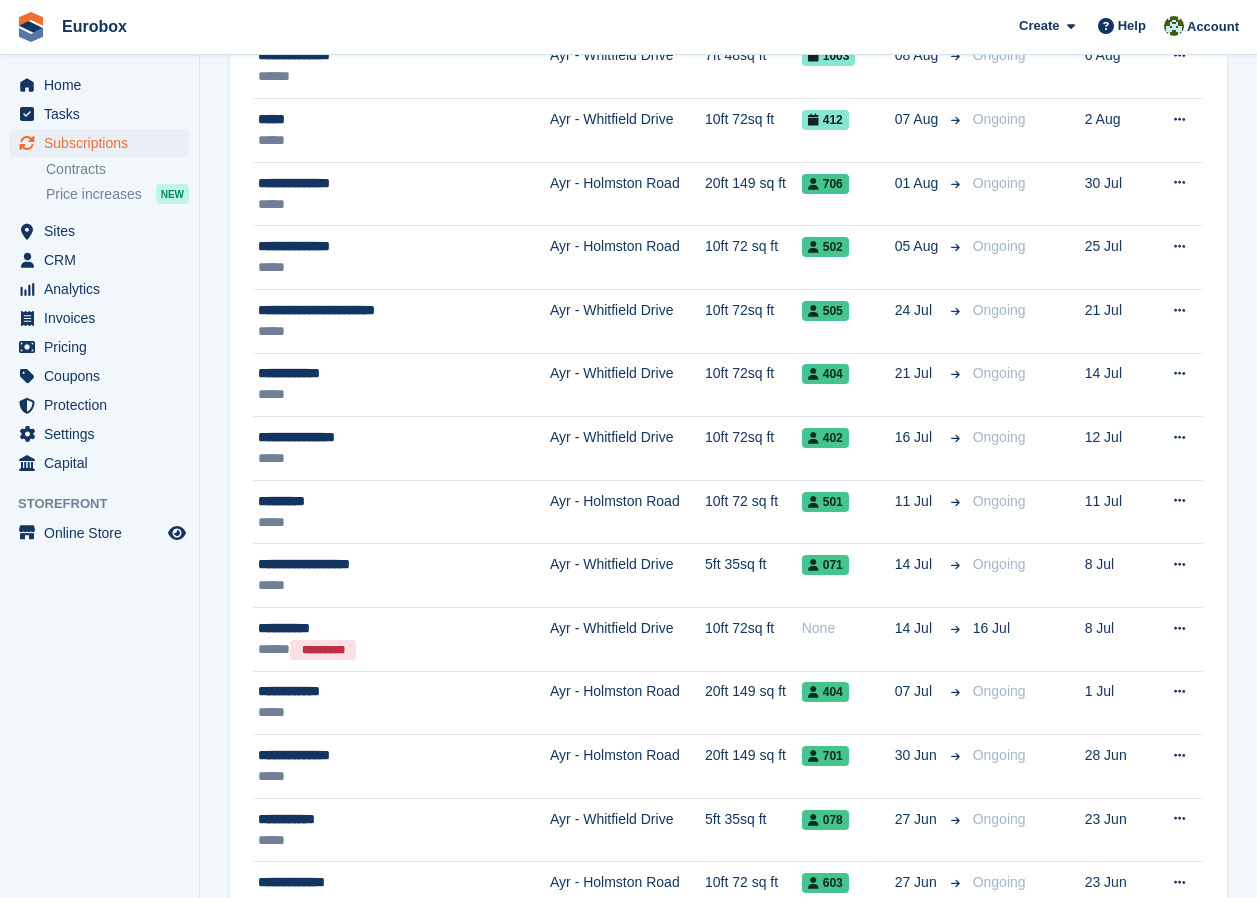 scroll, scrollTop: 0, scrollLeft: 0, axis: both 